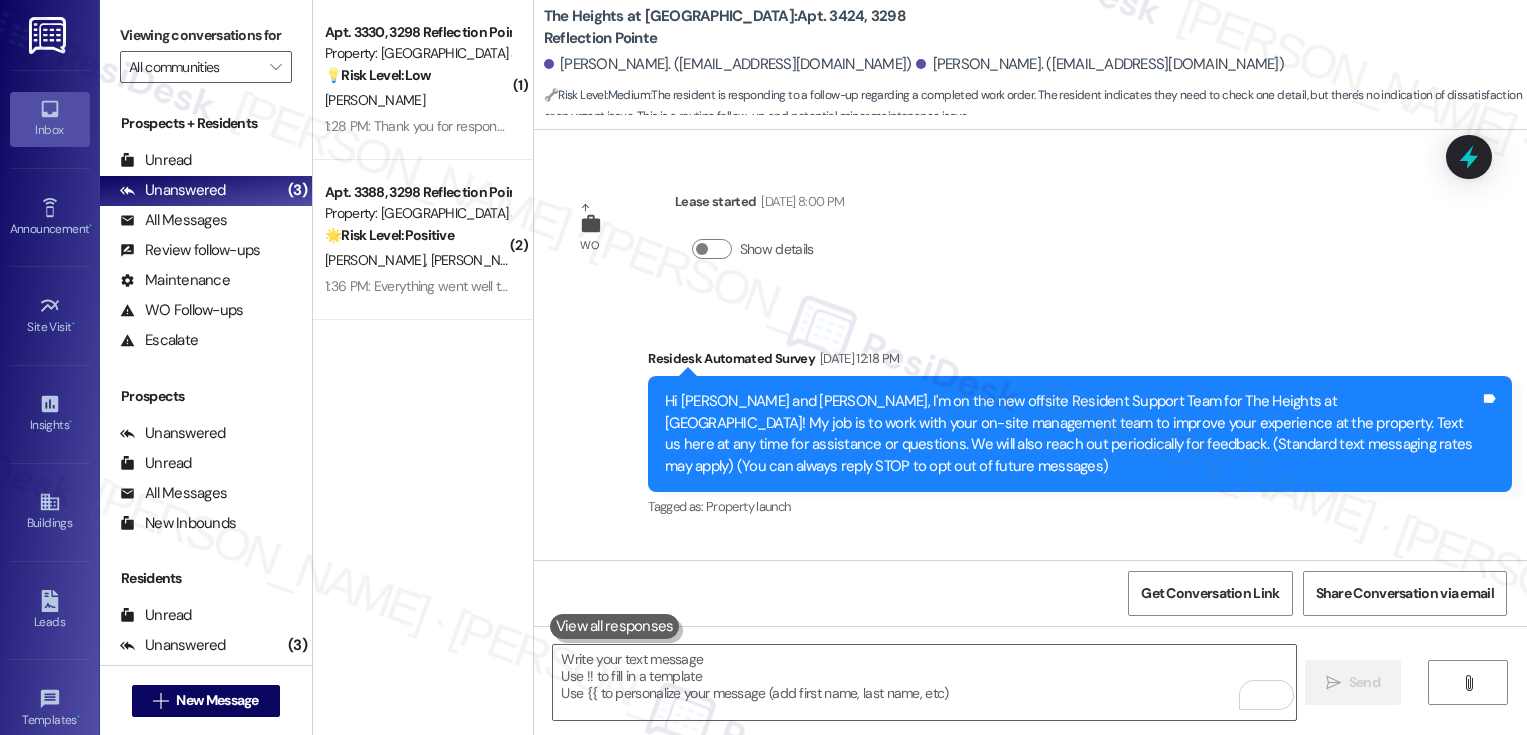 scroll, scrollTop: 0, scrollLeft: 0, axis: both 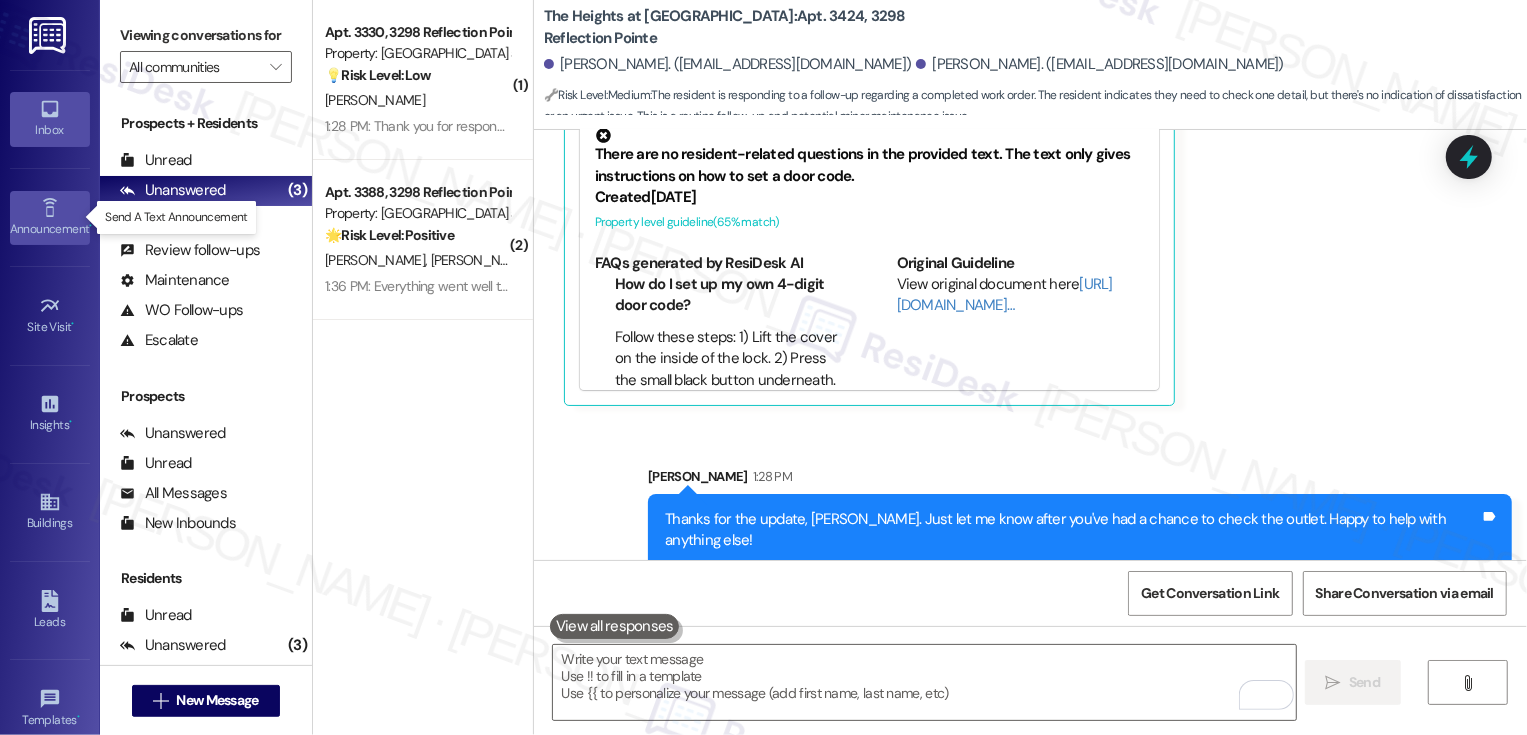 click on "Announcement   •" at bounding box center (50, 229) 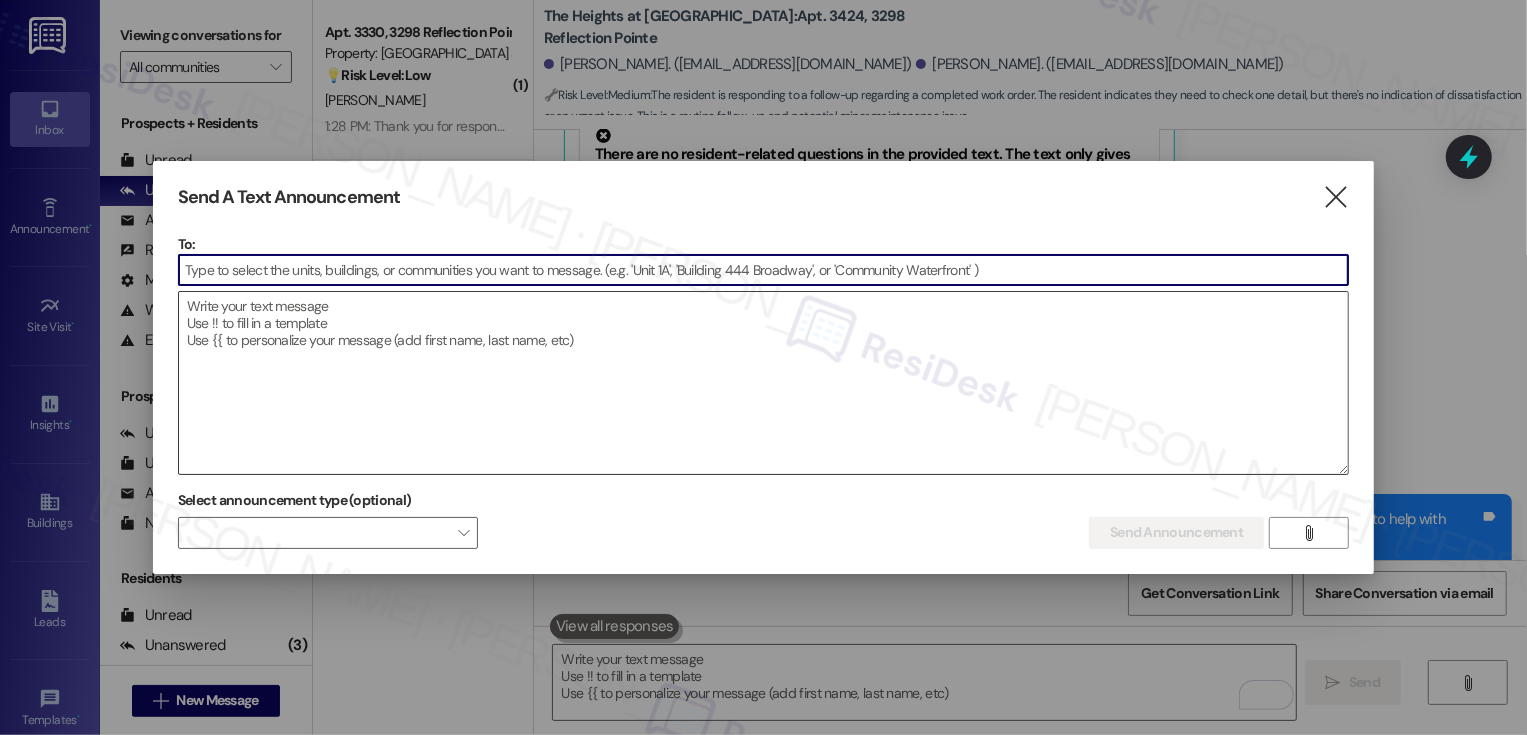 click at bounding box center (764, 383) 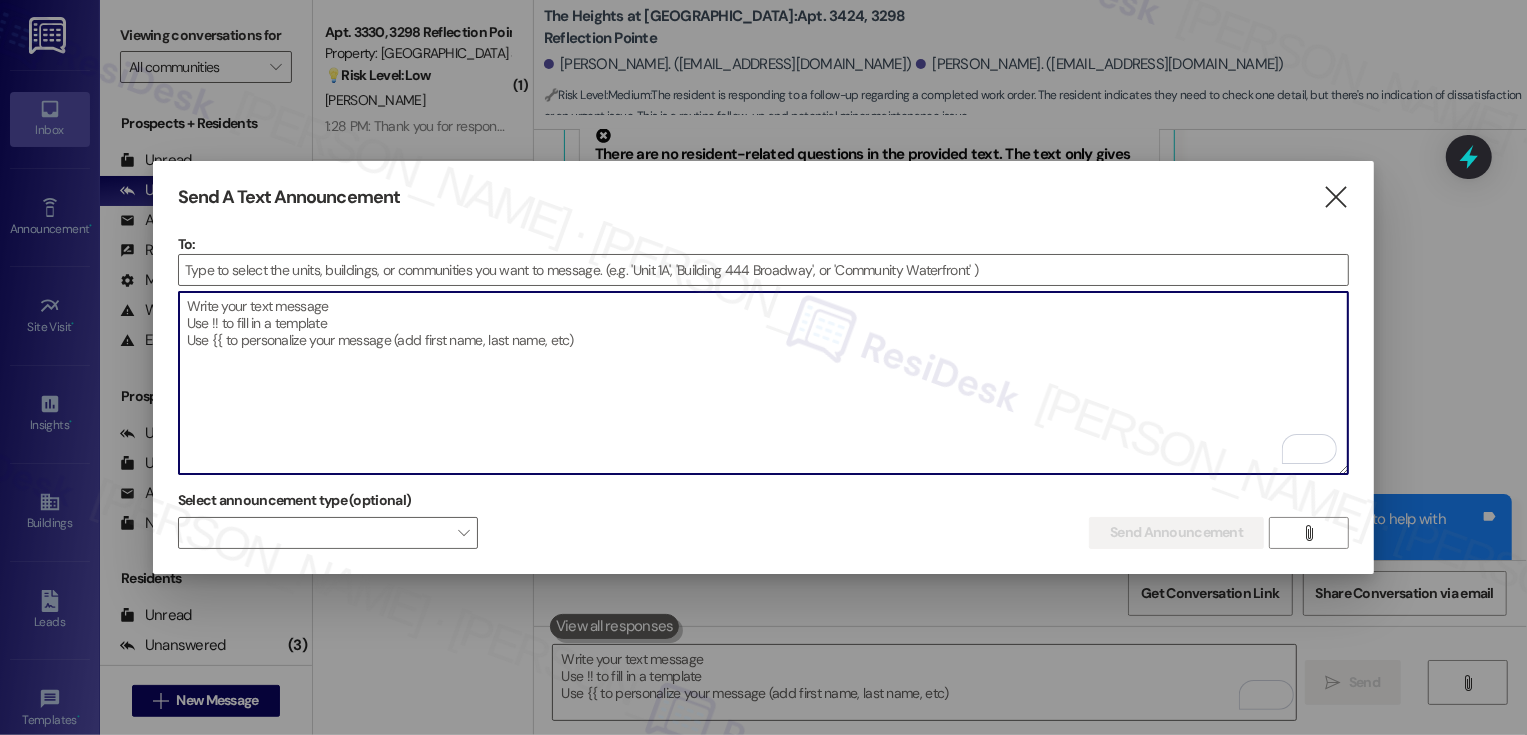 paste on "Great news! You can now text me for maintenance issues — no more messy apps or sign-ins. I'll file your tickets for you . You can still use the app if you prefer.  I'm here to make things easier for you, feel free to reach out anytime!" 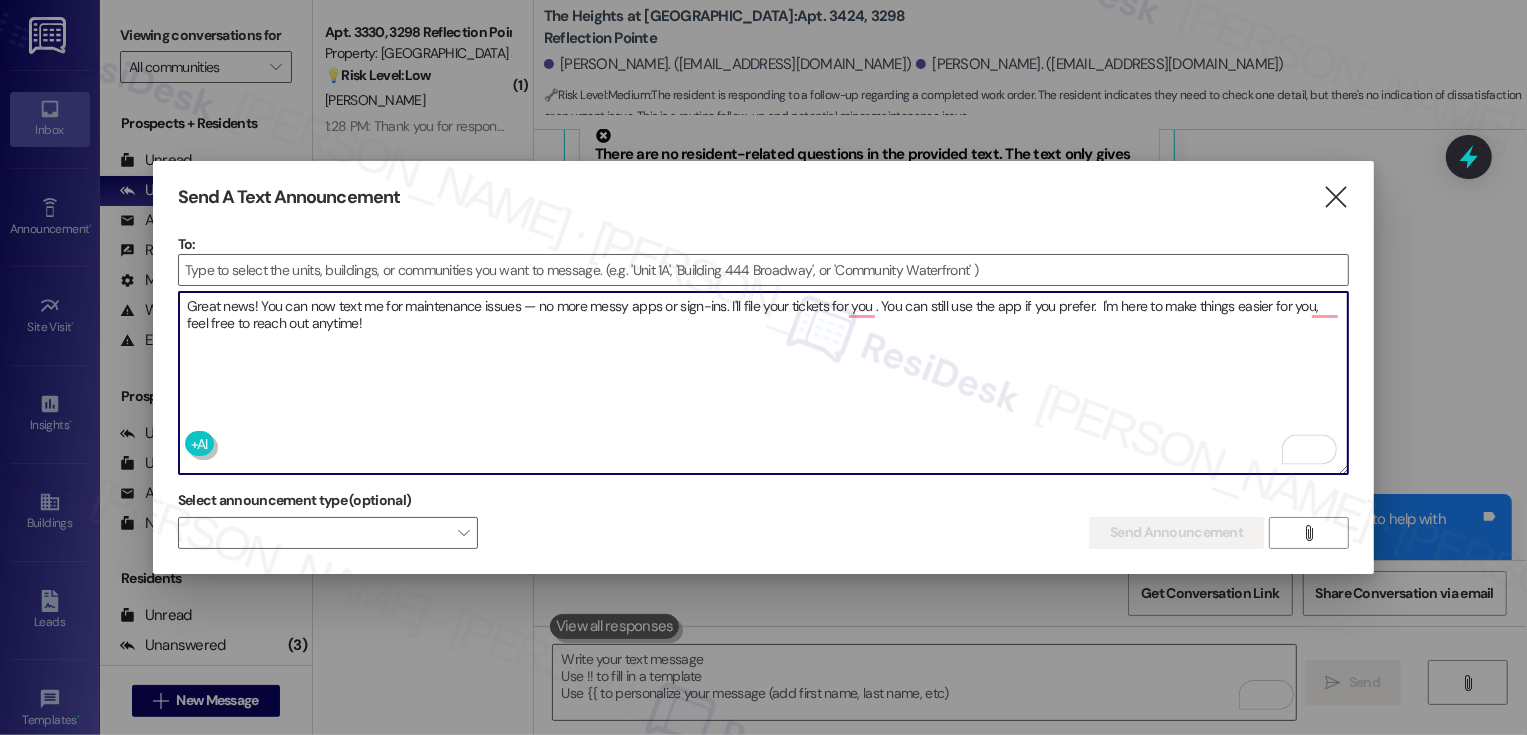 click on "Great news! You can now text me for maintenance issues — no more messy apps or sign-ins. I'll file your tickets for you . You can still use the app if you prefer.  I'm here to make things easier for you, feel free to reach out anytime!" at bounding box center (764, 383) 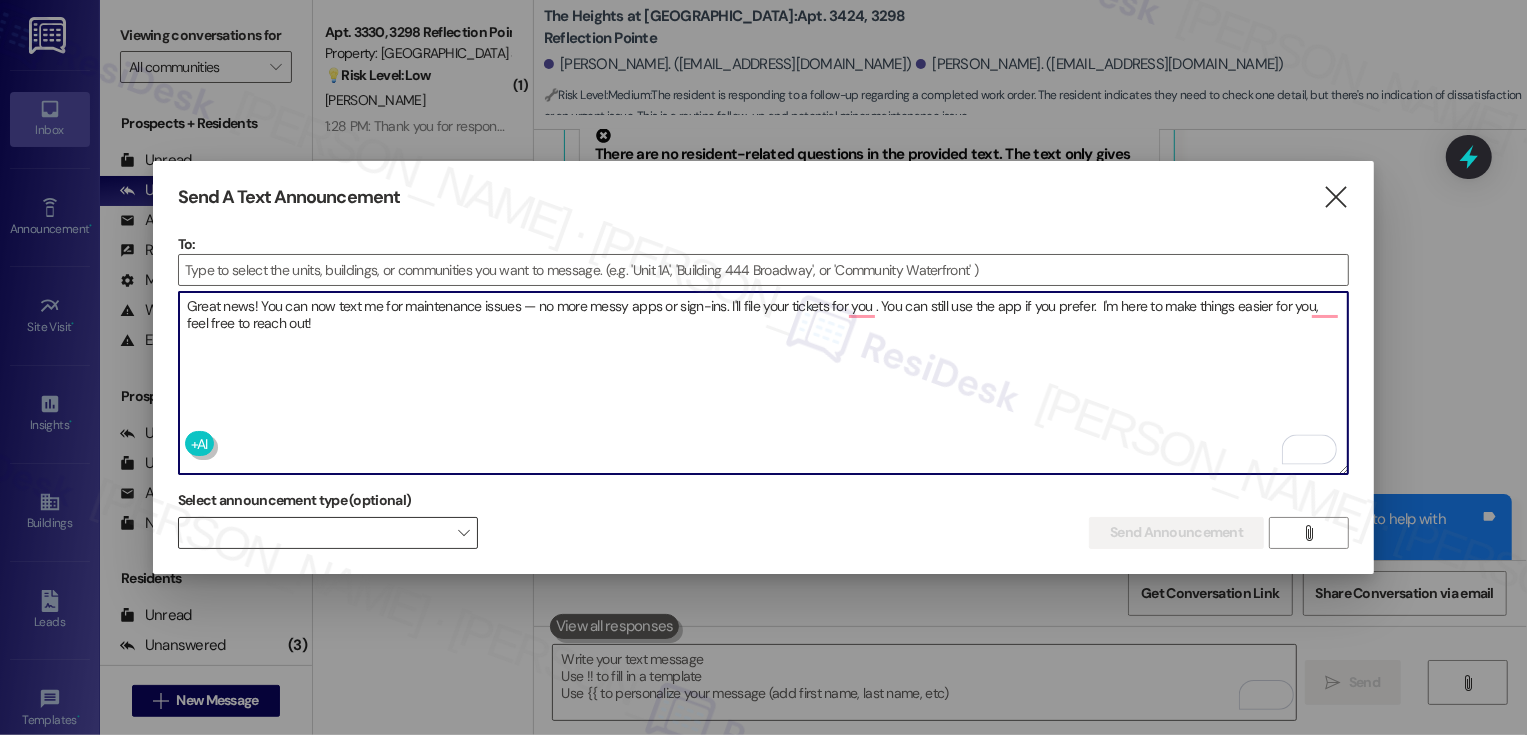 type on "Great news! You can now text me for maintenance issues — no more messy apps or sign-ins. I'll file your tickets for you . You can still use the app if you prefer.  I'm here to make things easier for you, feel free to reach out!" 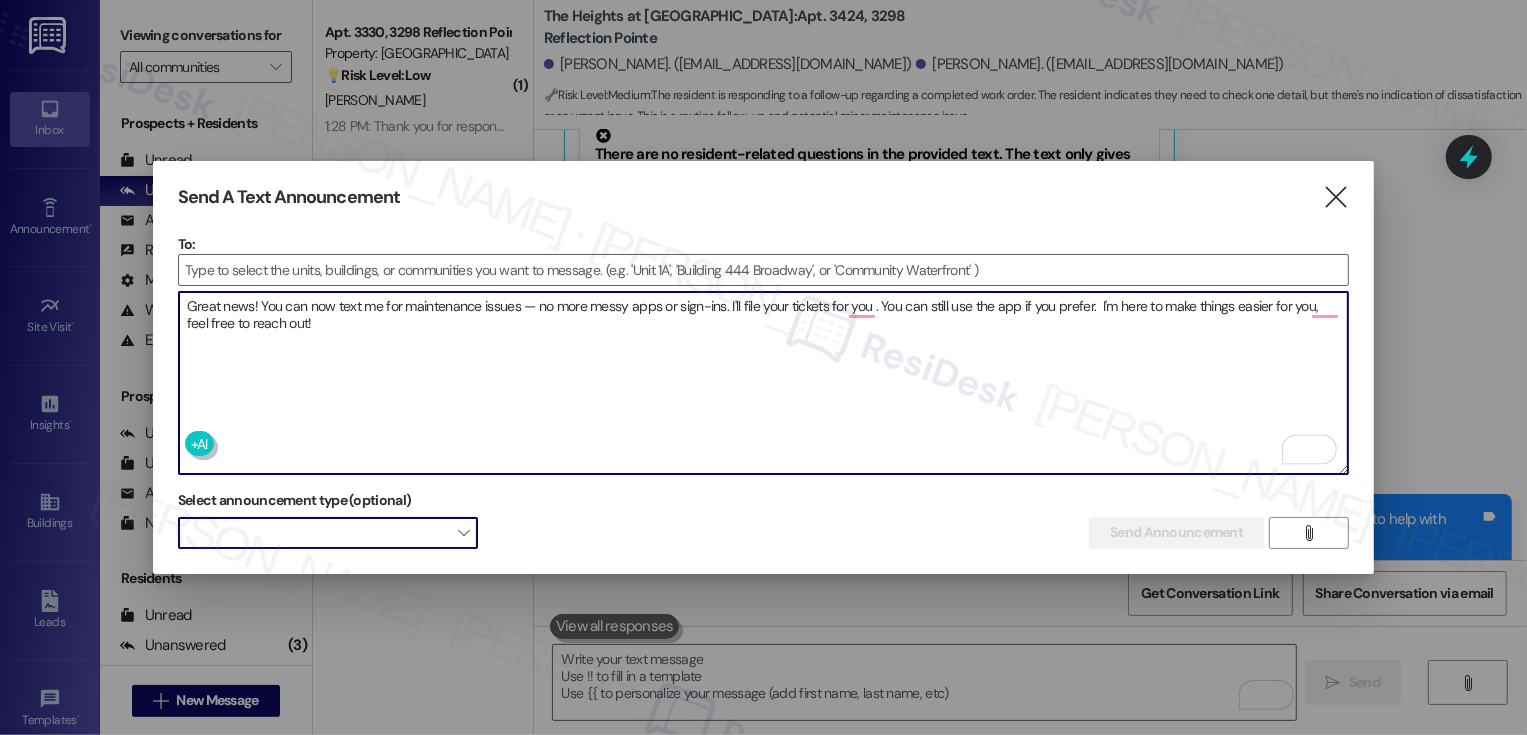 click at bounding box center [328, 533] 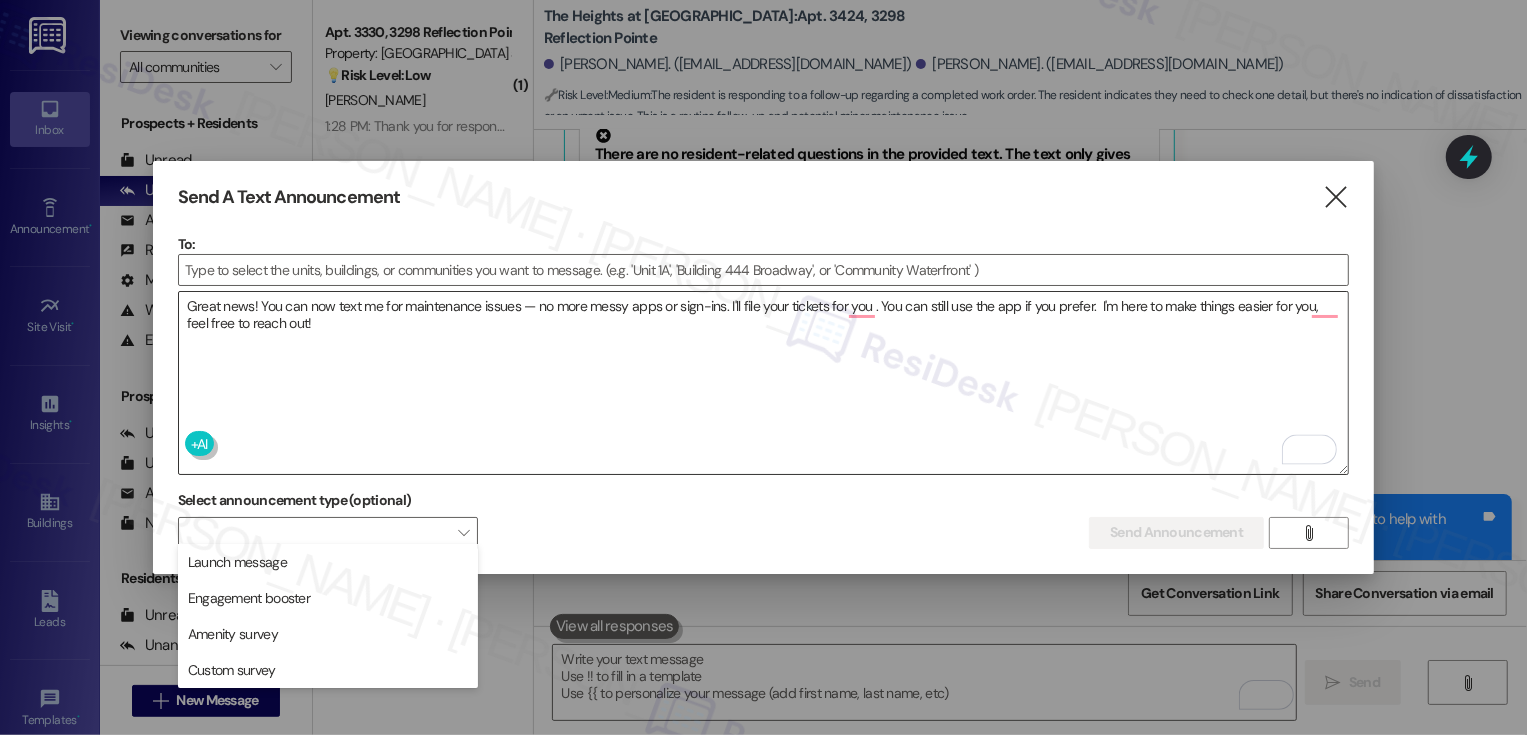 click on "Great news! You can now text me for maintenance issues — no more messy apps or sign-ins. I'll file your tickets for you . You can still use the app if you prefer.  I'm here to make things easier for you, feel free to reach out!" at bounding box center [764, 383] 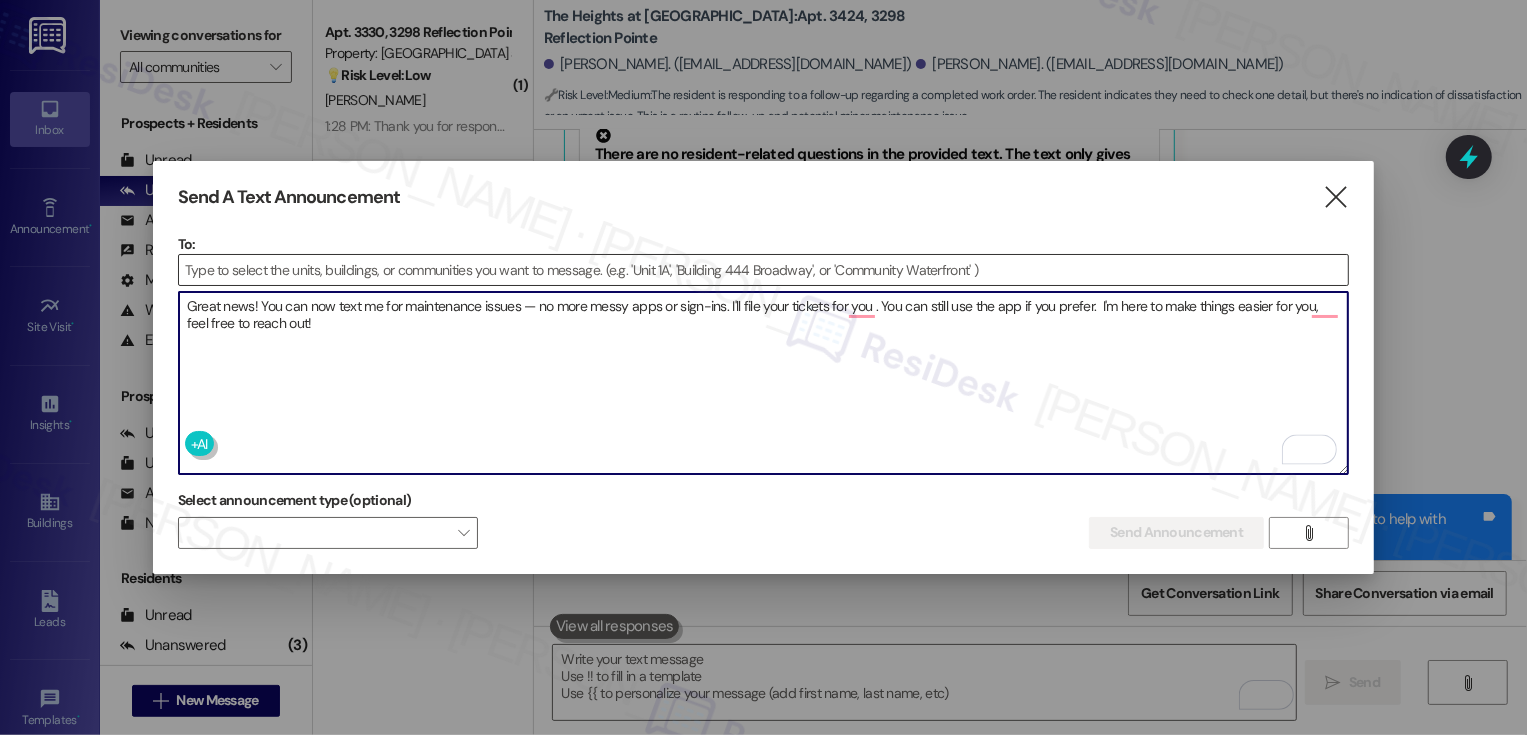 click at bounding box center [764, 270] 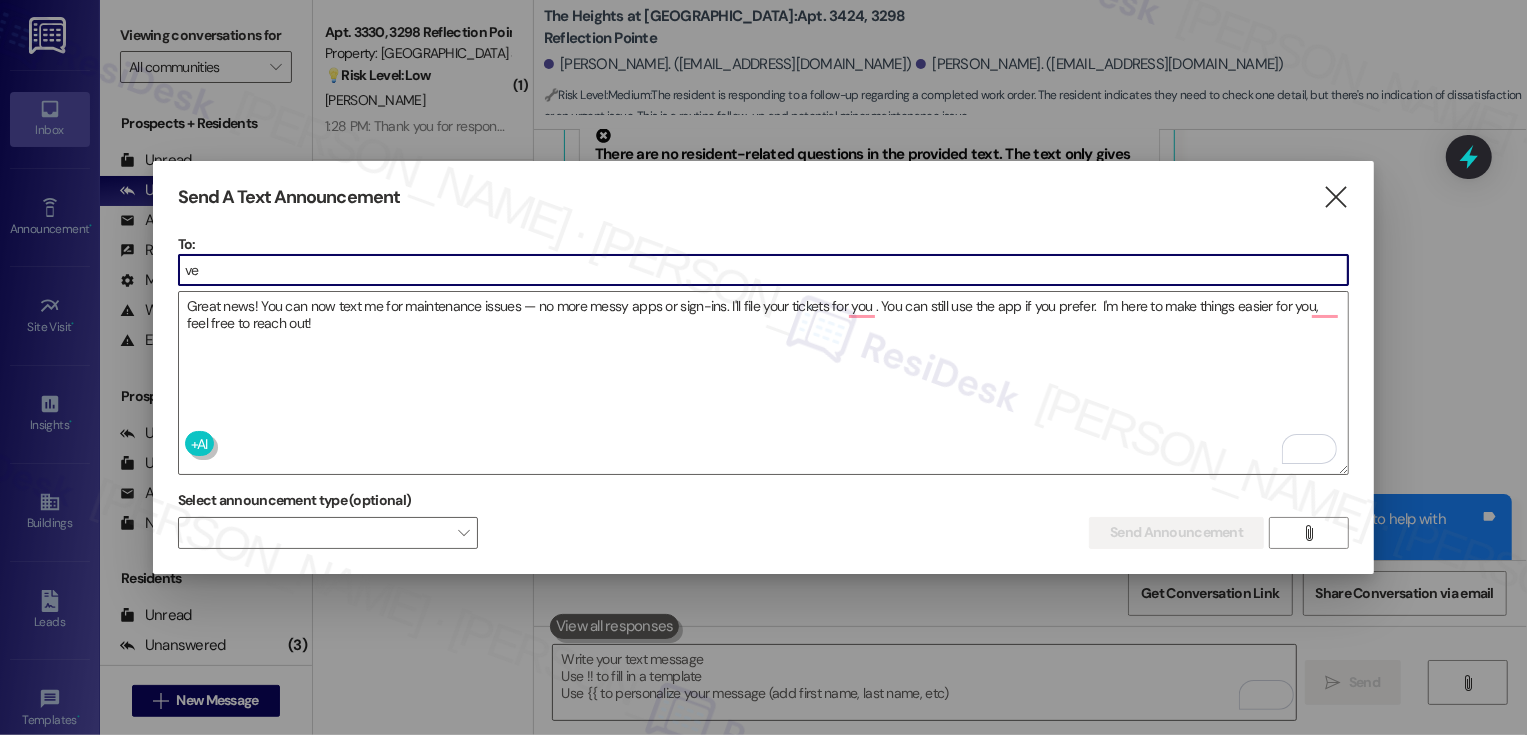 type on "v" 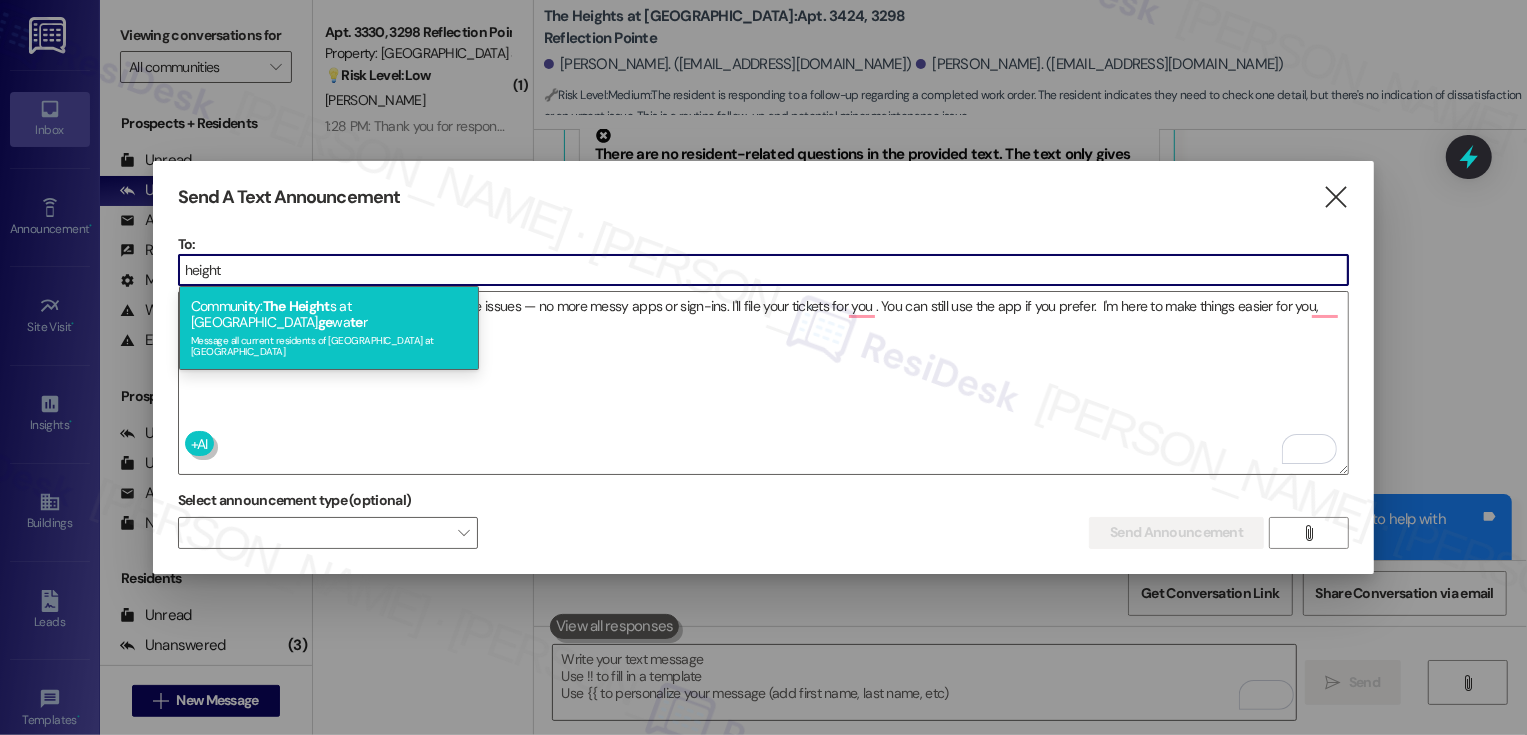 type on "height" 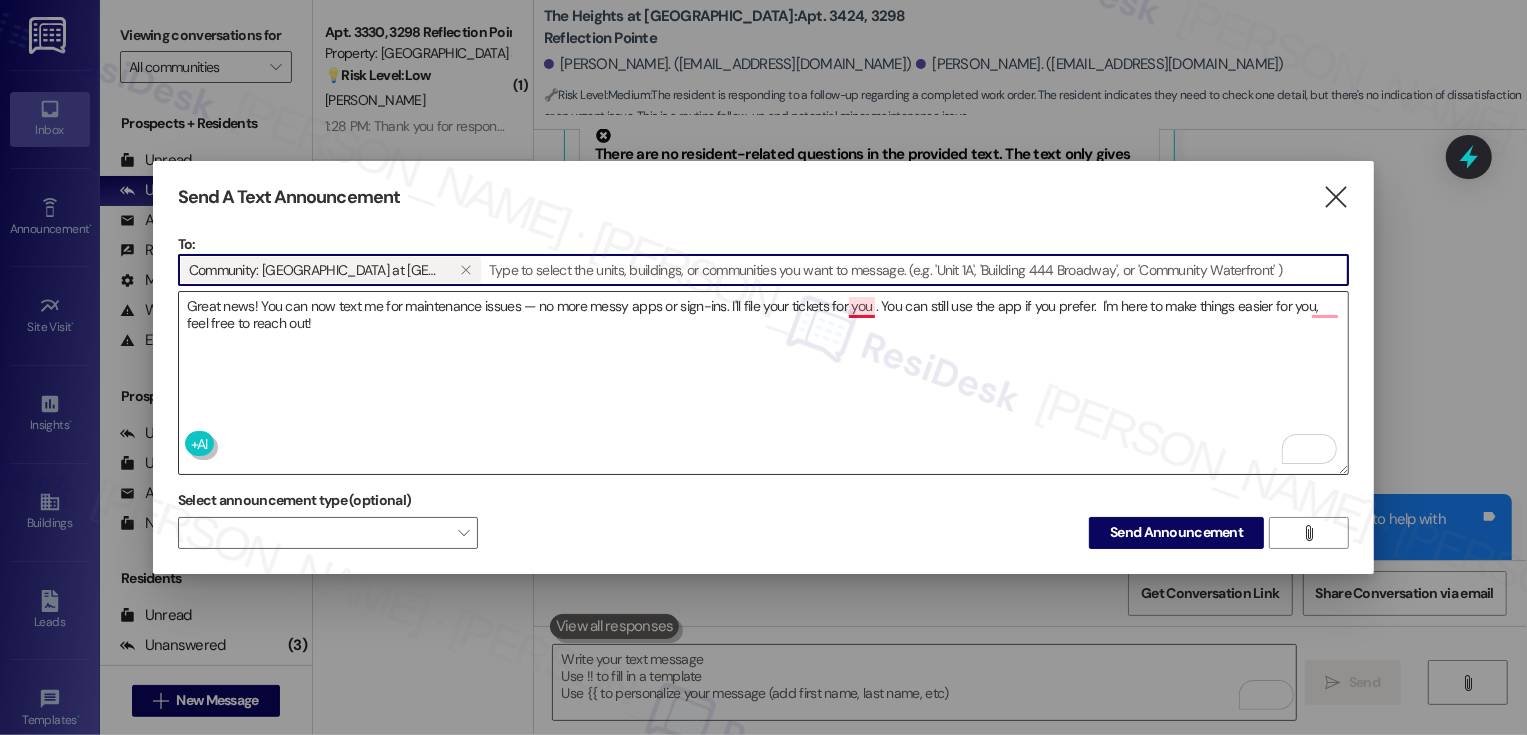 click on "Great news! You can now text me for maintenance issues — no more messy apps or sign-ins. I'll file your tickets for you . You can still use the app if you prefer.  I'm here to make things easier for you, feel free to reach out!" at bounding box center (764, 383) 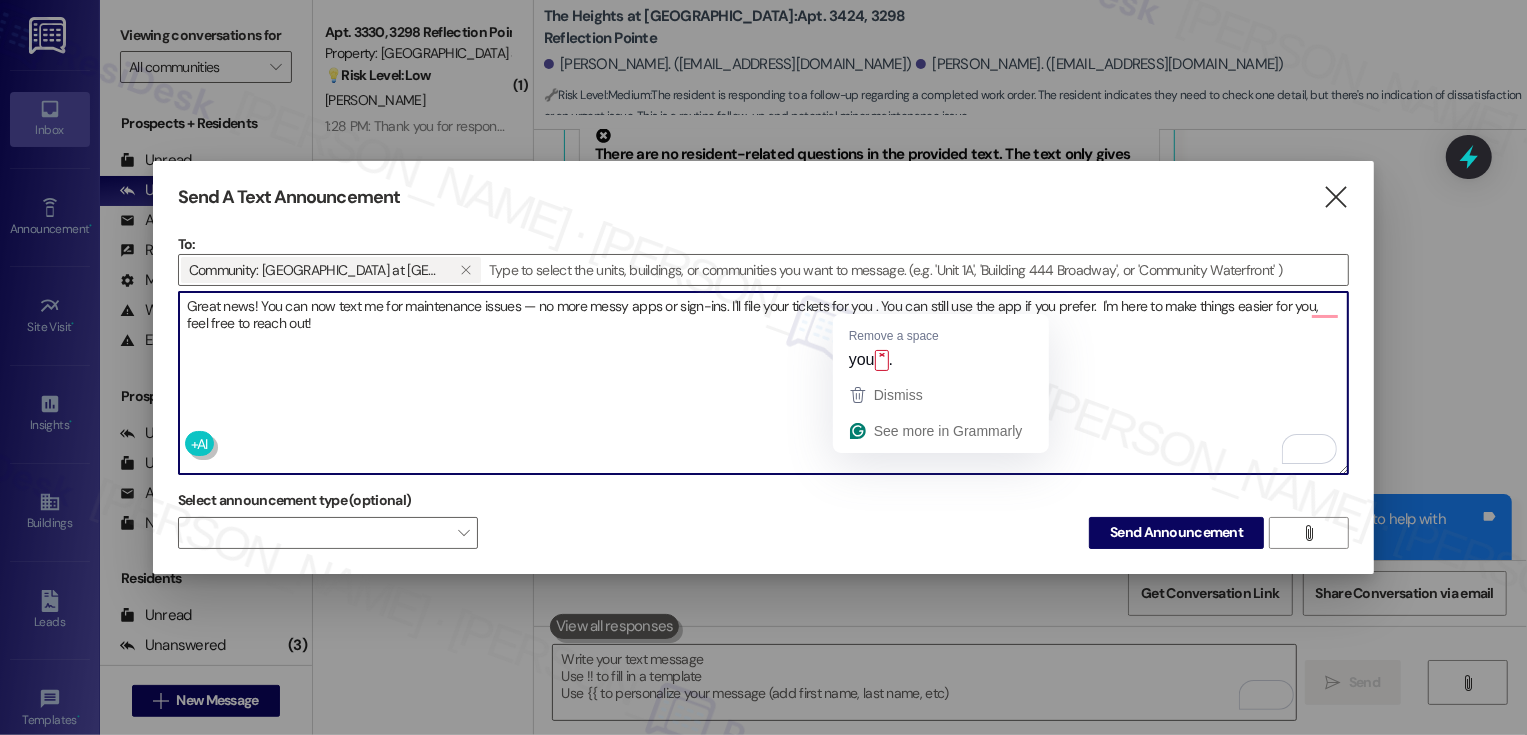 click on "Great news! You can now text me for maintenance issues — no more messy apps or sign-ins. I'll file your tickets for you . You can still use the app if you prefer.  I'm here to make things easier for you, feel free to reach out!" at bounding box center (764, 383) 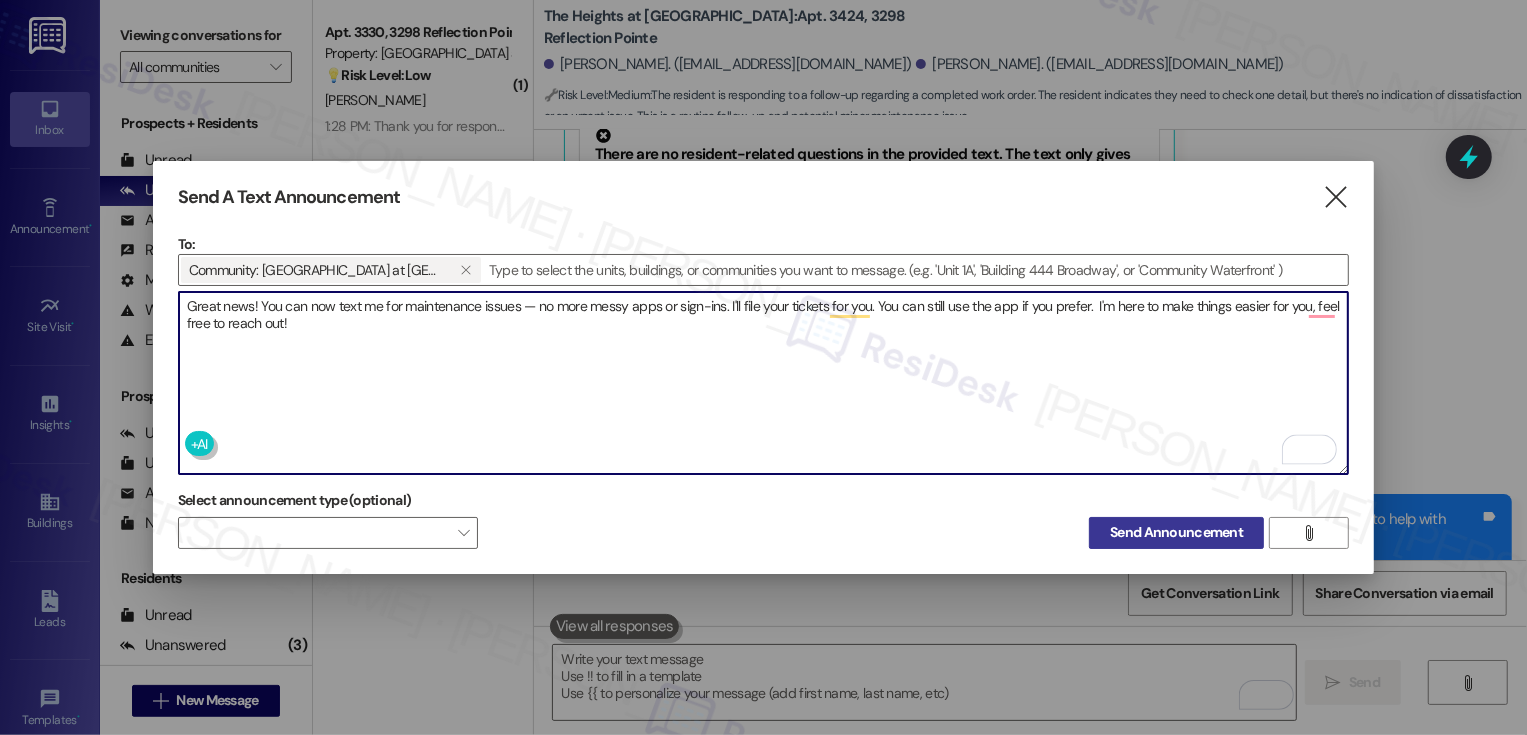 type on "Great news! You can now text me for maintenance issues — no more messy apps or sign-ins. I'll file your tickets for you. You can still use the app if you prefer.  I'm here to make things easier for you, feel free to reach out!" 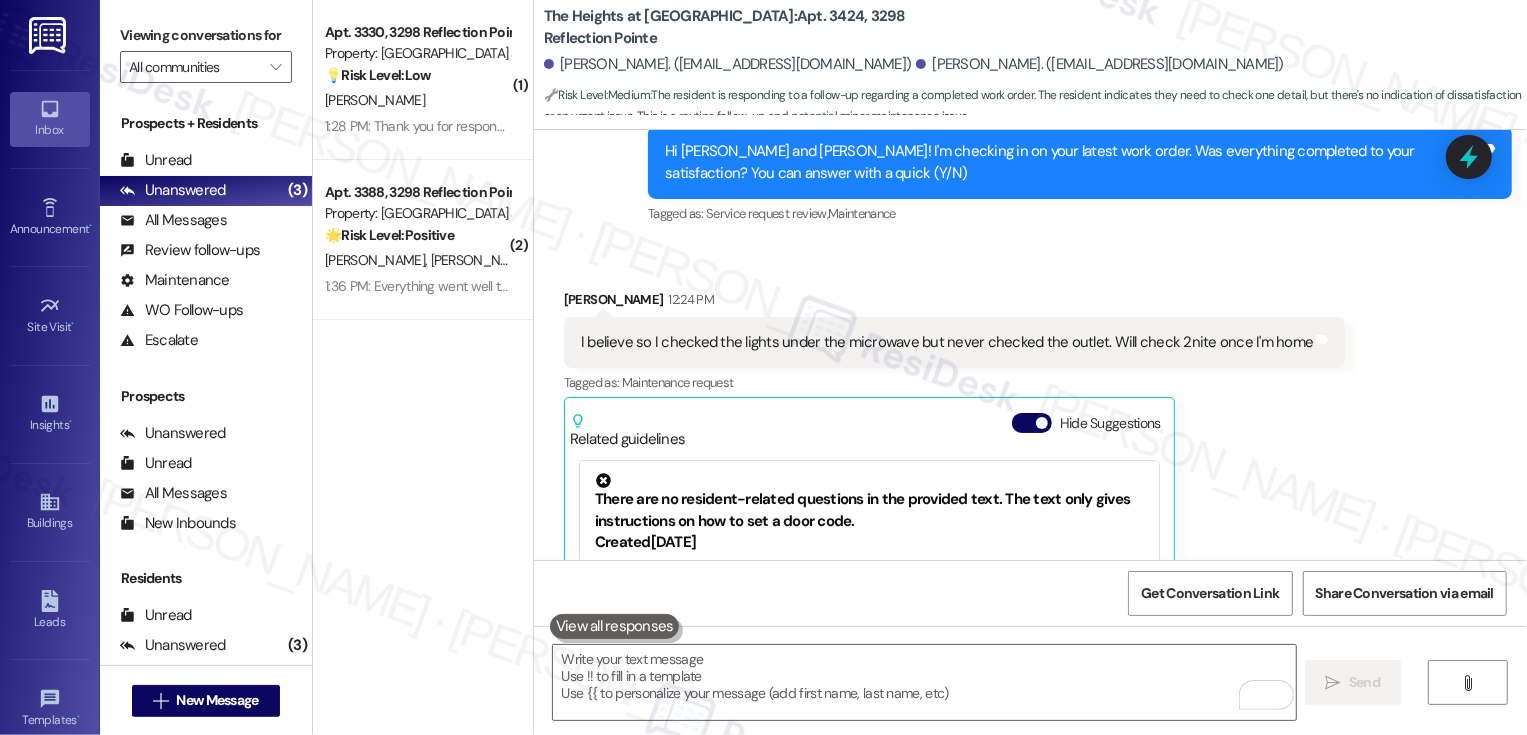 scroll, scrollTop: 2468, scrollLeft: 0, axis: vertical 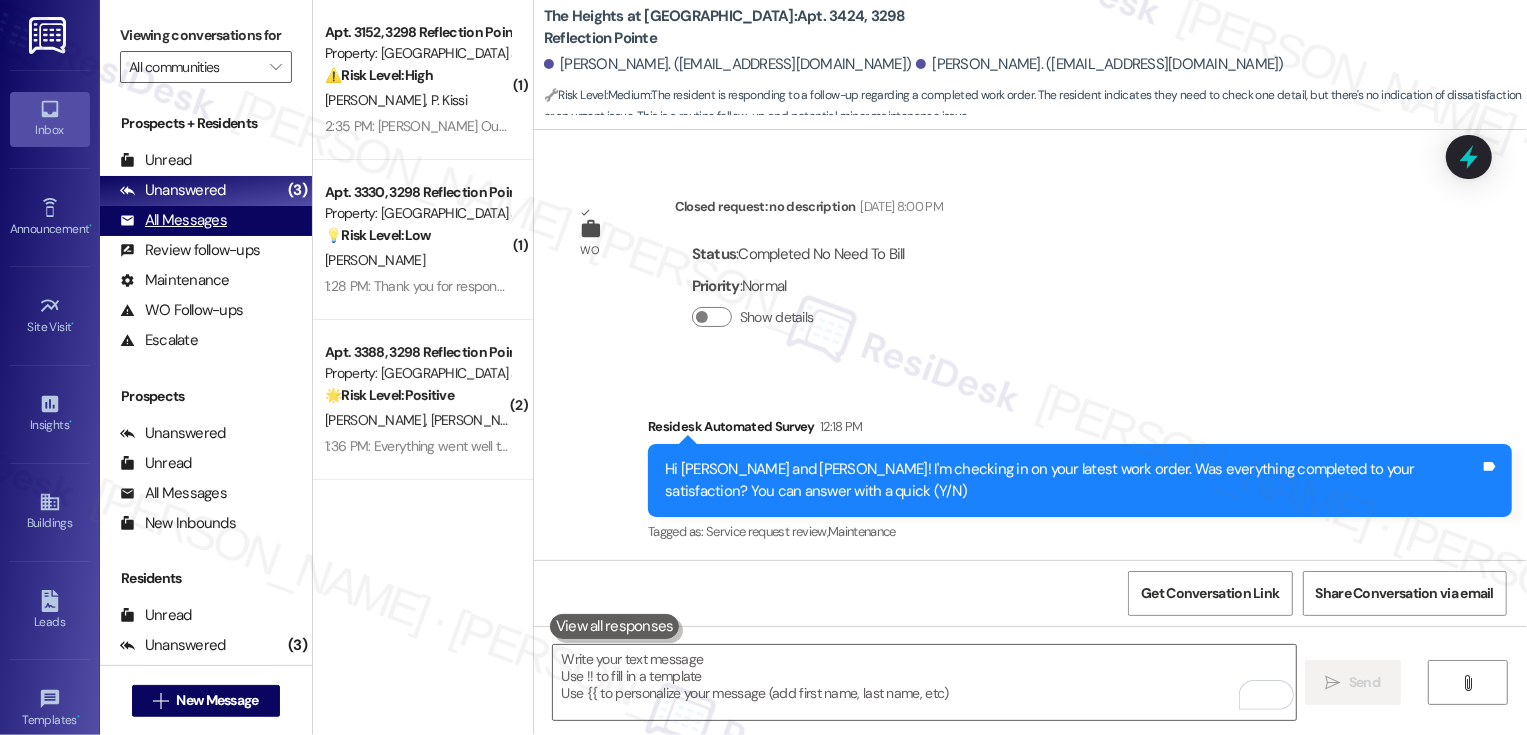 click on "All Messages" at bounding box center (173, 220) 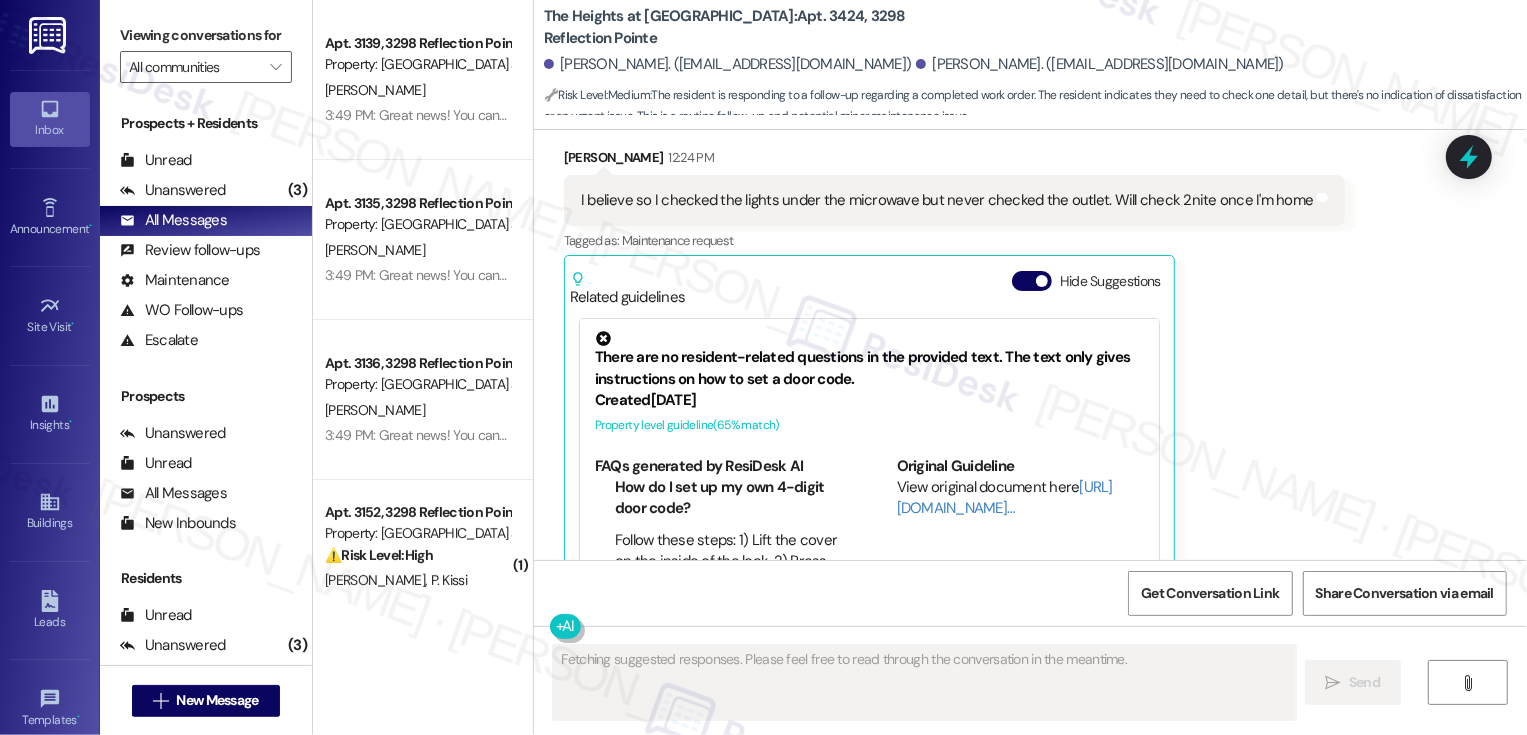 scroll, scrollTop: 2328, scrollLeft: 0, axis: vertical 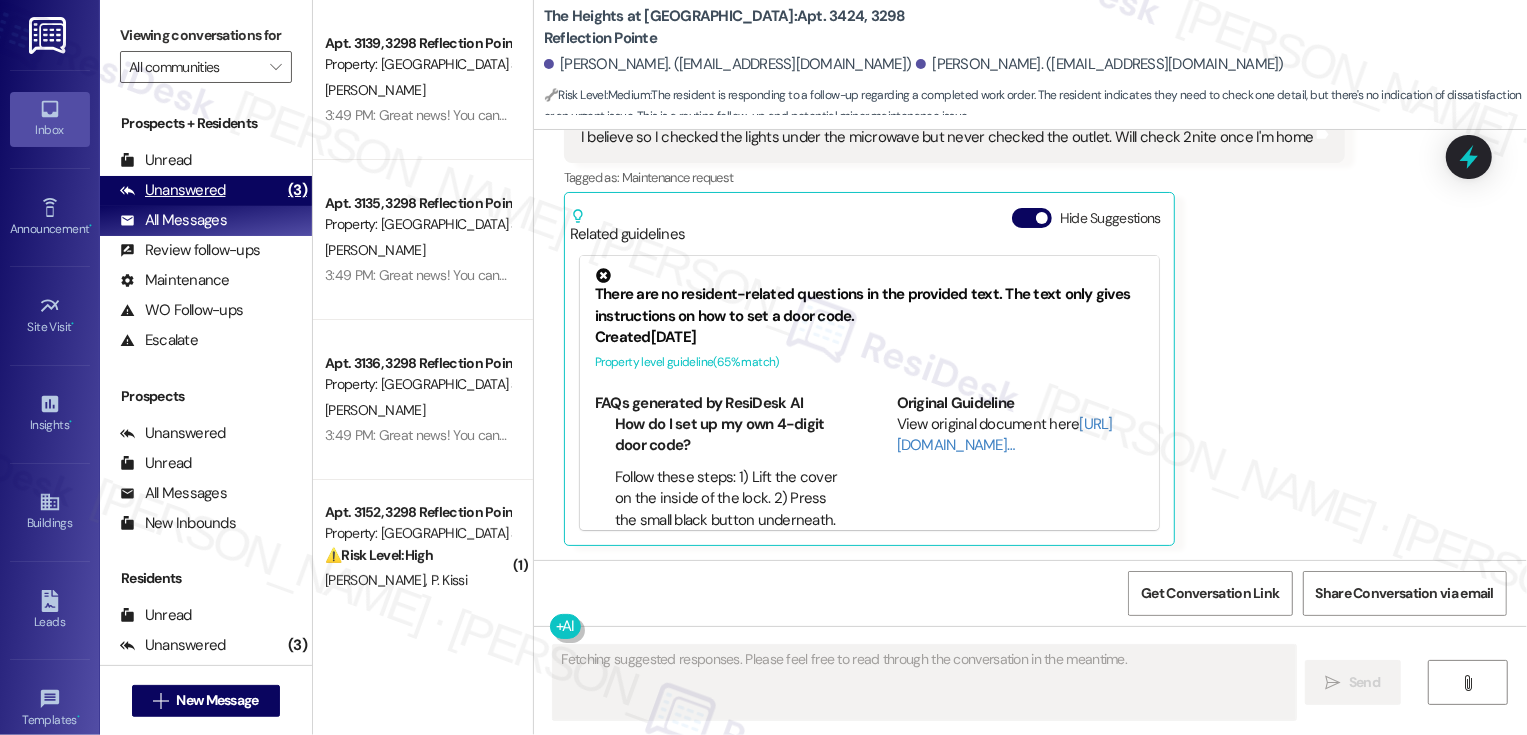 click on "Unanswered (3)" at bounding box center (206, 191) 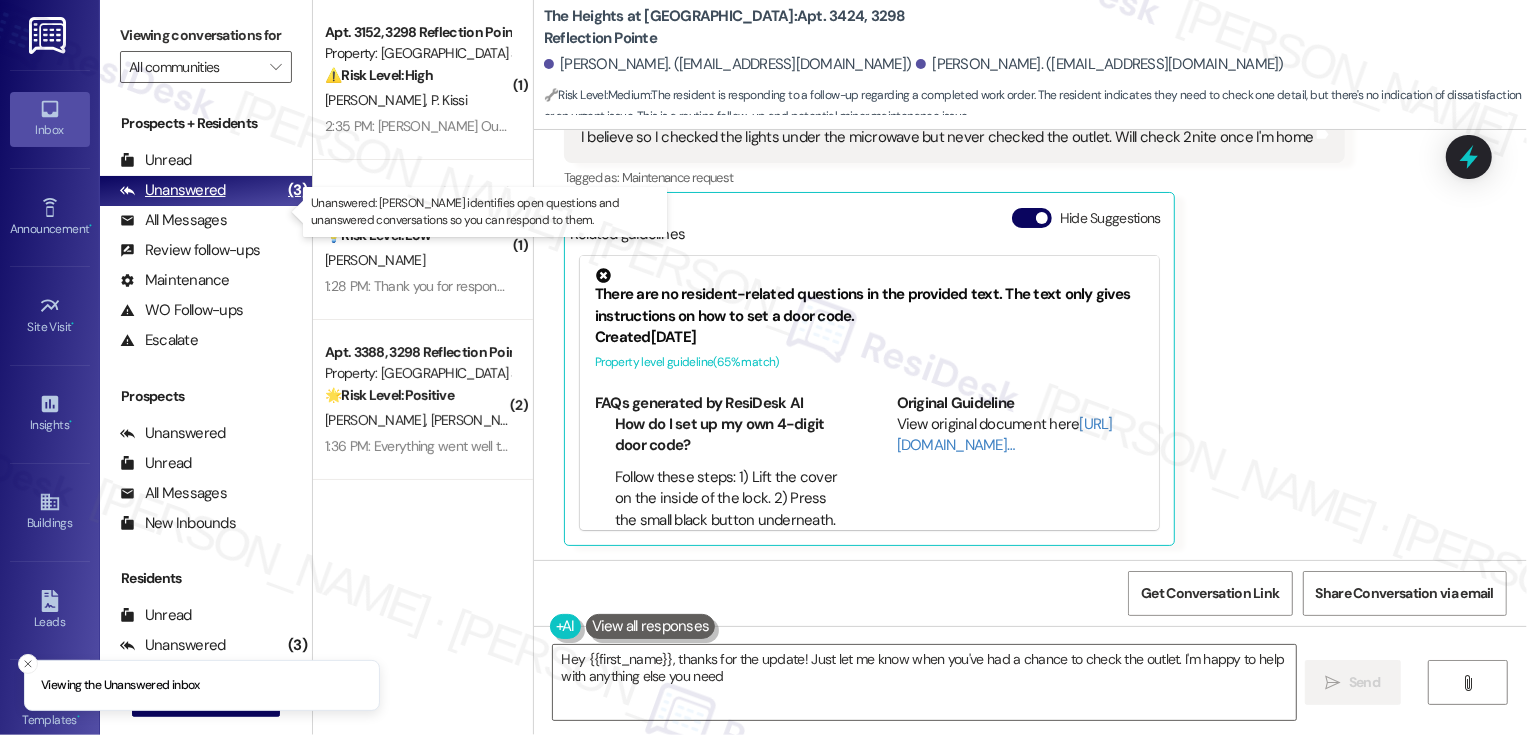 type on "Hey {{first_name}}, thanks for the update! Just let me know when you've had a chance to check the outlet. I'm happy to help with anything else you need!" 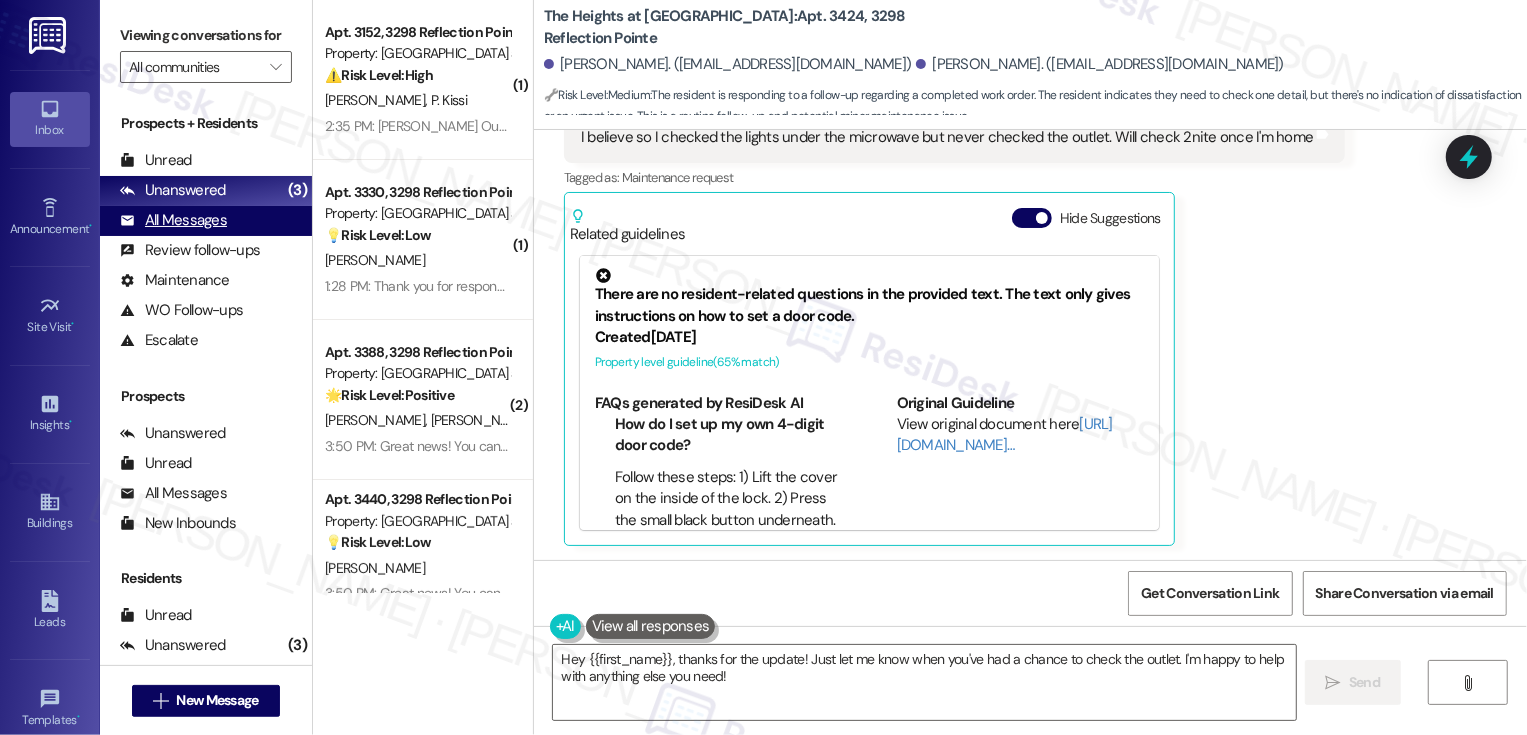 click on "All Messages (undefined)" at bounding box center (206, 221) 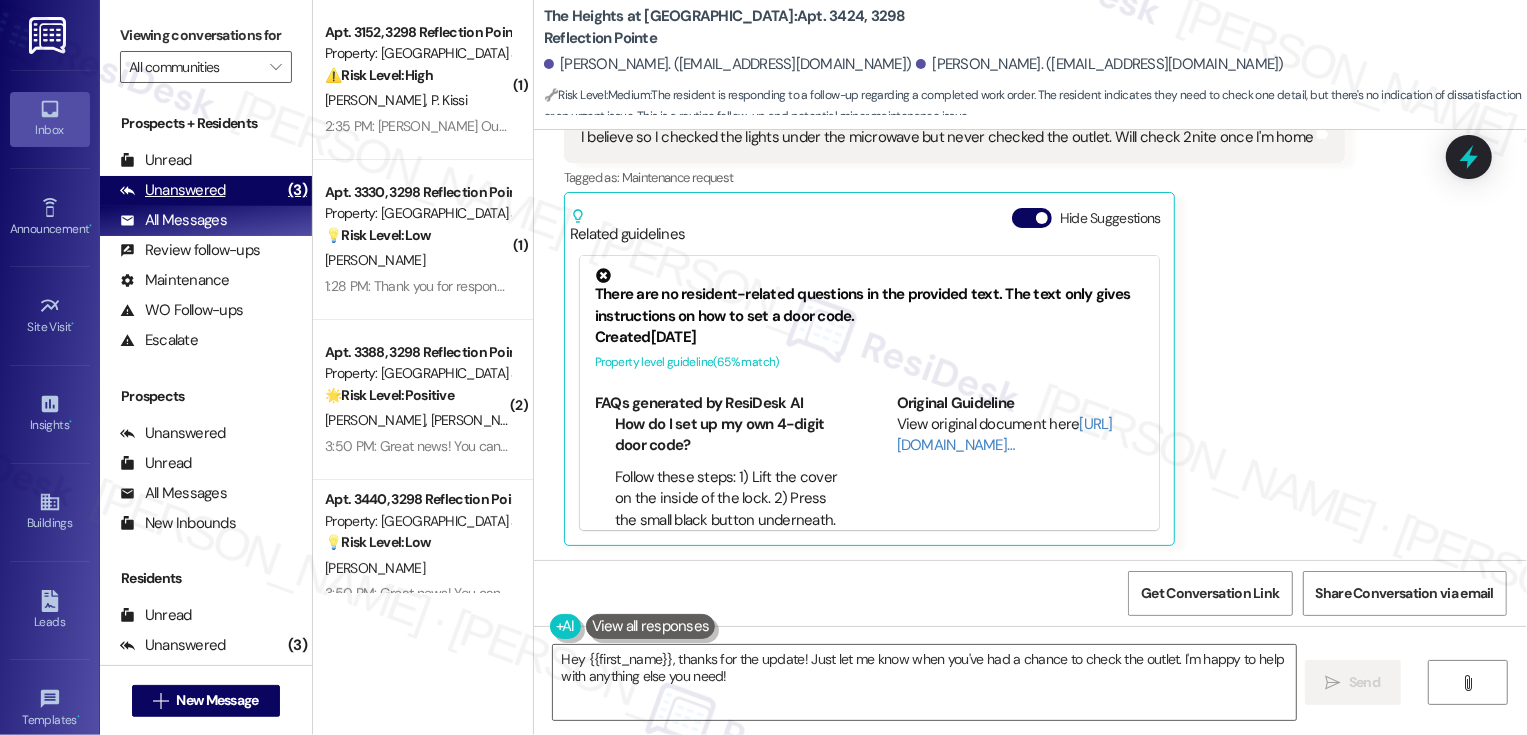 click on "Unanswered (3)" at bounding box center (206, 191) 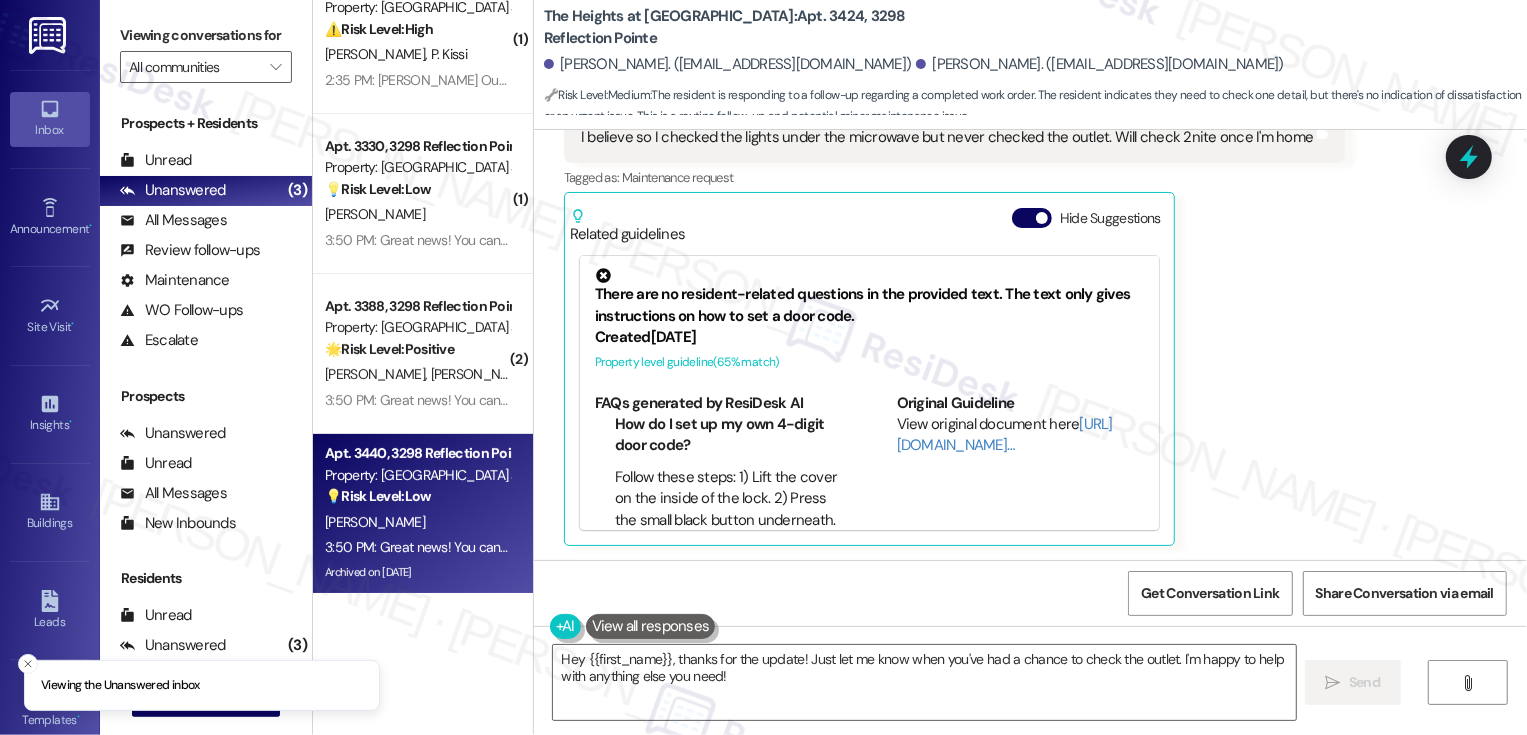 scroll, scrollTop: 0, scrollLeft: 0, axis: both 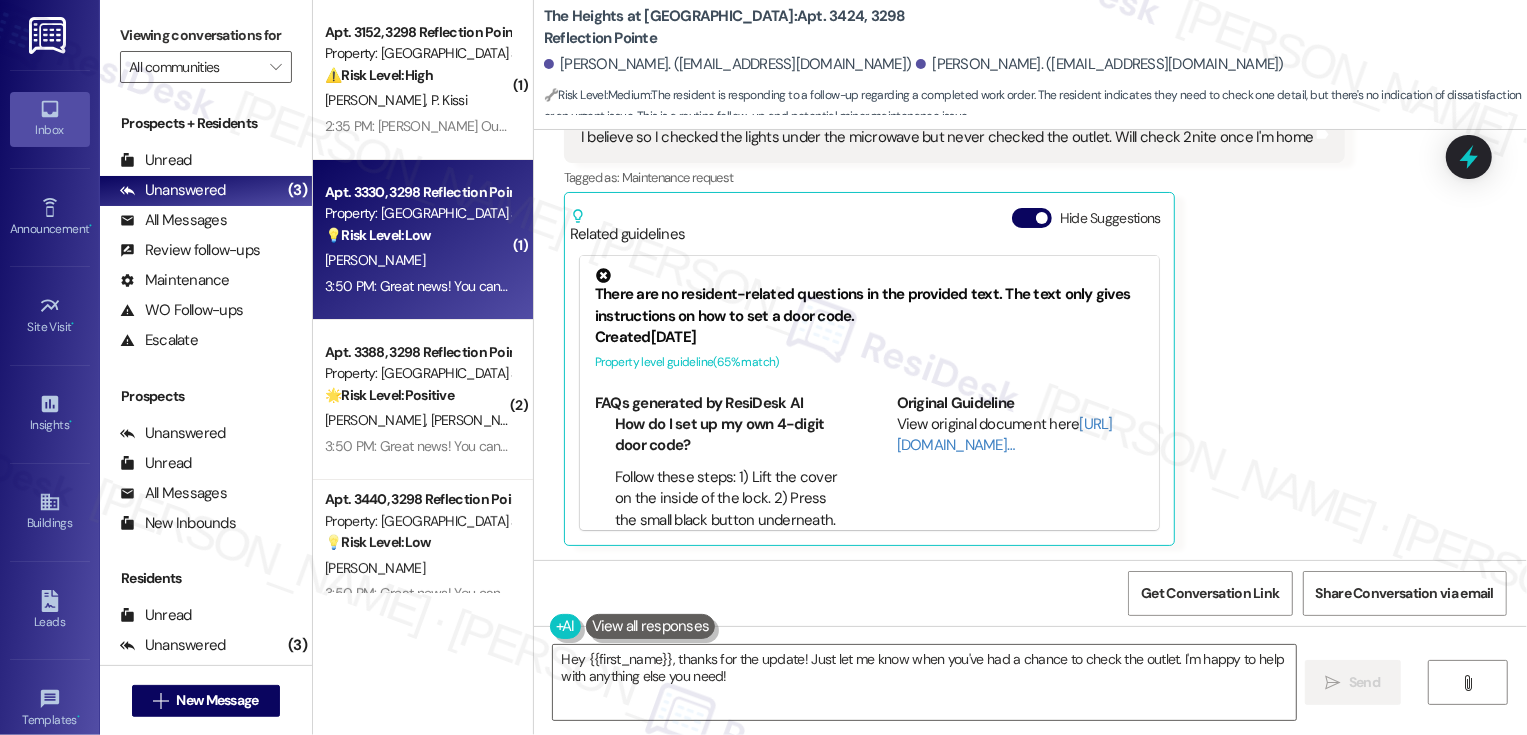 click on "💡  Risk Level:  Low" at bounding box center [378, 235] 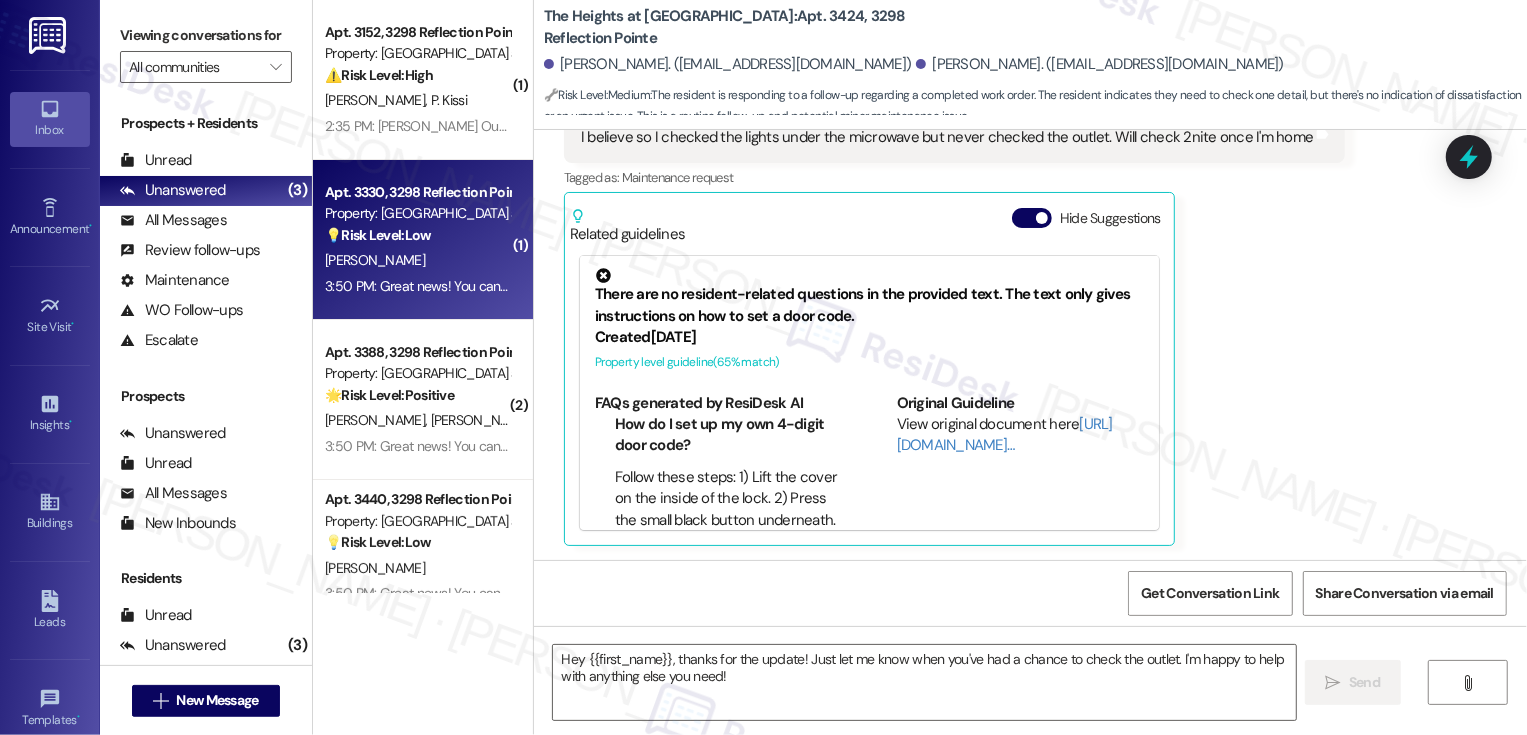 type on "Fetching suggested responses. Please feel free to read through the conversation in the meantime." 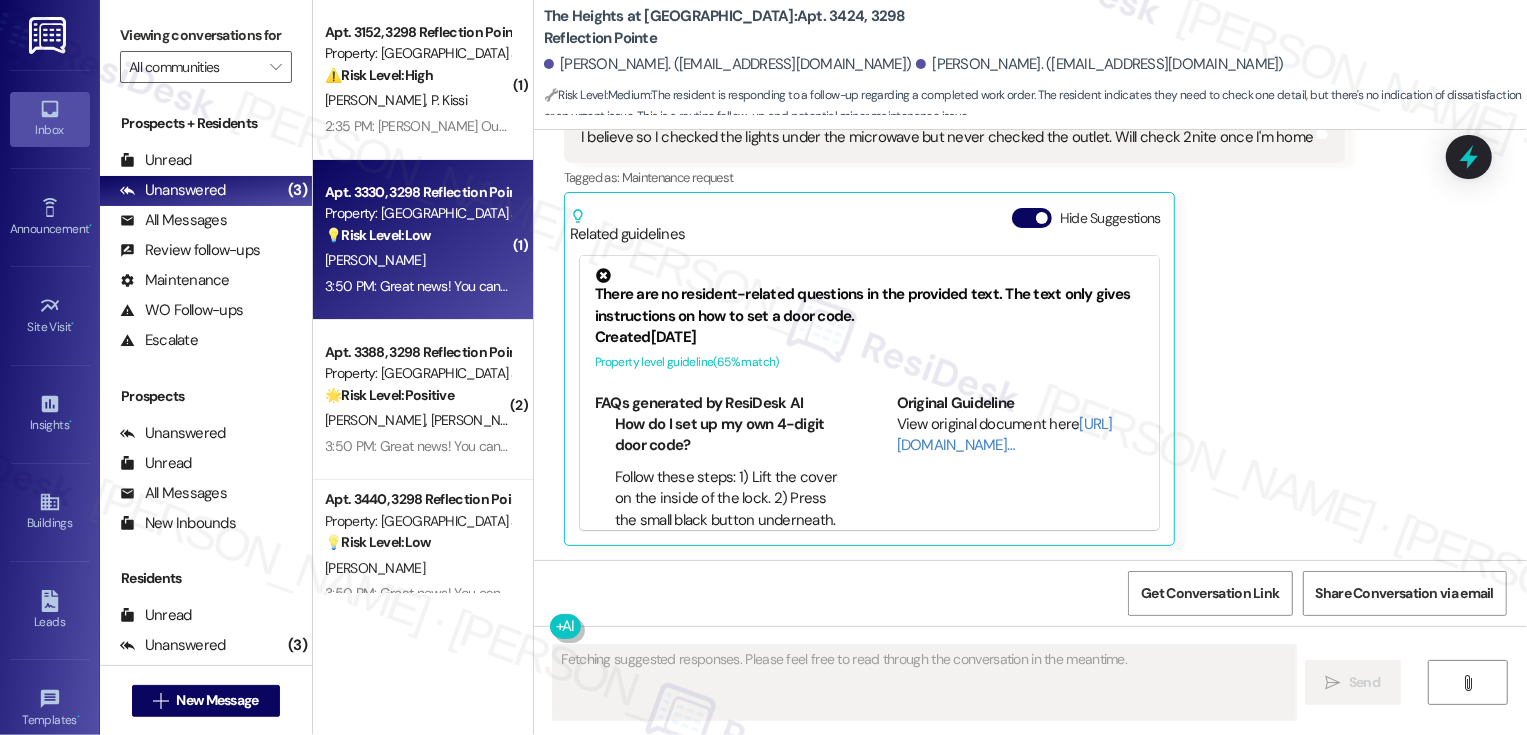 click on "💡  Risk Level:  Low" at bounding box center [378, 235] 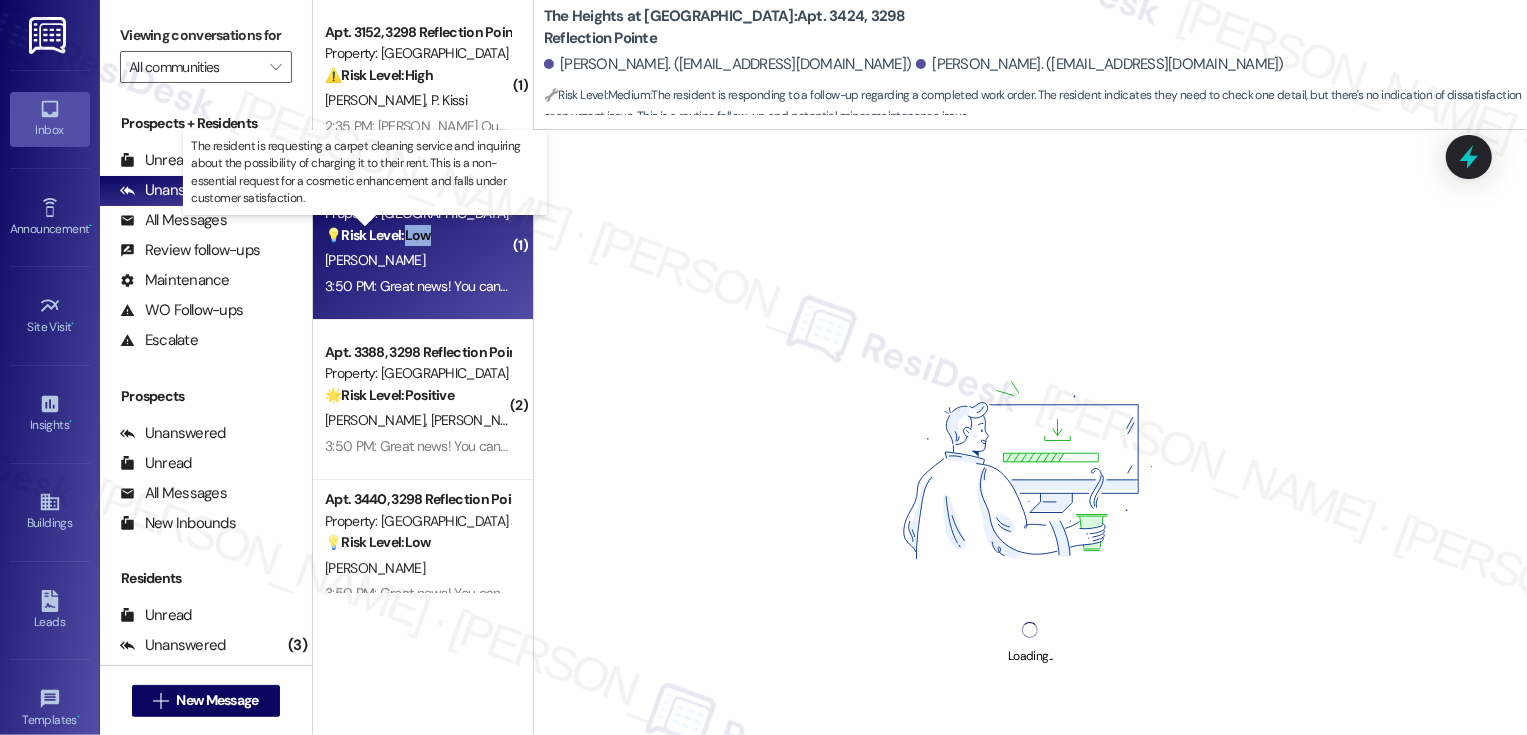 click on "💡  Risk Level:  Low" at bounding box center [378, 235] 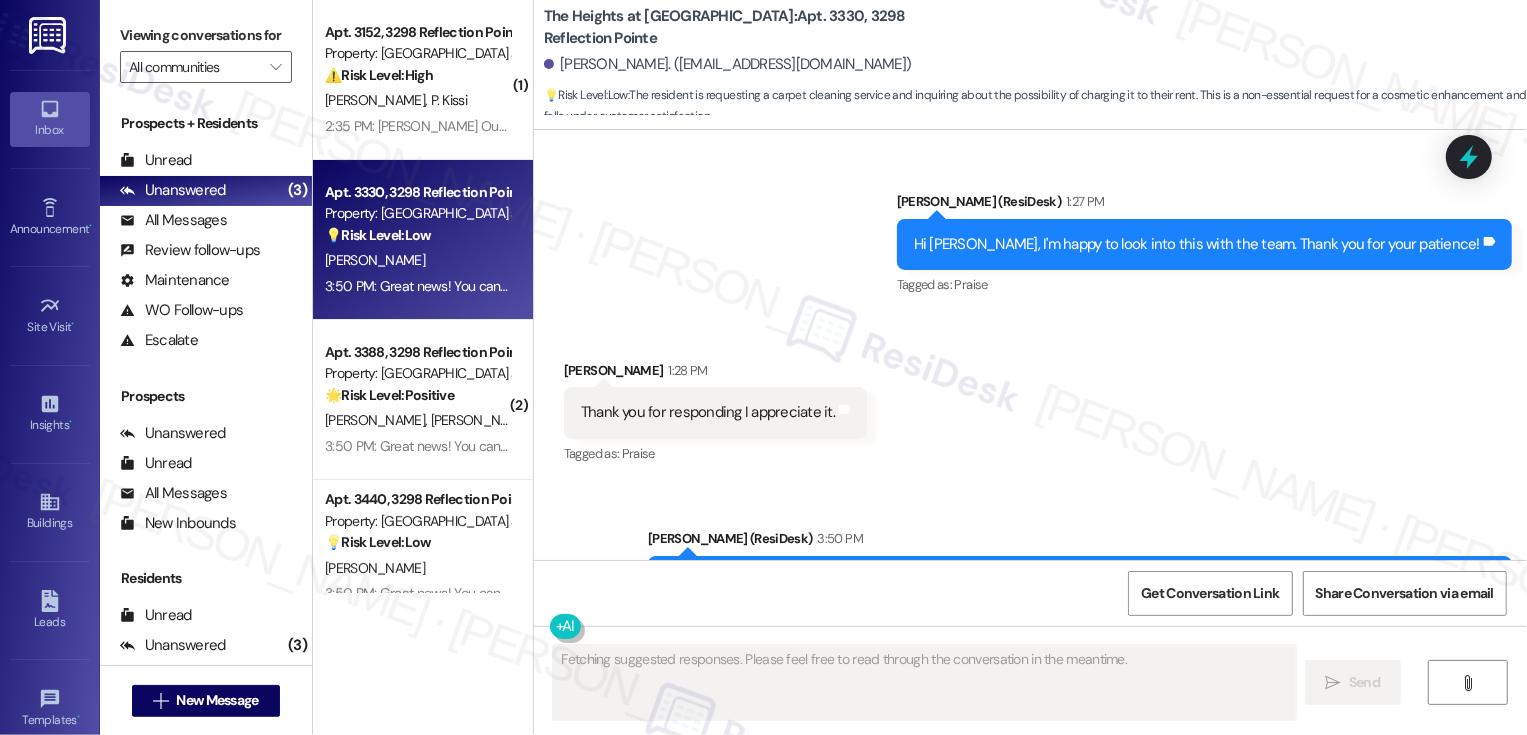 scroll, scrollTop: 2904, scrollLeft: 0, axis: vertical 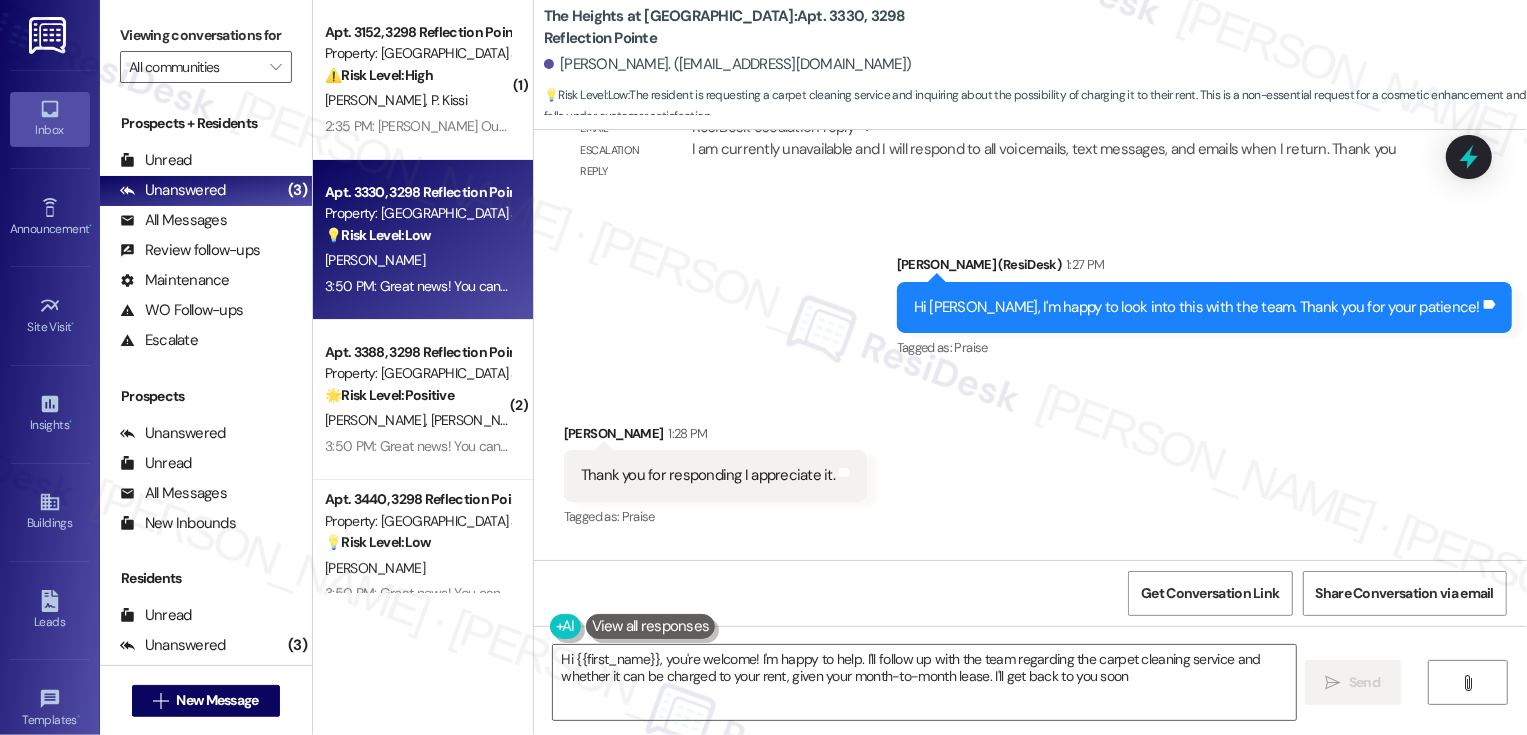 type on "Hi {{first_name}}, you're welcome! I'm happy to help. I'll follow up with the team regarding the carpet cleaning service and whether it can be charged to your rent, given your month-to-month lease. I'll get back to you soon!" 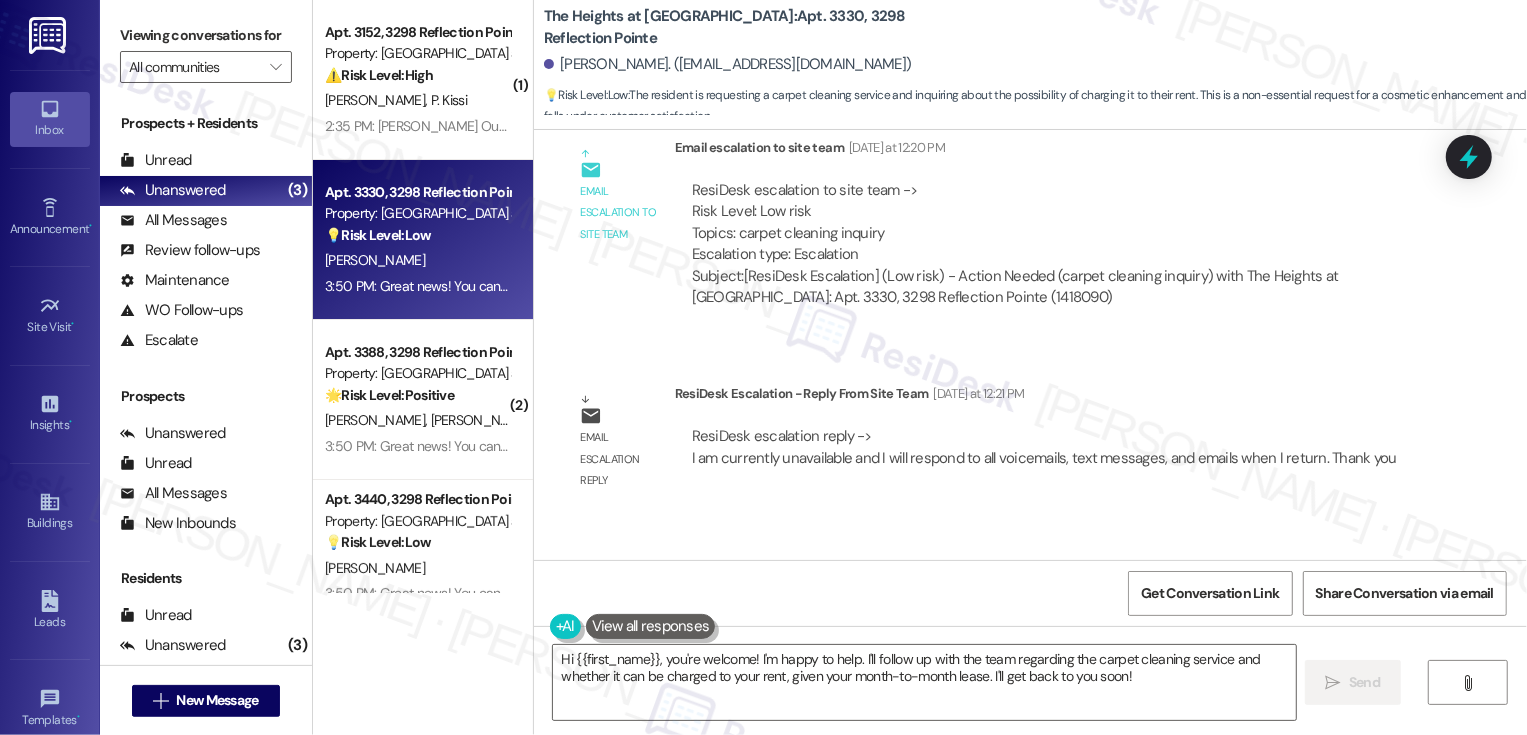 scroll, scrollTop: 2808, scrollLeft: 0, axis: vertical 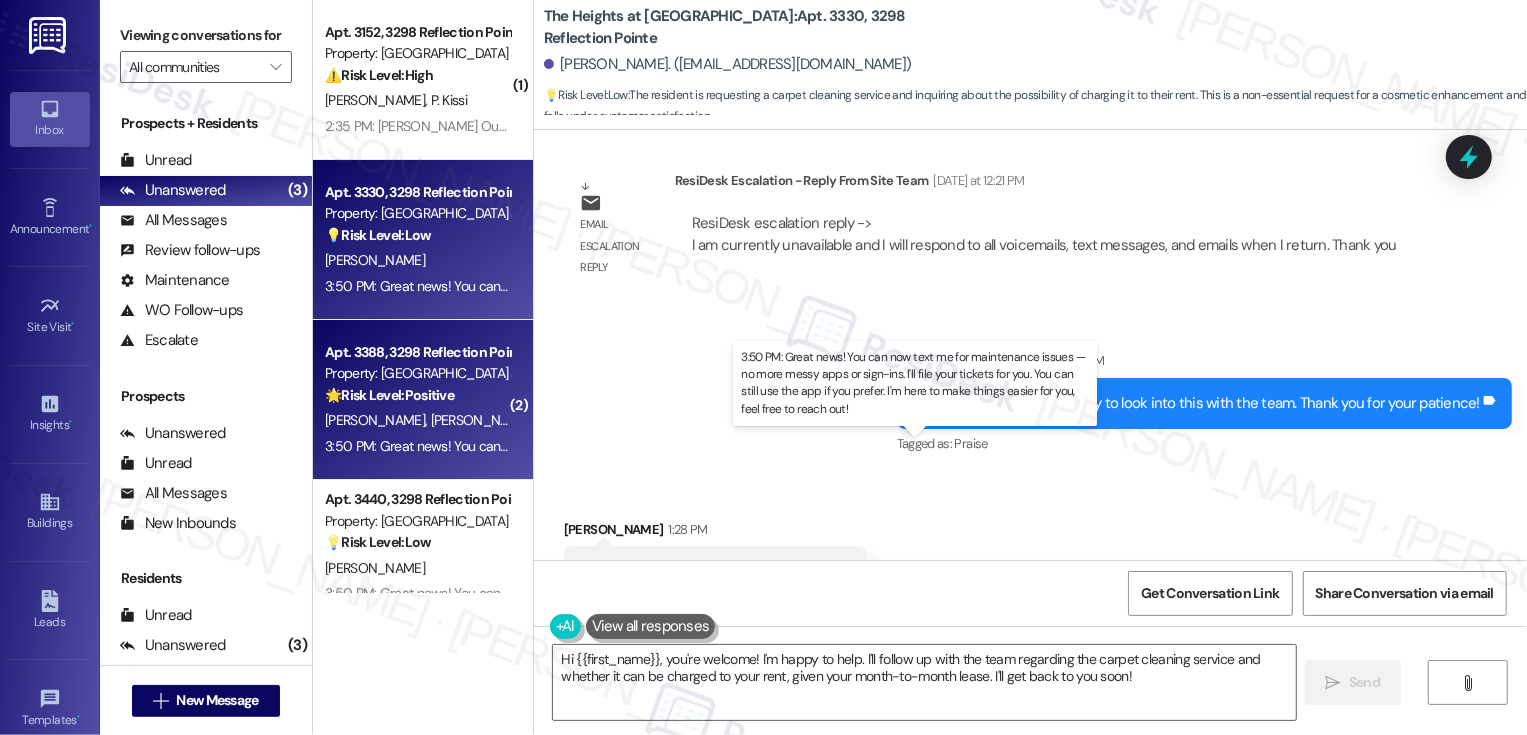 click on "3:50 PM: Great news! You can now text me for maintenance issues — no more messy apps or sign-ins. I'll file your tickets for you. You can still use the app if you prefer.  I'm here to make things easier for you, feel free to reach out! 3:50 PM: Great news! You can now text me for maintenance issues — no more messy apps or sign-ins. I'll file your tickets for you. You can still use the app if you prefer.  I'm here to make things easier for you, feel free to reach out!" at bounding box center (979, 446) 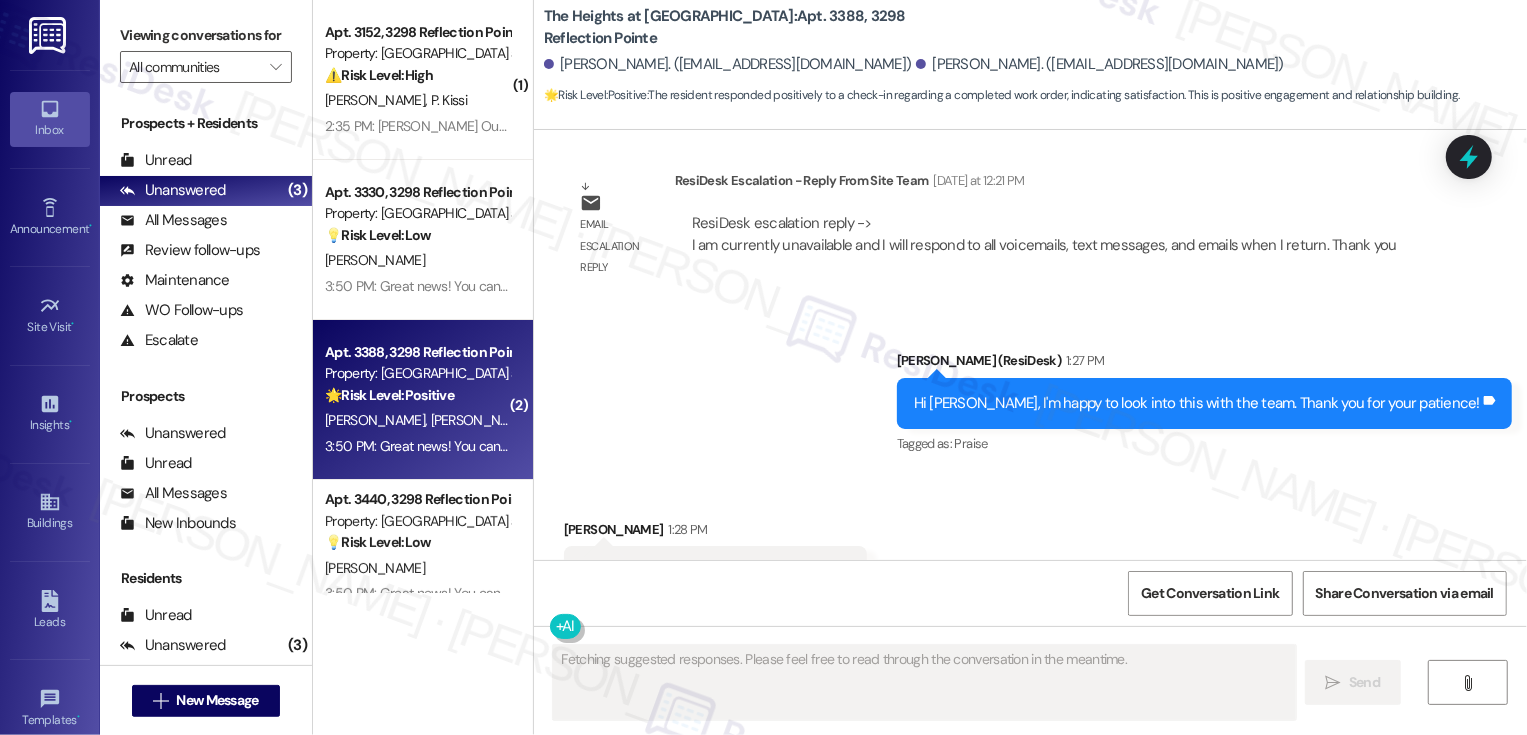 click on "3:50 PM: Great news! You can now text me for maintenance issues — no more messy apps or sign-ins. I'll file your tickets for you. You can still use the app if you prefer.  I'm here to make things easier for you, feel free to reach out! 3:50 PM: Great news! You can now text me for maintenance issues — no more messy apps or sign-ins. I'll file your tickets for you. You can still use the app if you prefer.  I'm here to make things easier for you, feel free to reach out!" at bounding box center (979, 446) 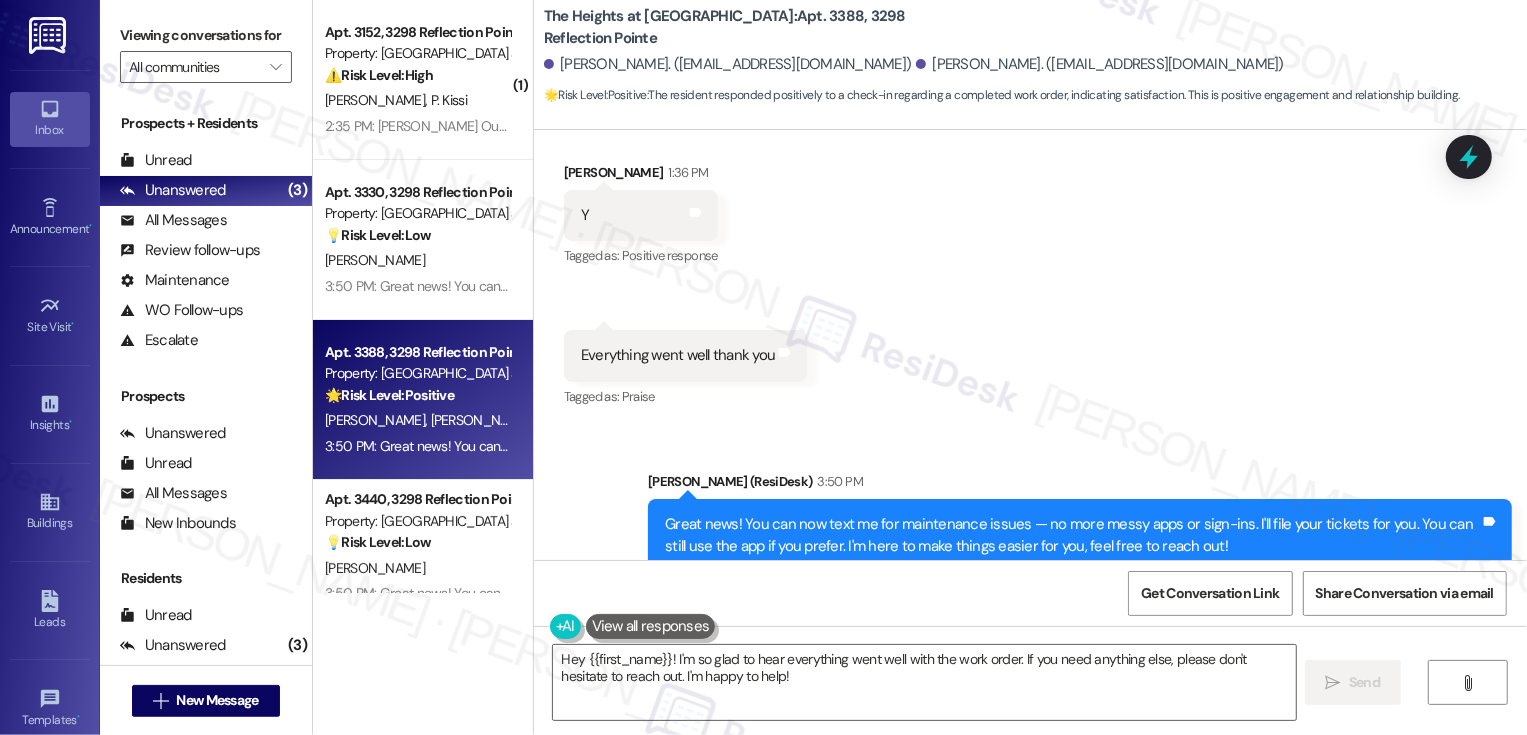 scroll, scrollTop: 1980, scrollLeft: 0, axis: vertical 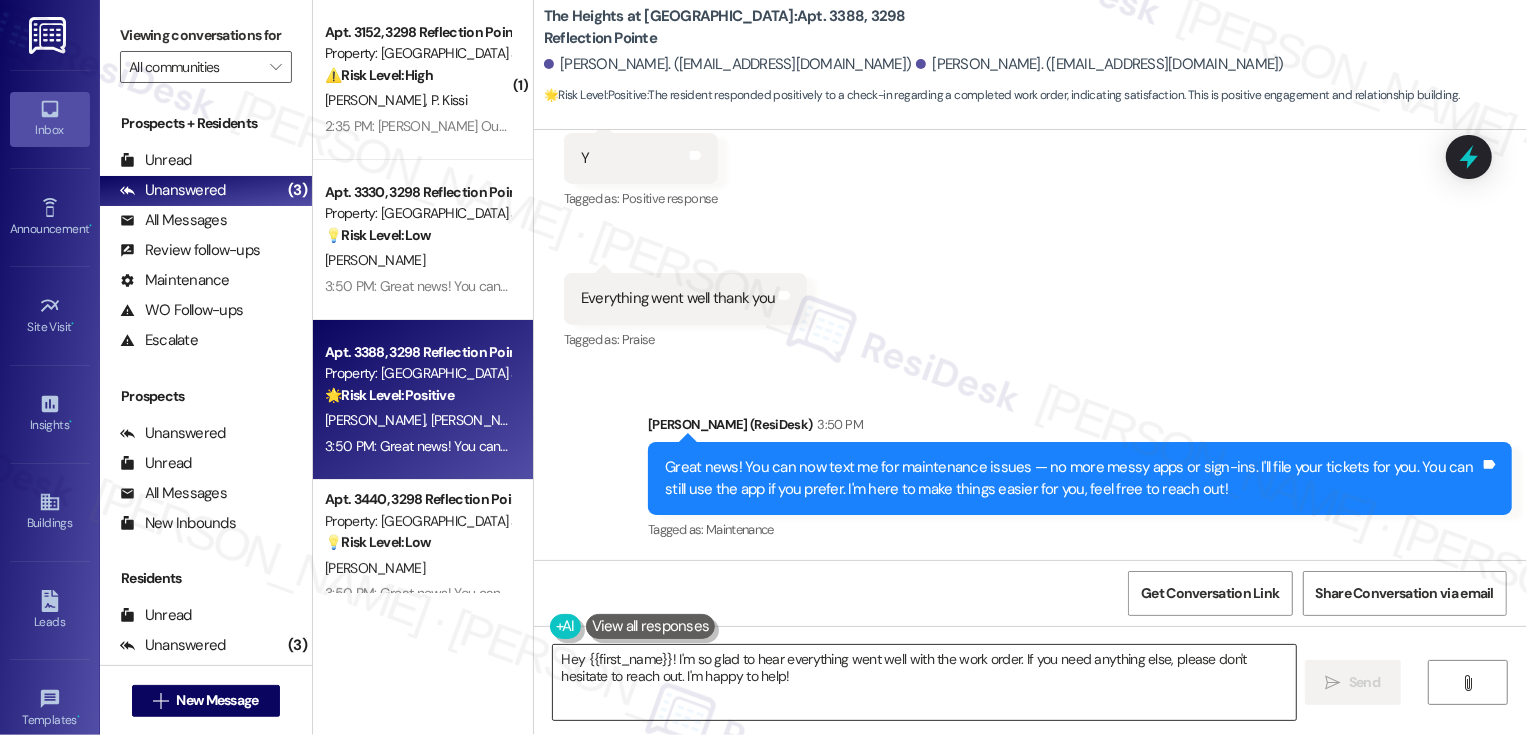 click on "Hey {{first_name}}! I'm so glad to hear everything went well with the work order. If you need anything else, please don't hesitate to reach out. I'm happy to help!" at bounding box center [924, 682] 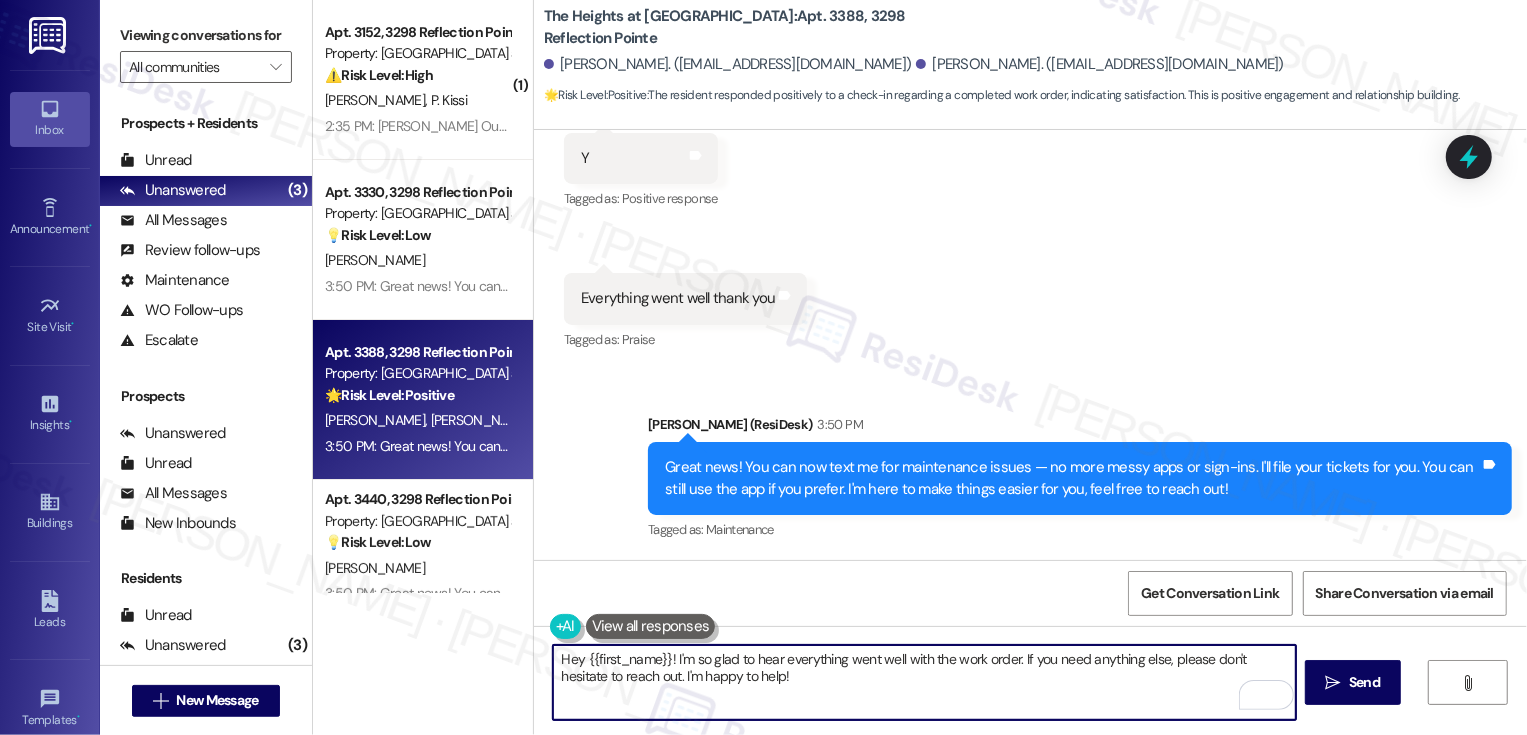 click on "Hey {{first_name}}! I'm so glad to hear everything went well with the work order. If you need anything else, please don't hesitate to reach out. I'm happy to help!" at bounding box center (924, 682) 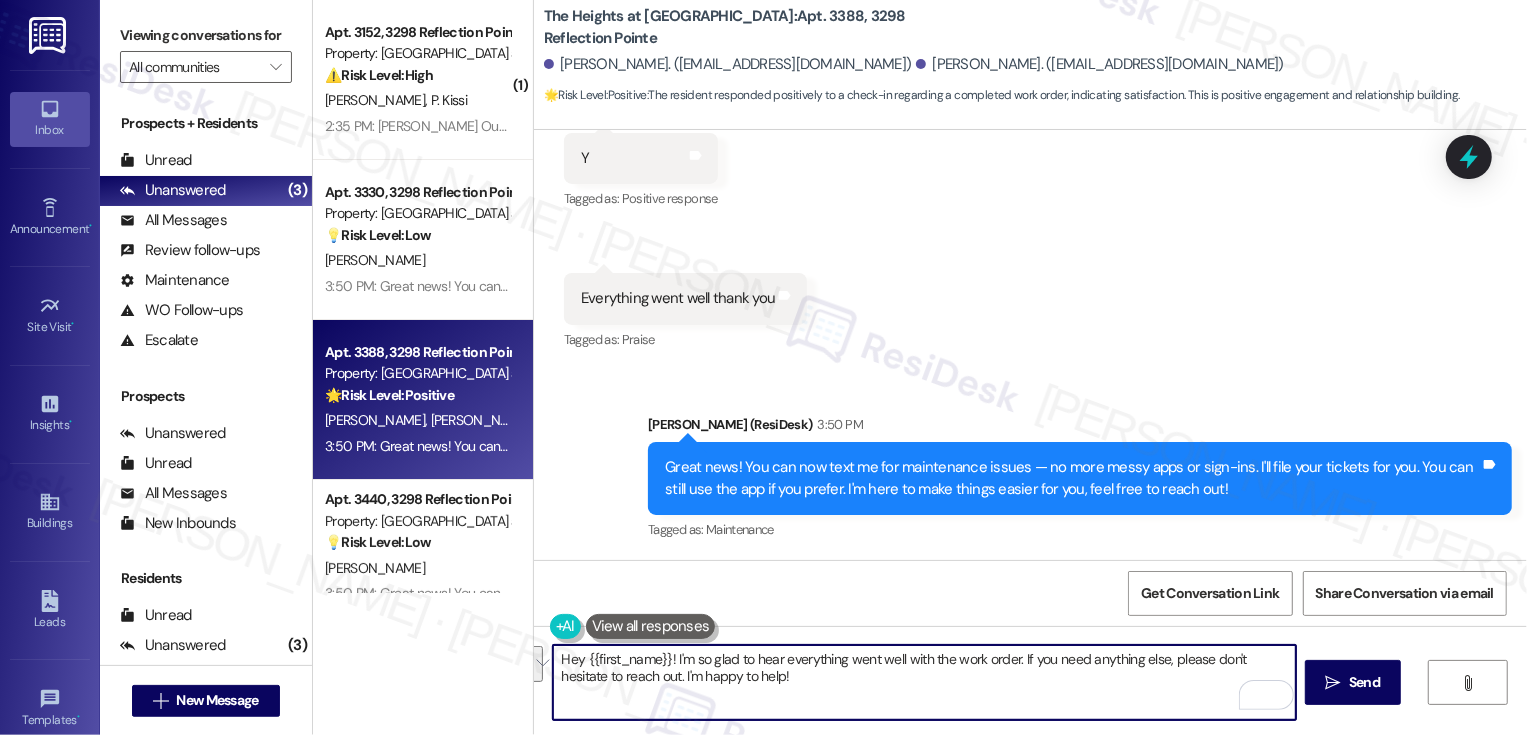 click on "Hey {{first_name}}! I'm so glad to hear everything went well with the work order. If you need anything else, please don't hesitate to reach out. I'm happy to help!" at bounding box center (924, 682) 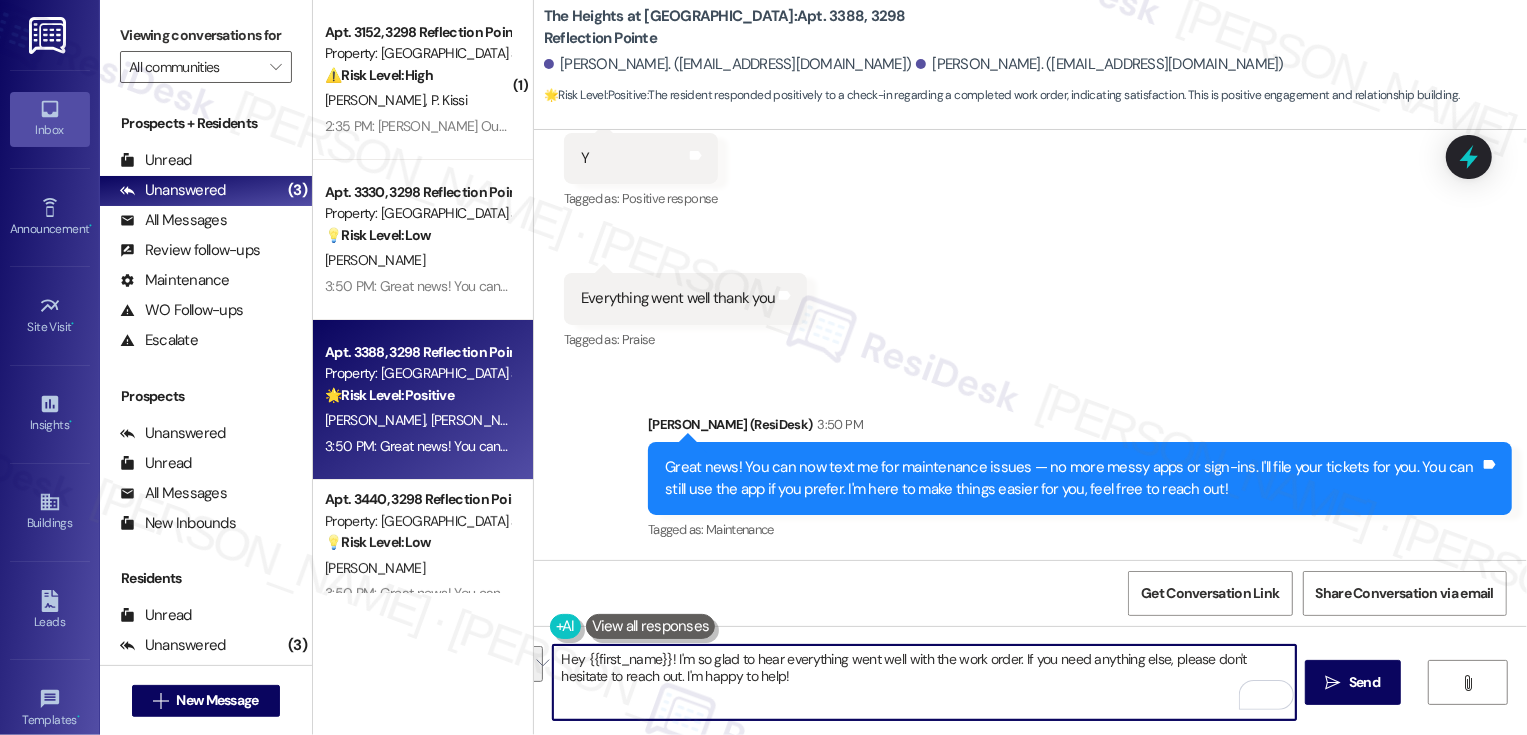 click on "Hey {{first_name}}! I'm so glad to hear everything went well with the work order. If you need anything else, please don't hesitate to reach out. I'm happy to help!" at bounding box center (924, 682) 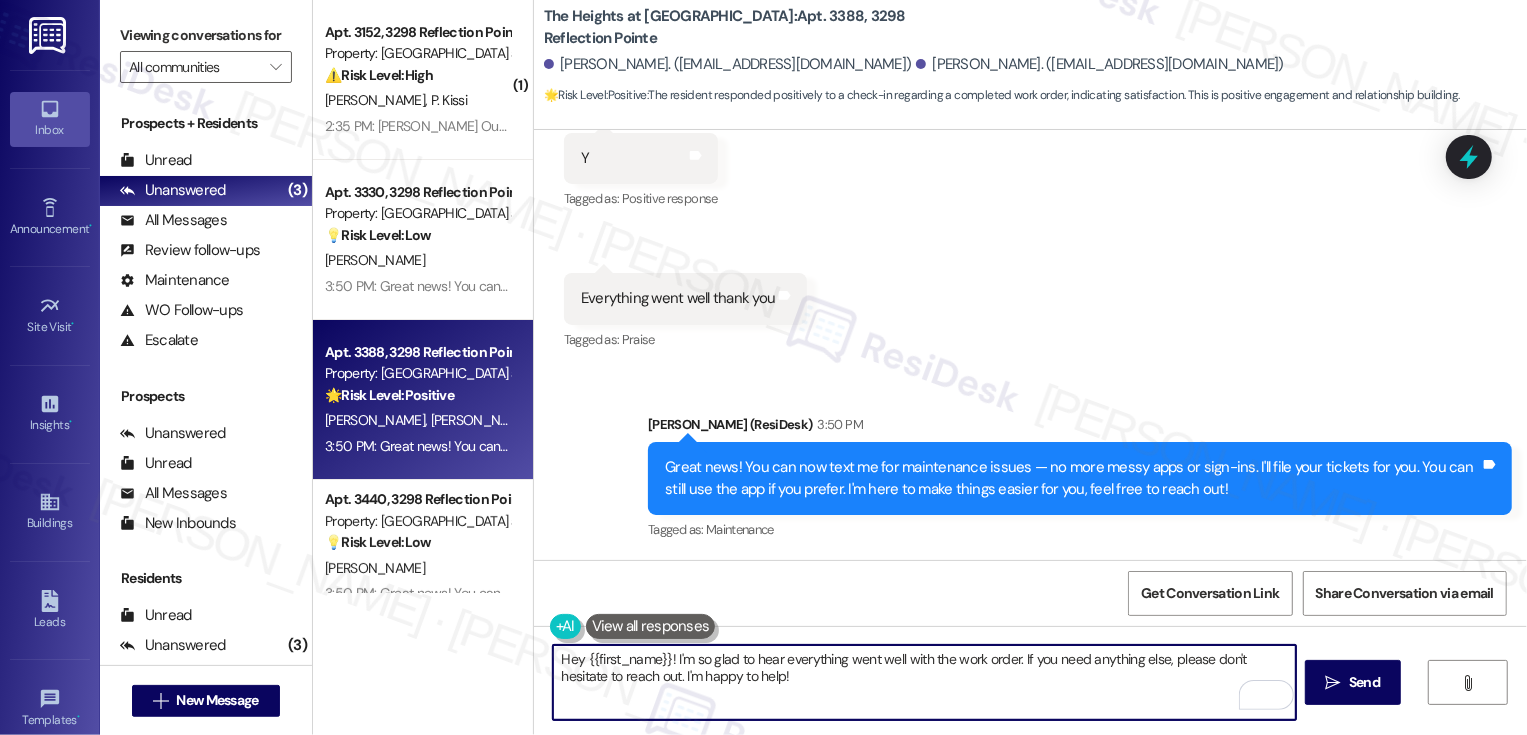 drag, startPoint x: 1008, startPoint y: 655, endPoint x: 1086, endPoint y: 713, distance: 97.20082 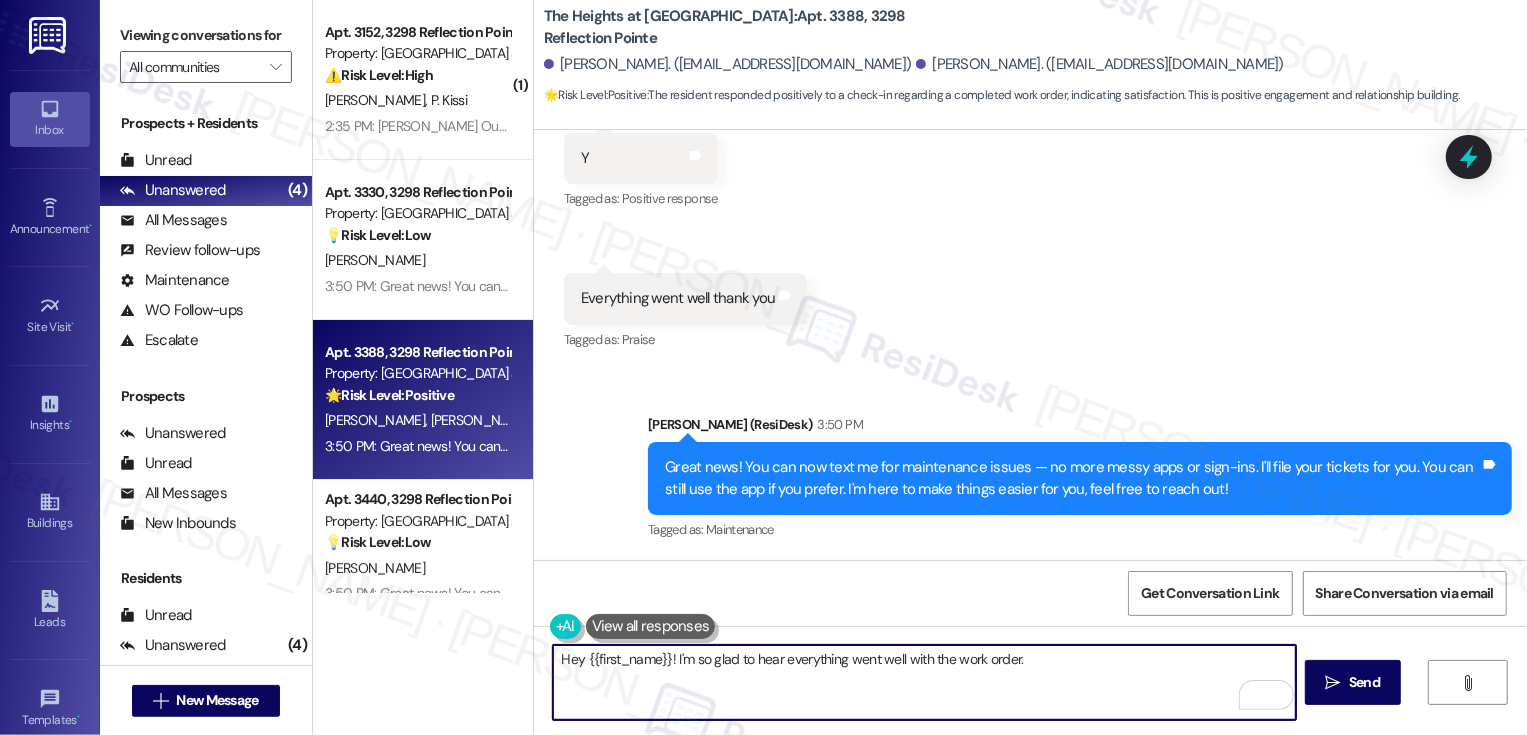 paste on "If you have a minute, could I ask a quick favor? Would you mind leaving us a Google review? It would mean so much to us! Of course, no pressure at all if it’s not convenient. Here is a quick link: {{google_review_link}}. Thank you so much! 😊" 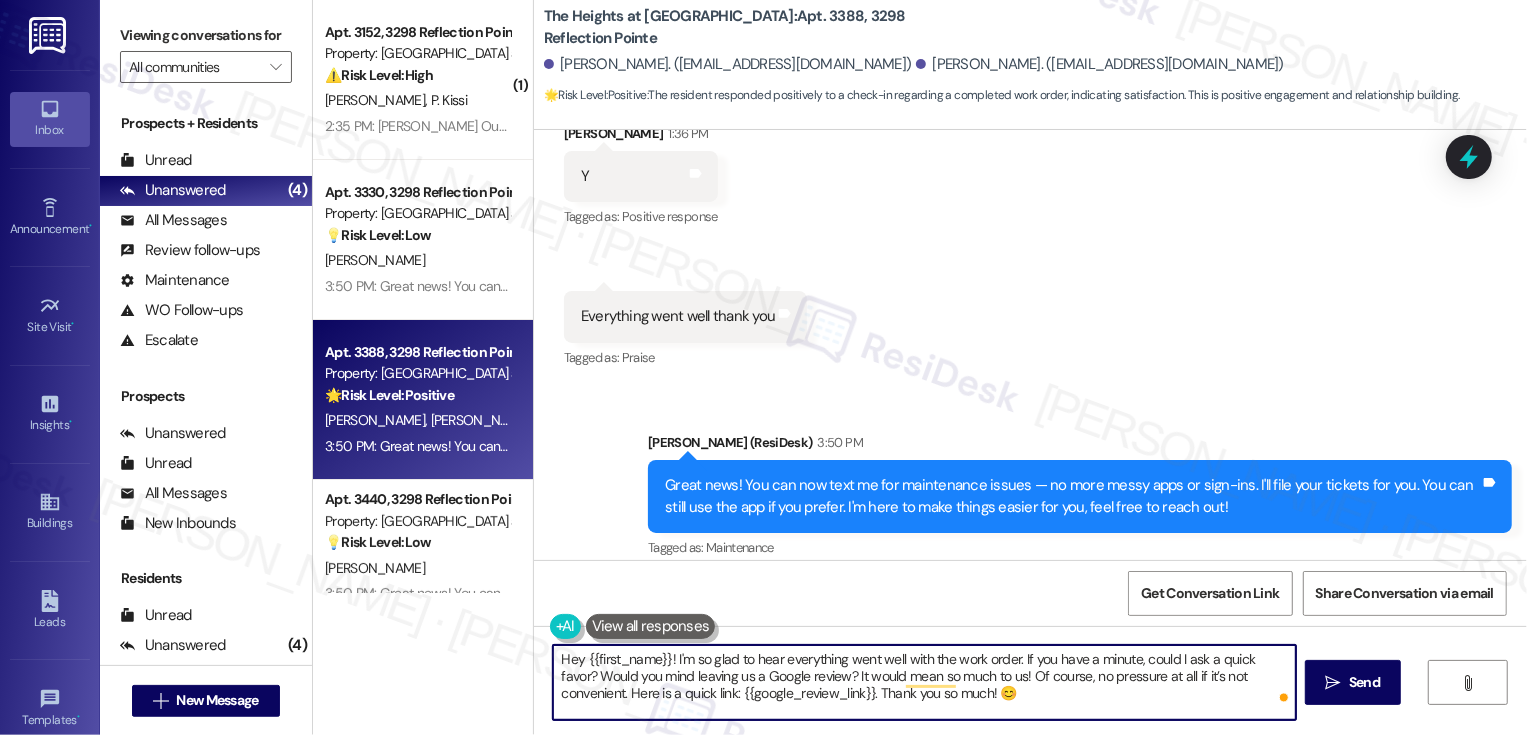 scroll, scrollTop: 1980, scrollLeft: 0, axis: vertical 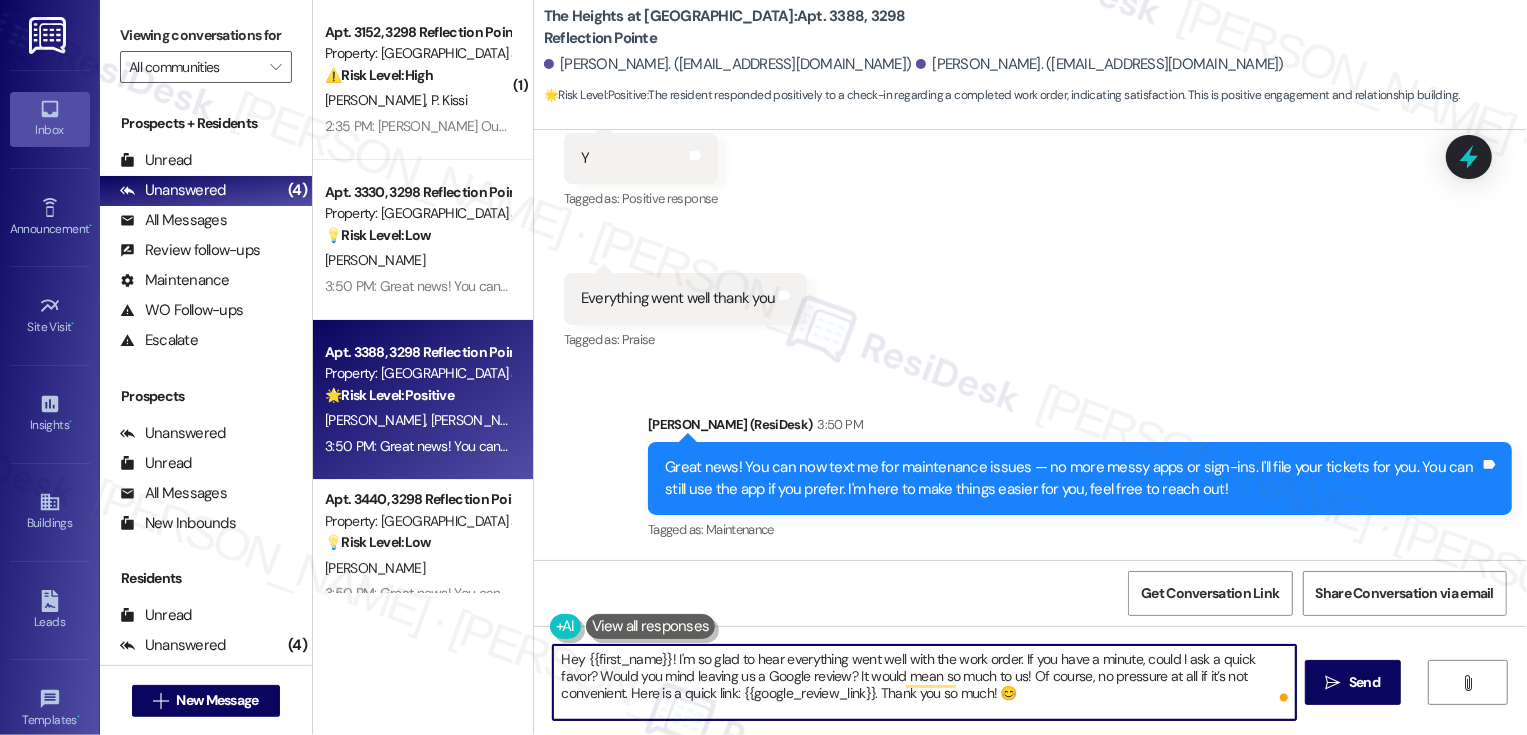 click on "Hey {{first_name}}! I'm so glad to hear everything went well with the work order. If you have a minute, could I ask a quick favor? Would you mind leaving us a Google review? It would mean so much to us! Of course, no pressure at all if it’s not convenient. Here is a quick link: {{google_review_link}}. Thank you so much! 😊  Send " at bounding box center (1030, 701) 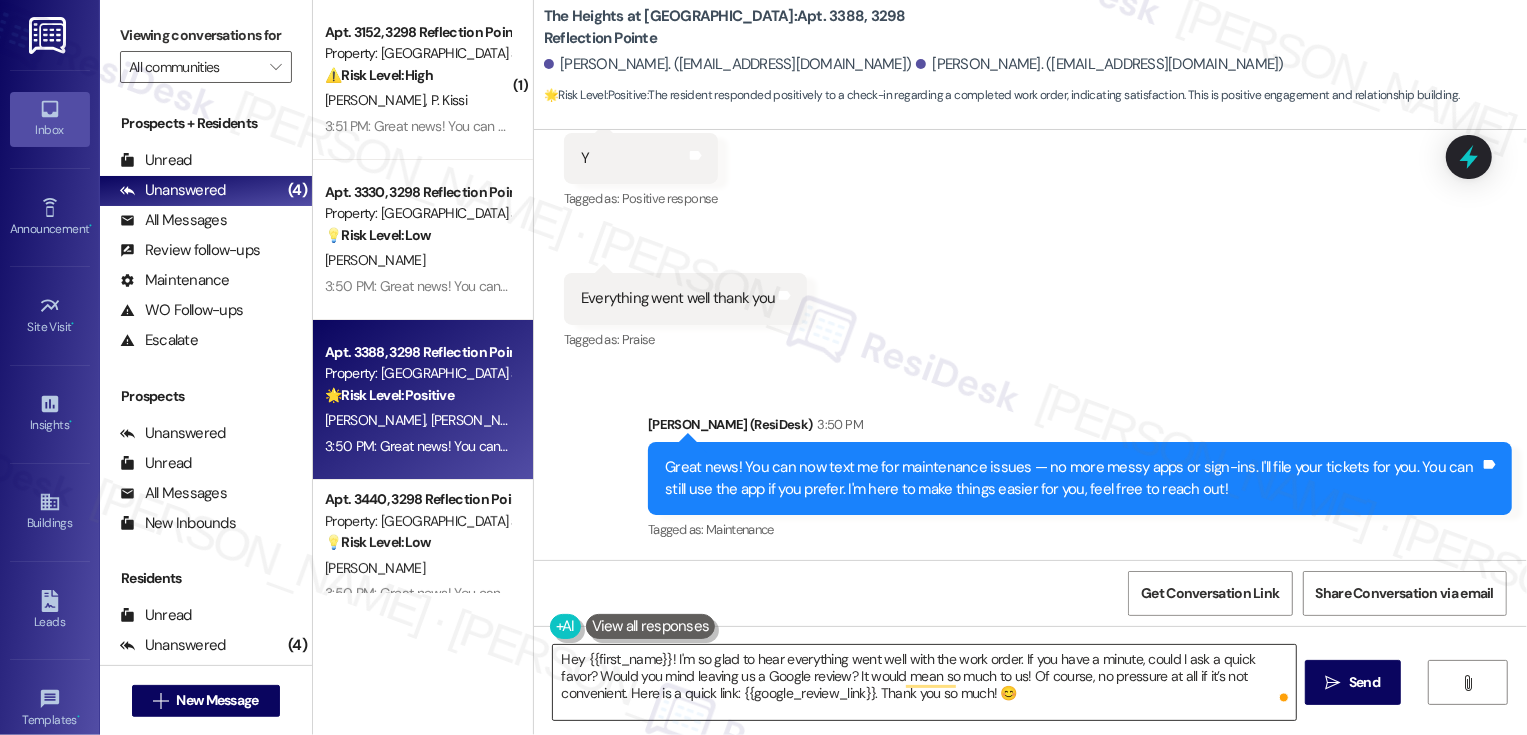click on "Hey {{first_name}}! I'm so glad to hear everything went well with the work order. If you have a minute, could I ask a quick favor? Would you mind leaving us a Google review? It would mean so much to us! Of course, no pressure at all if it’s not convenient. Here is a quick link: {{google_review_link}}. Thank you so much! 😊" at bounding box center (924, 682) 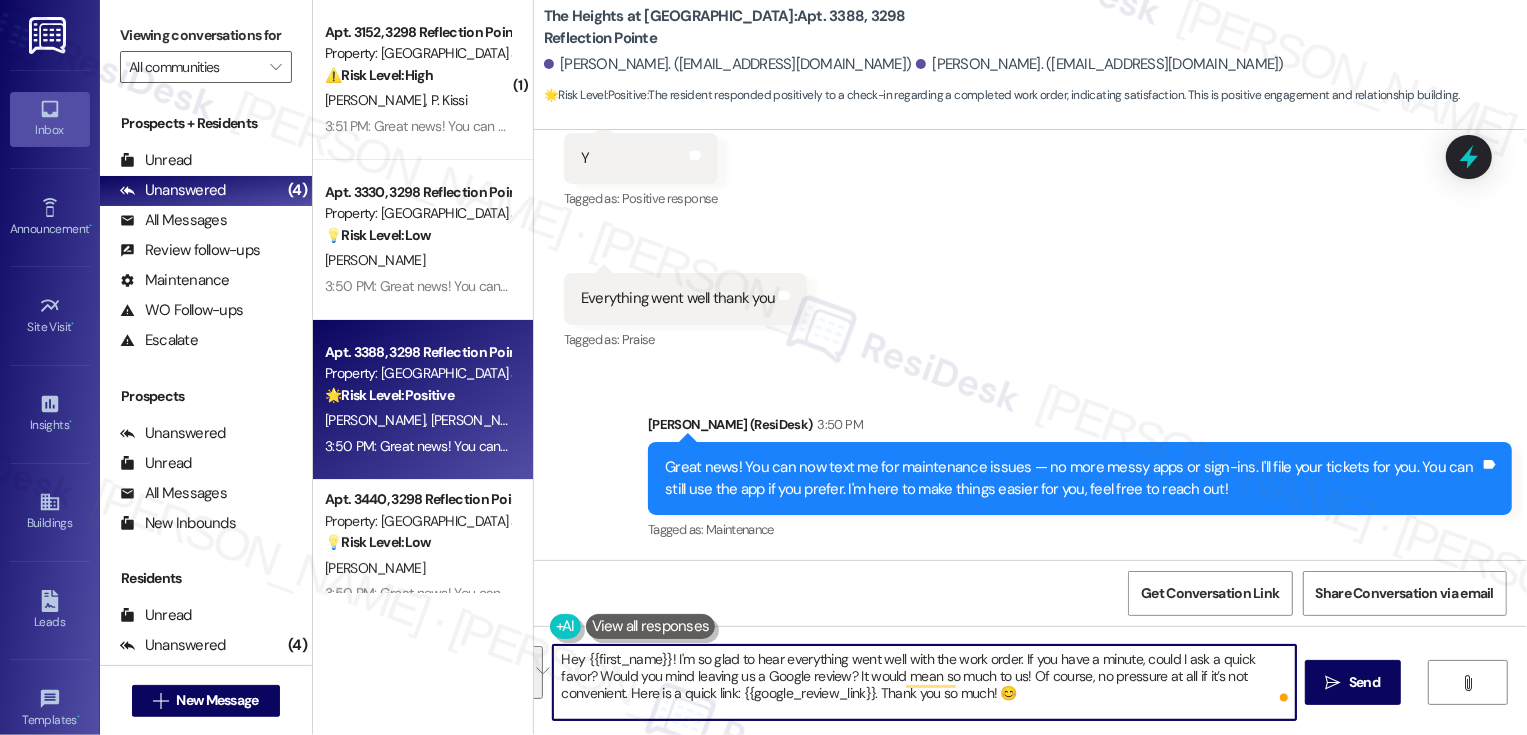 drag, startPoint x: 1012, startPoint y: 652, endPoint x: 1048, endPoint y: 707, distance: 65.734314 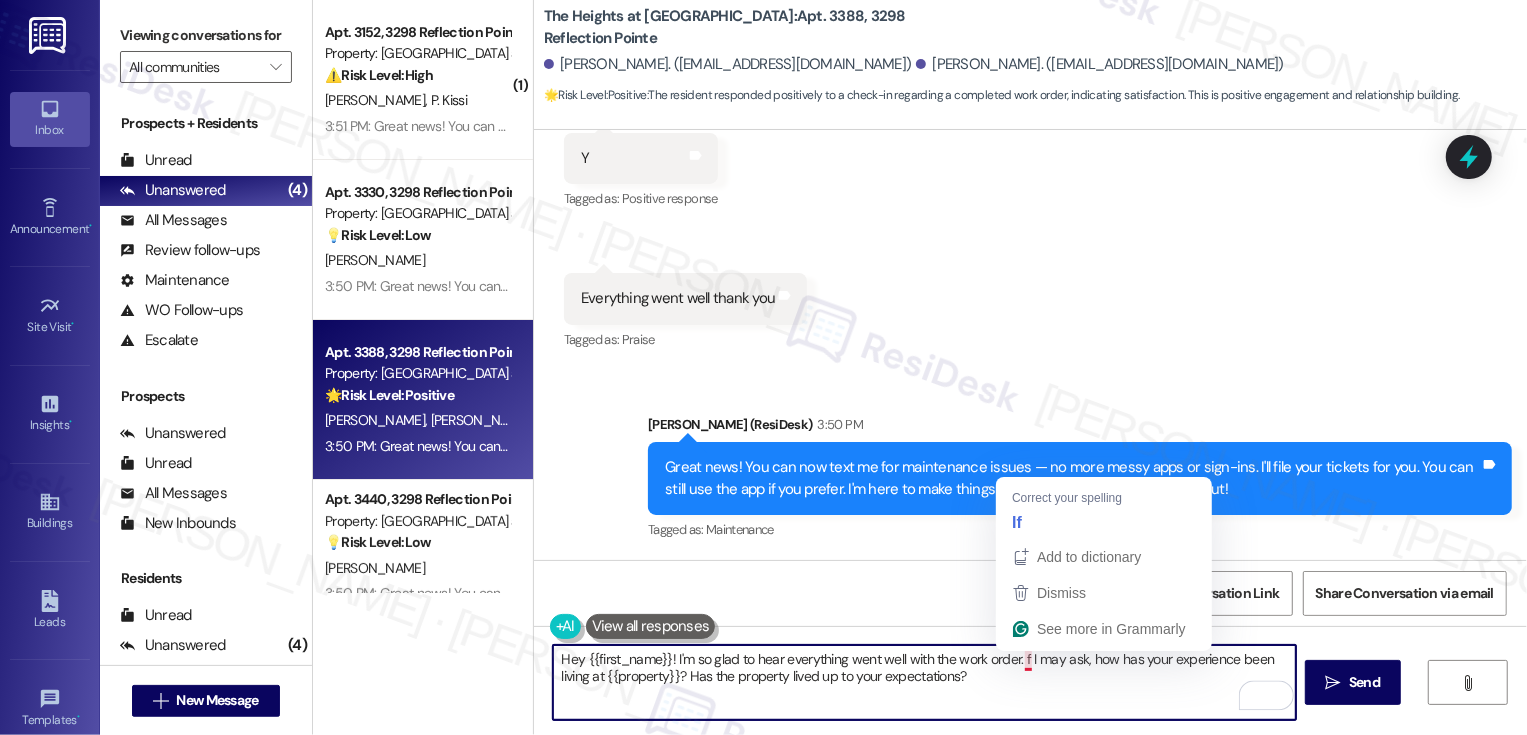 click on "Hey {{first_name}}! I'm so glad to hear everything went well with the work order. f I may ask, how has your experience been living at {{property}}? Has the property lived up to your expectations?" at bounding box center (924, 682) 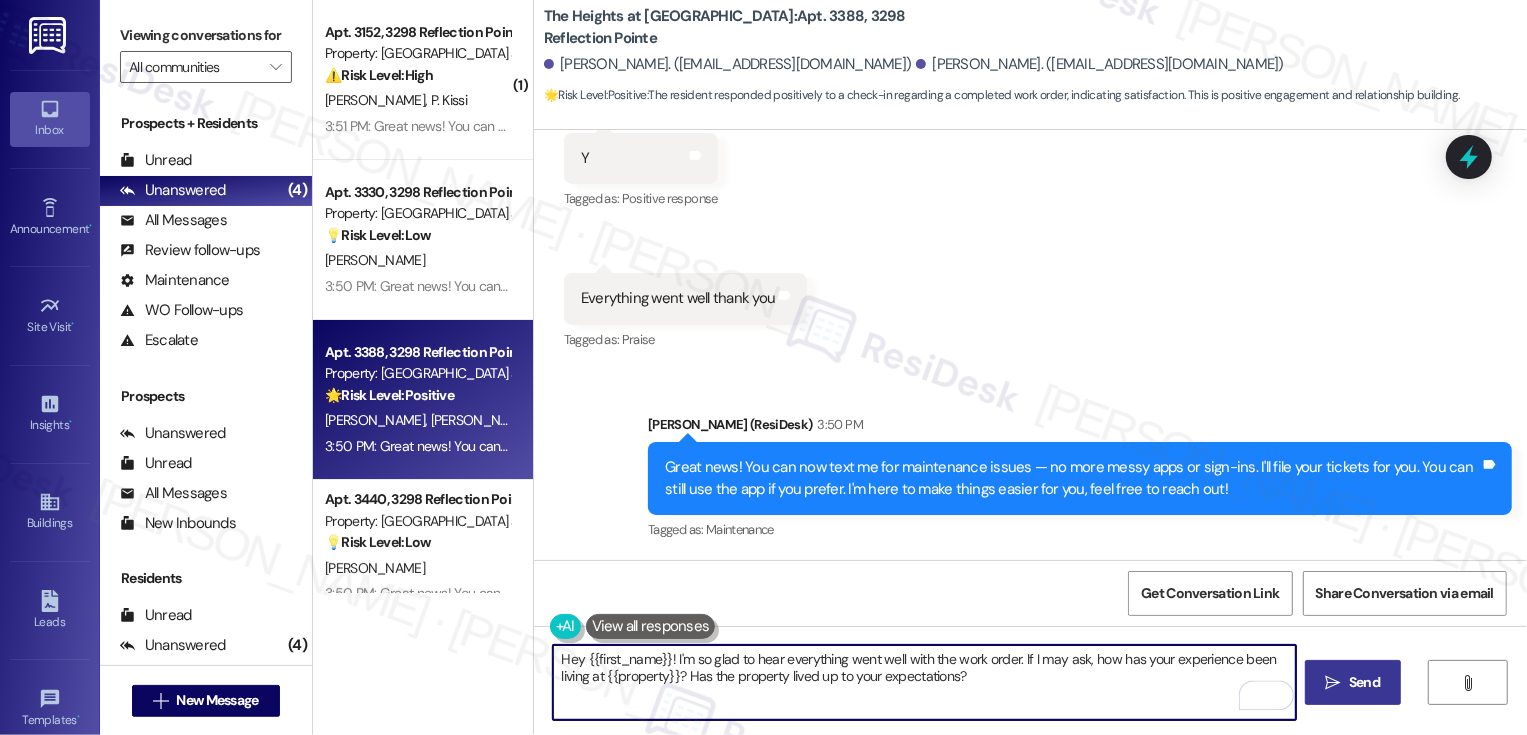 type on "Hey {{first_name}}! I'm so glad to hear everything went well with the work order. If I may ask, how has your experience been living at {{property}}? Has the property lived up to your expectations?" 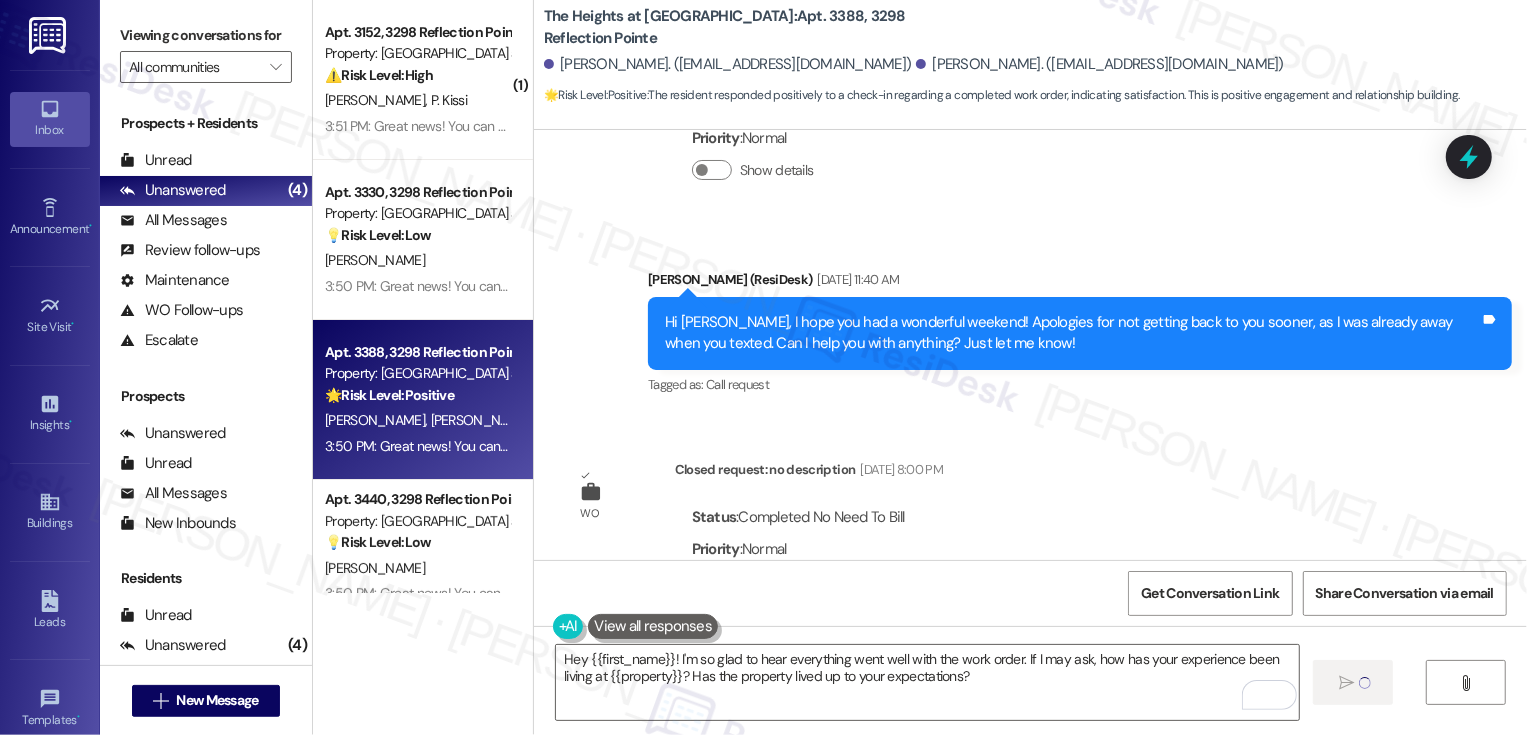 type 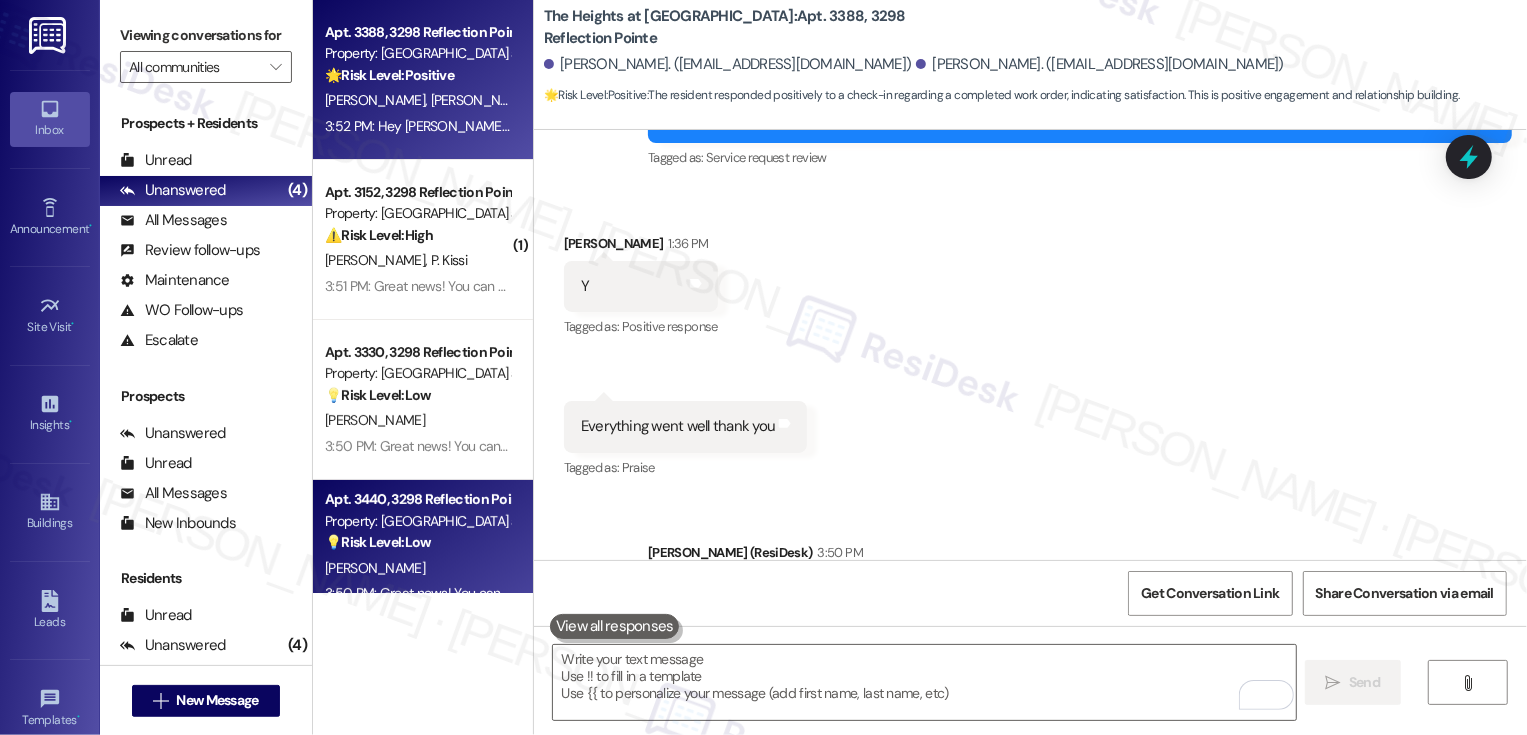 scroll, scrollTop: 1969, scrollLeft: 0, axis: vertical 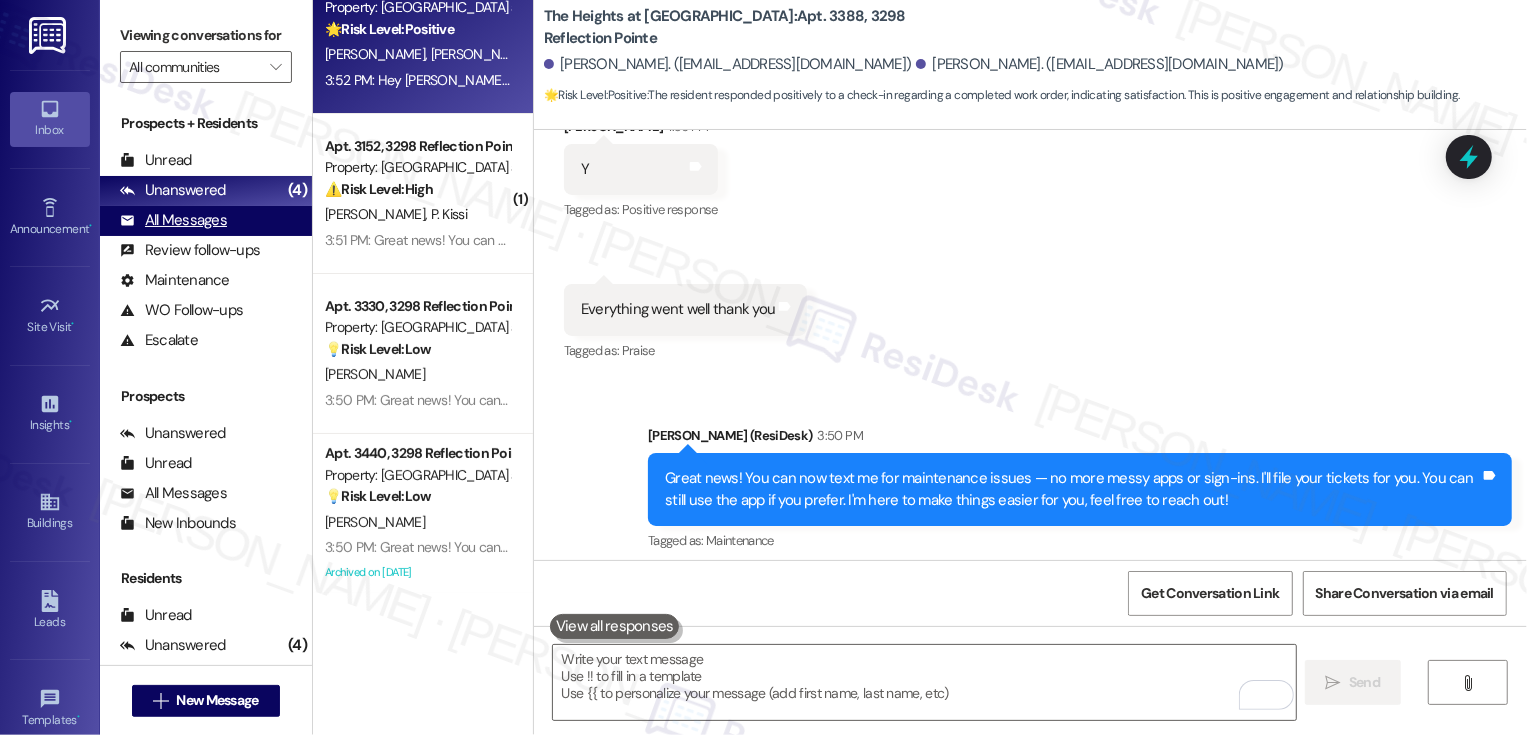 click on "All Messages" at bounding box center (173, 220) 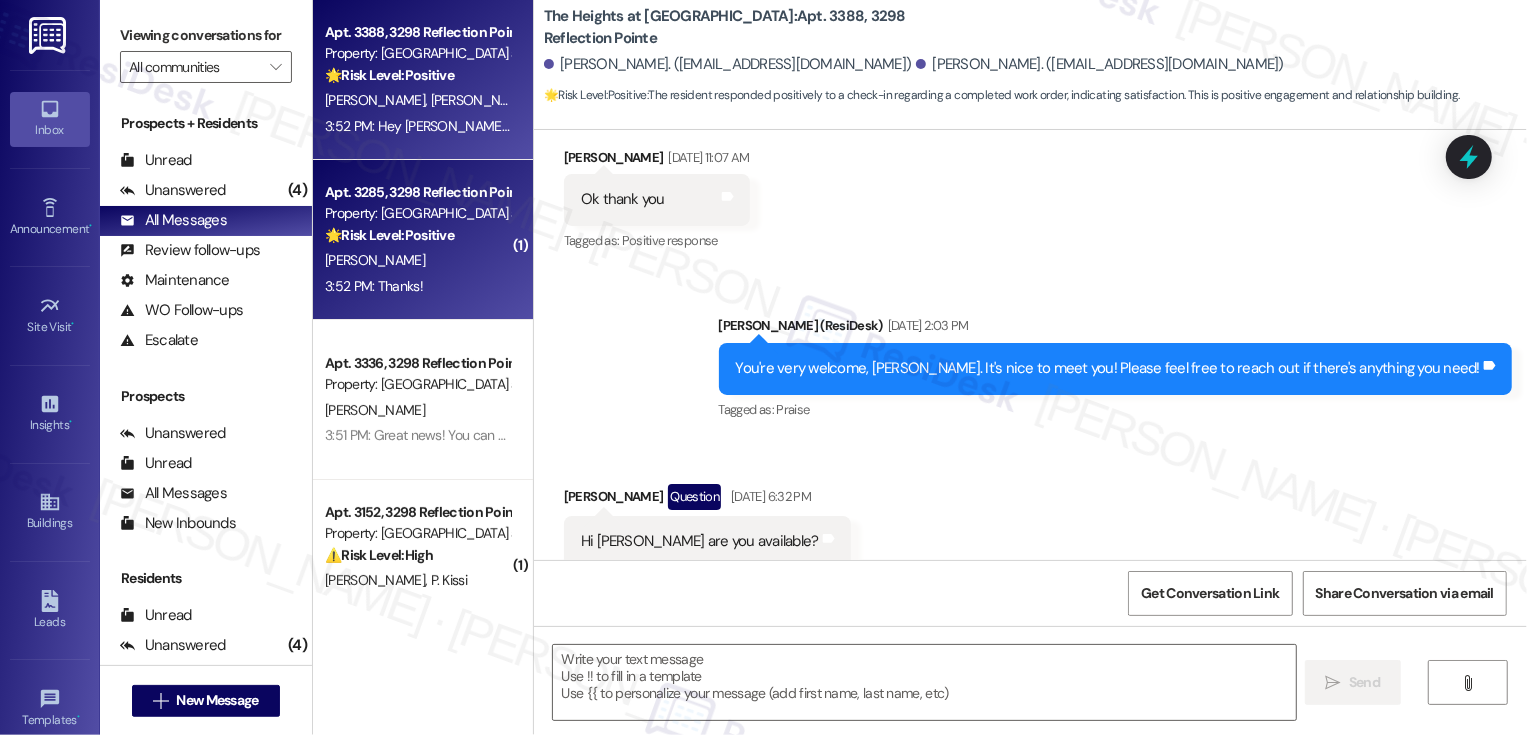 type on "Fetching suggested responses. Please feel free to read through the conversation in the meantime." 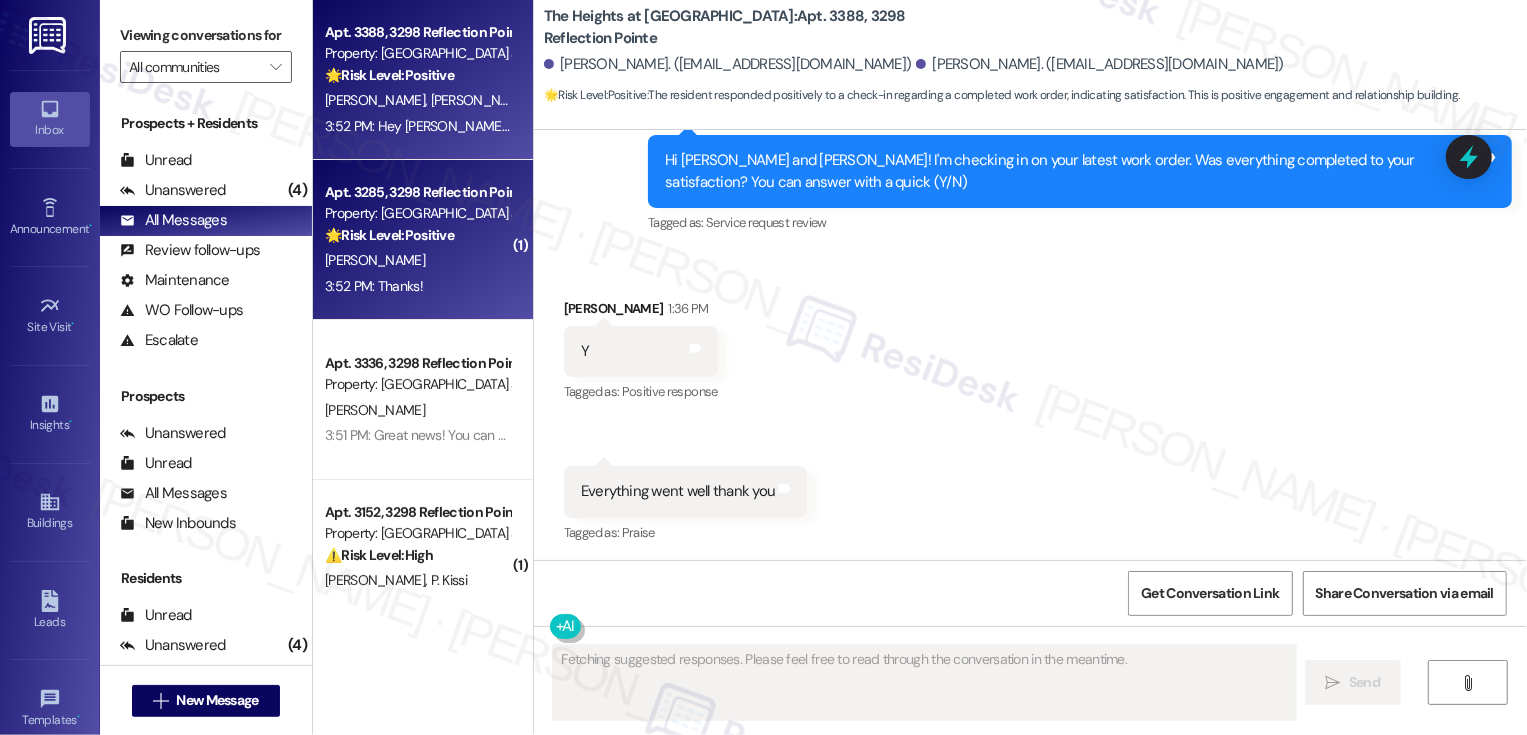 click on "Property: [GEOGRAPHIC_DATA] at [GEOGRAPHIC_DATA]" at bounding box center [417, 213] 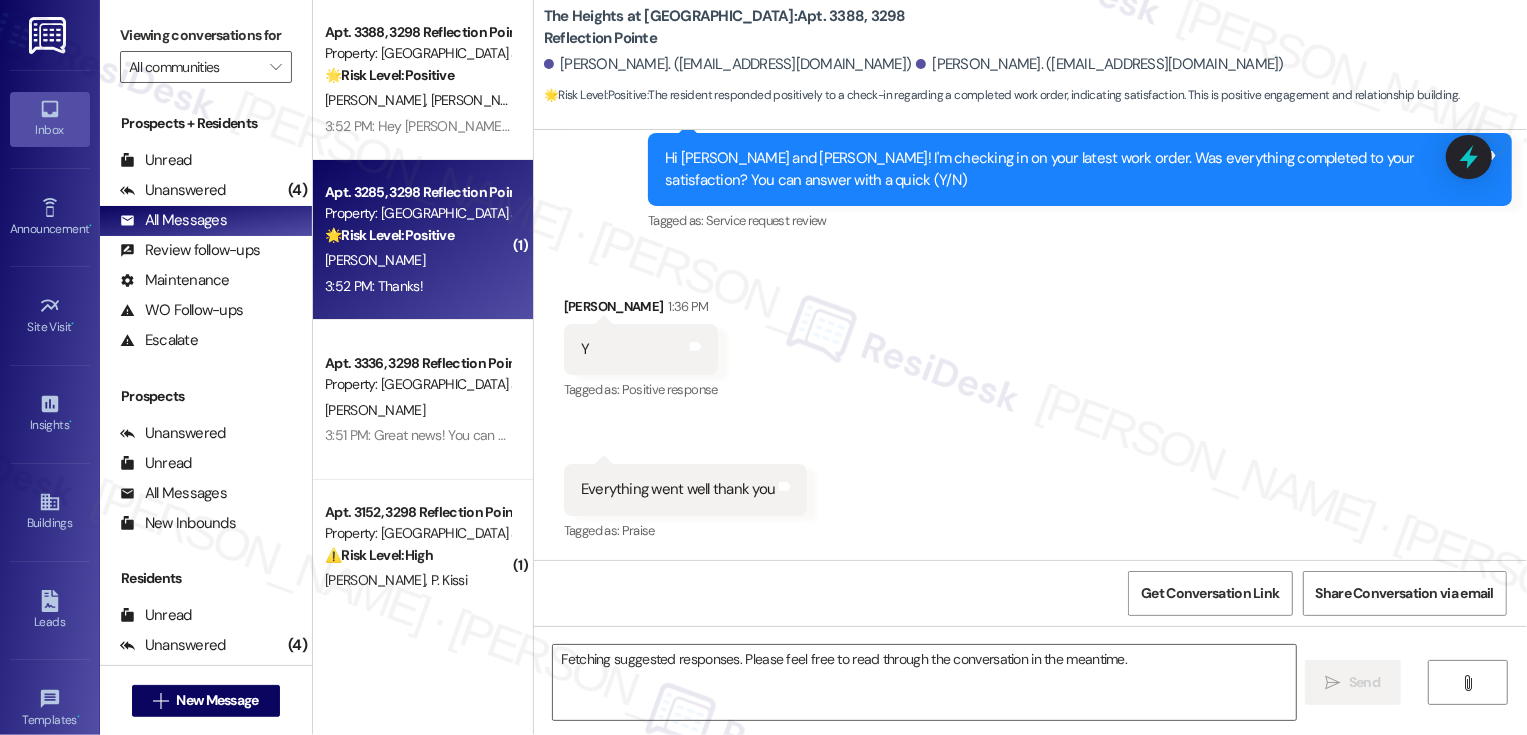 click on "Property: [GEOGRAPHIC_DATA] at [GEOGRAPHIC_DATA]" at bounding box center (417, 213) 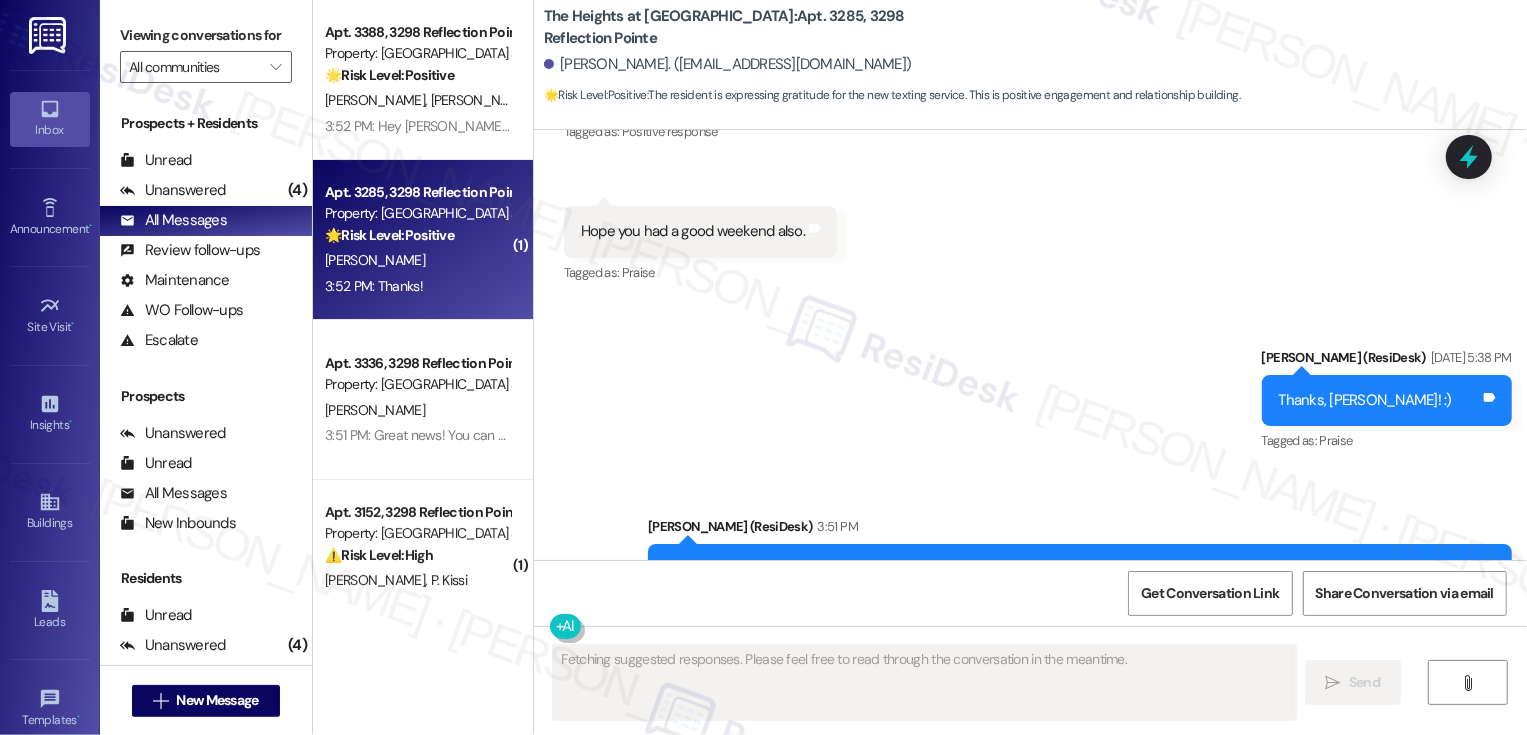 scroll, scrollTop: 4249, scrollLeft: 0, axis: vertical 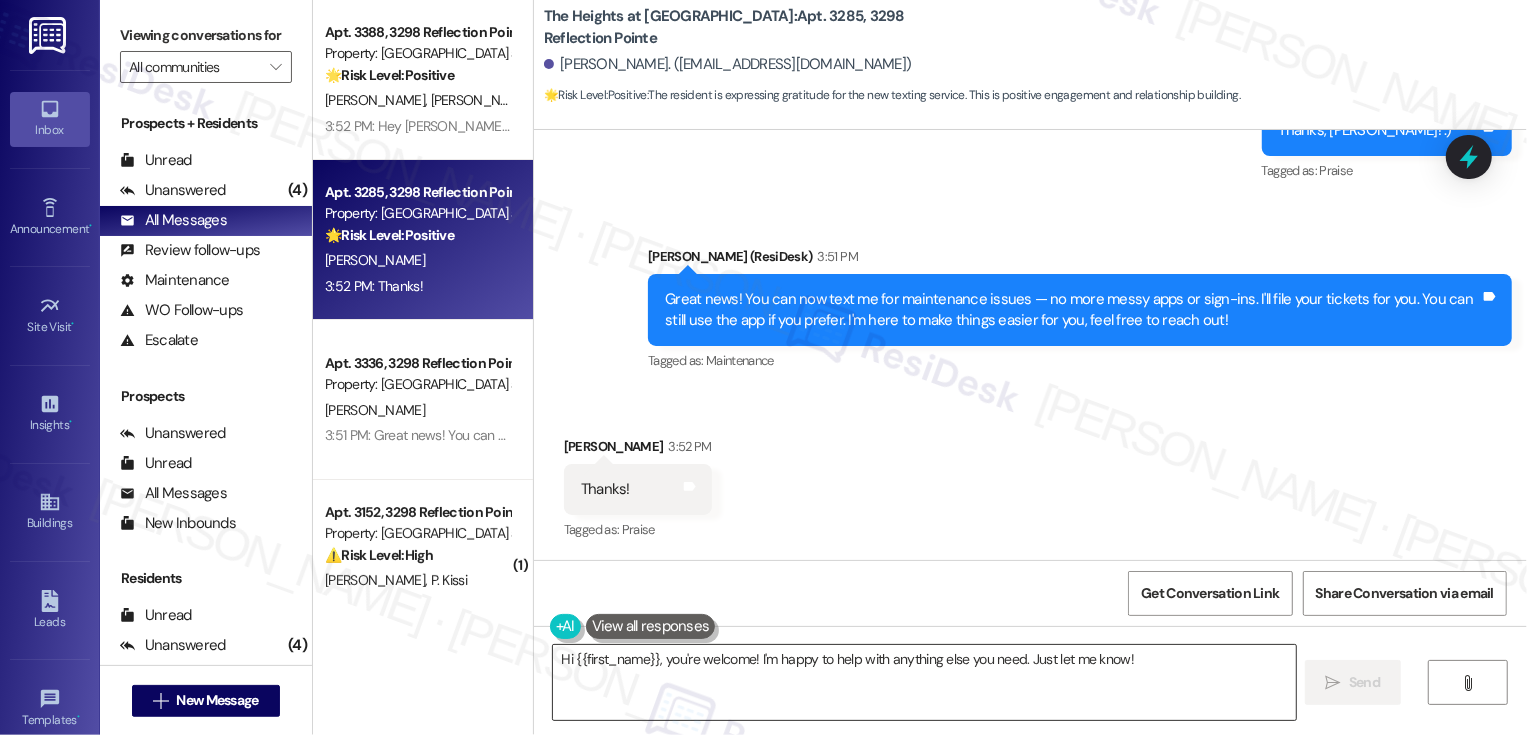 click on "Hi {{first_name}}, you're welcome! I'm happy to help with anything else you need. Just let me know!" at bounding box center [924, 682] 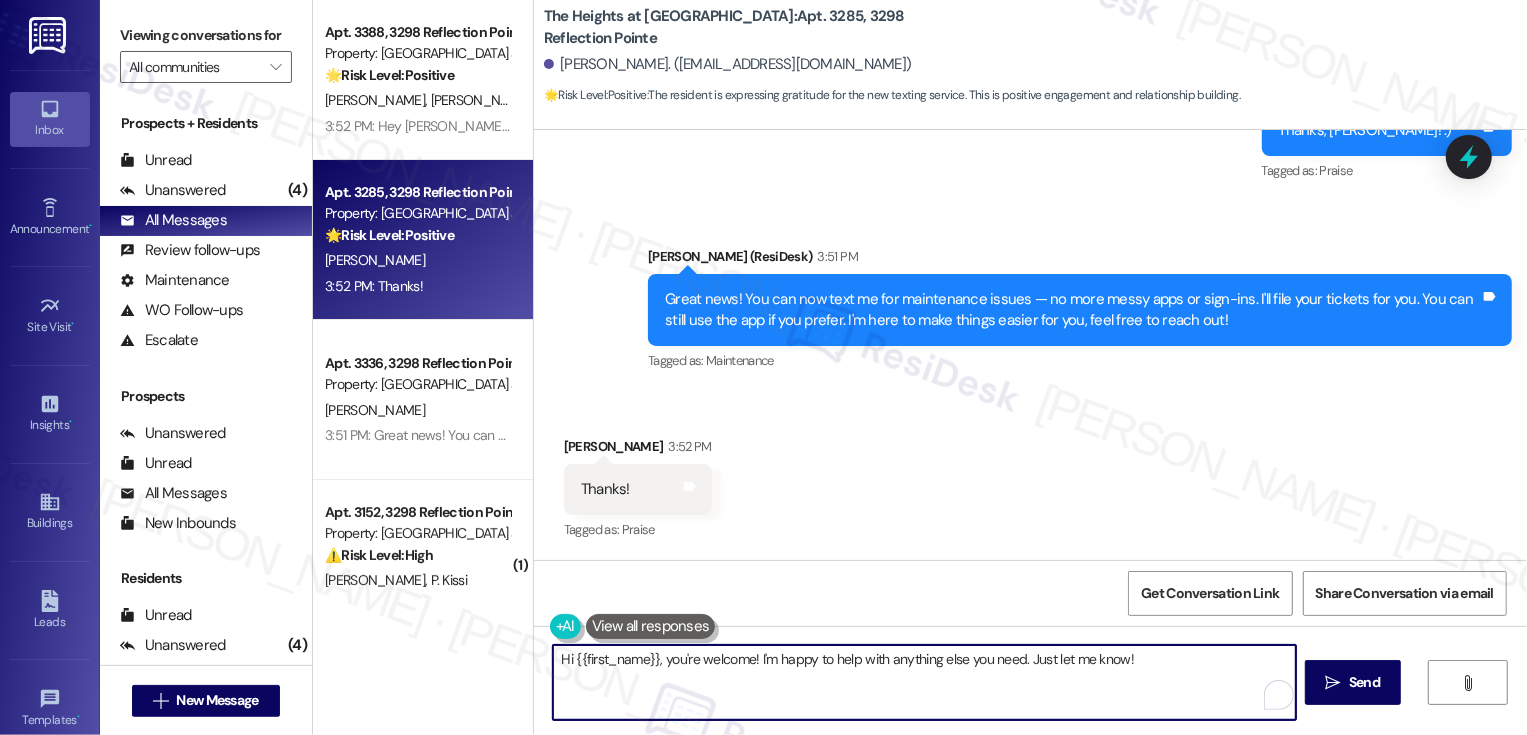 drag, startPoint x: 660, startPoint y: 656, endPoint x: 419, endPoint y: 654, distance: 241.0083 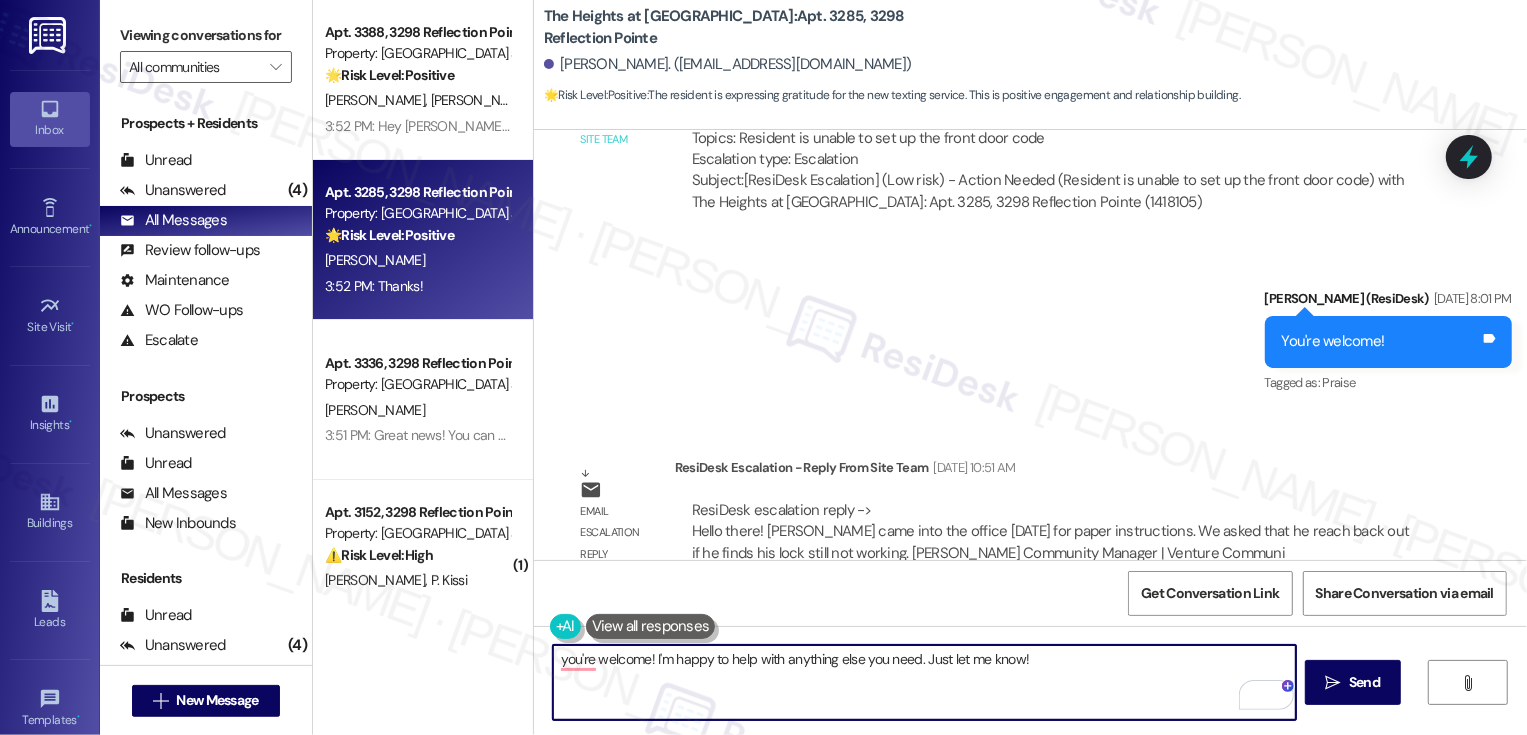 scroll, scrollTop: 3399, scrollLeft: 0, axis: vertical 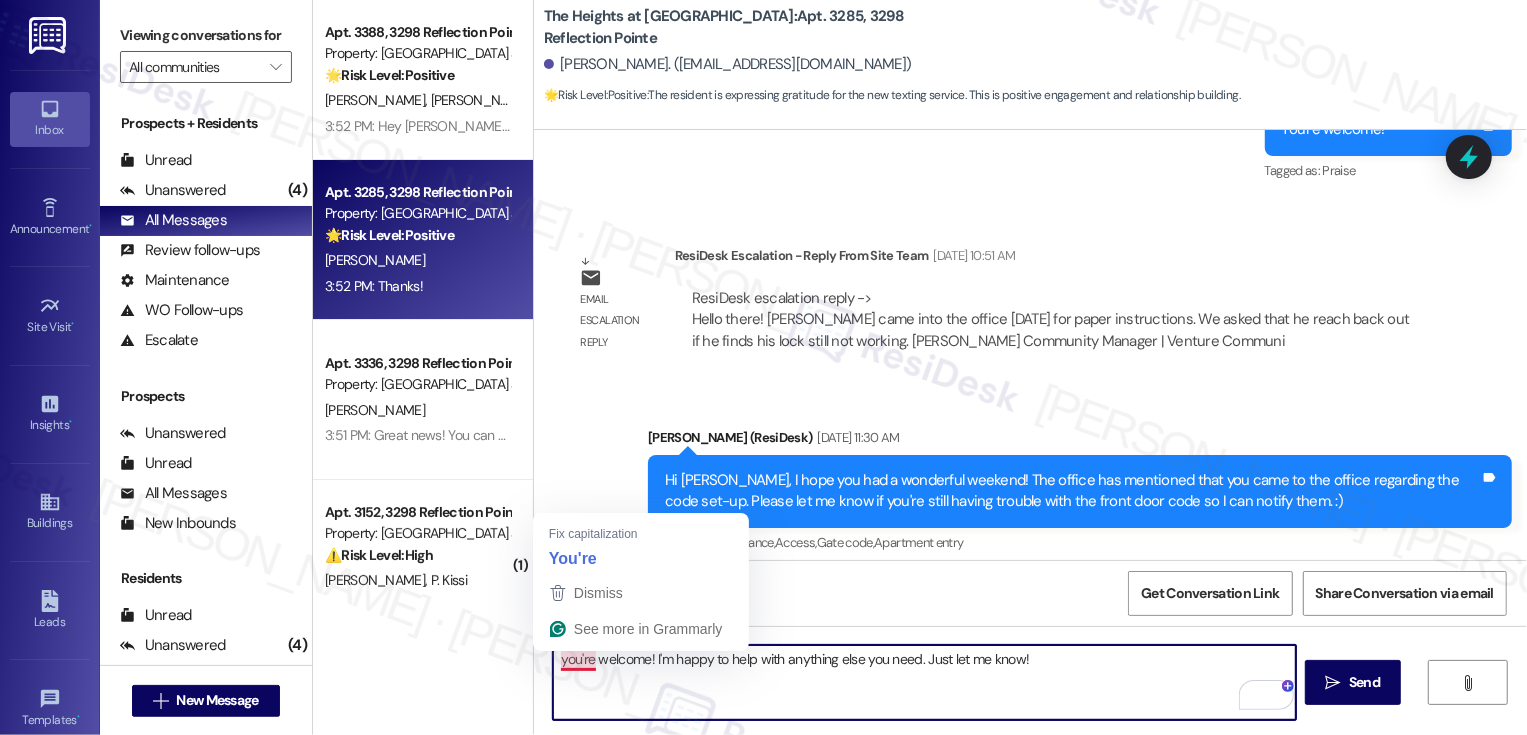 click on "you're welcome! I'm happy to help with anything else you need. Just let me know!" at bounding box center [924, 682] 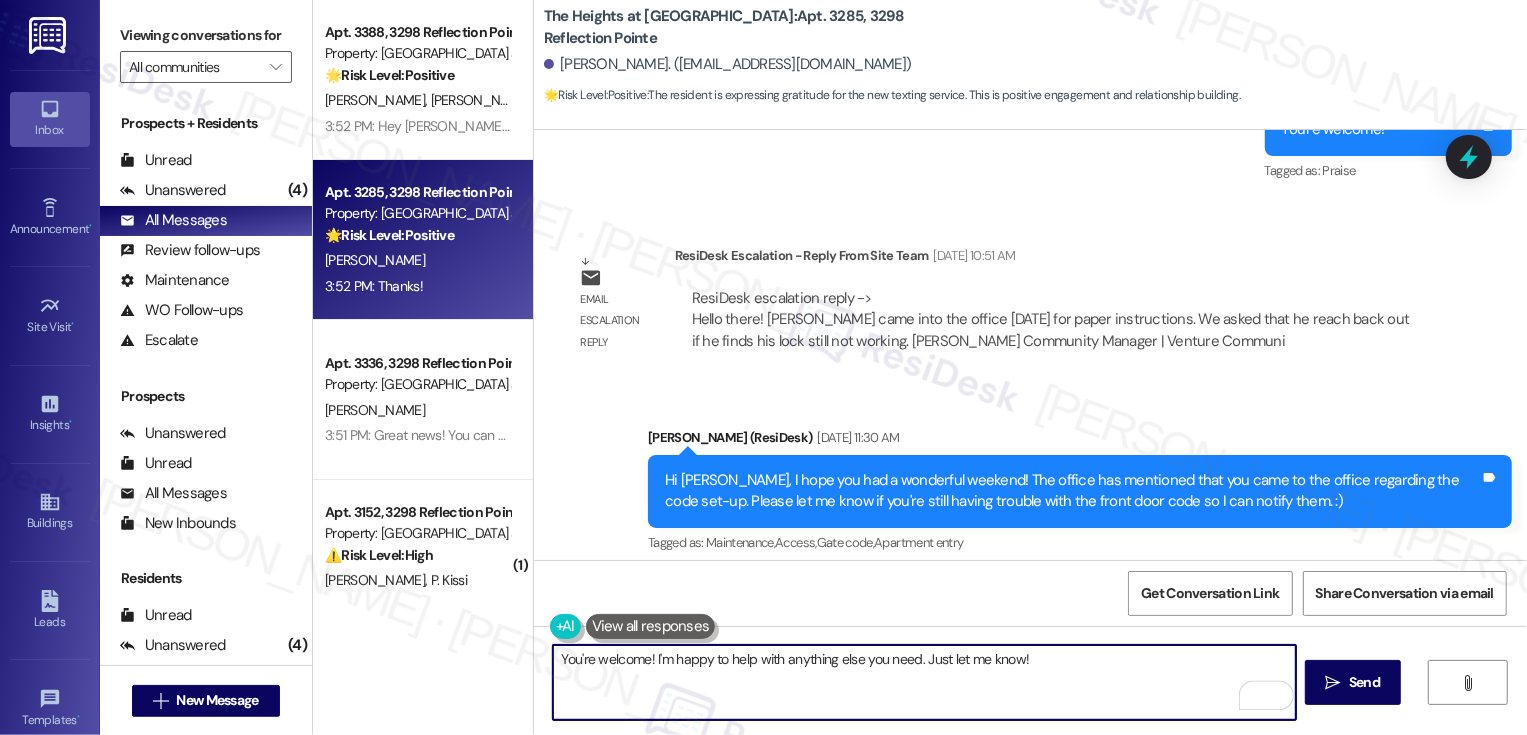 drag, startPoint x: 646, startPoint y: 663, endPoint x: 701, endPoint y: 705, distance: 69.2026 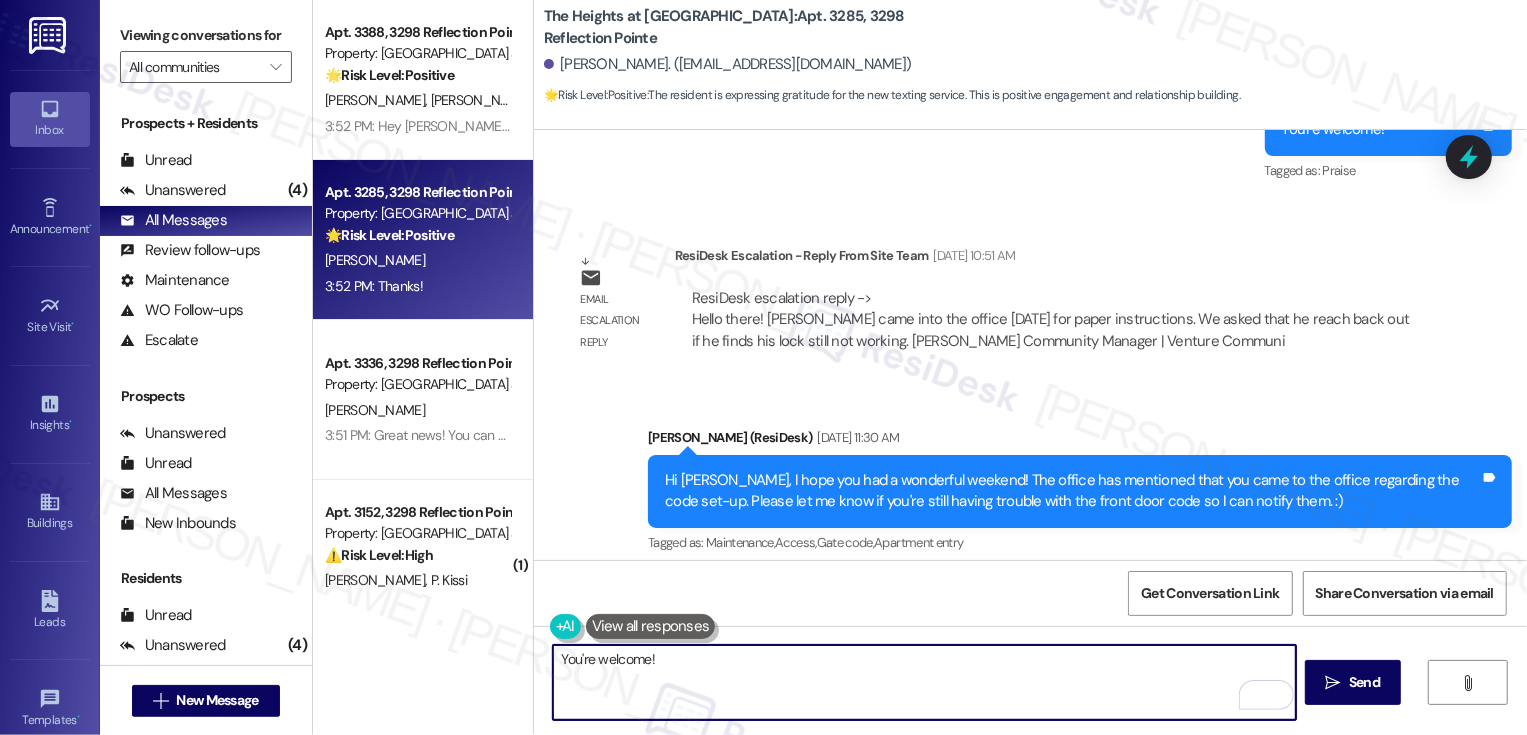 paste on "If you don't mind me asking, how has your experience been so far? Has the property lived up to your expectations?" 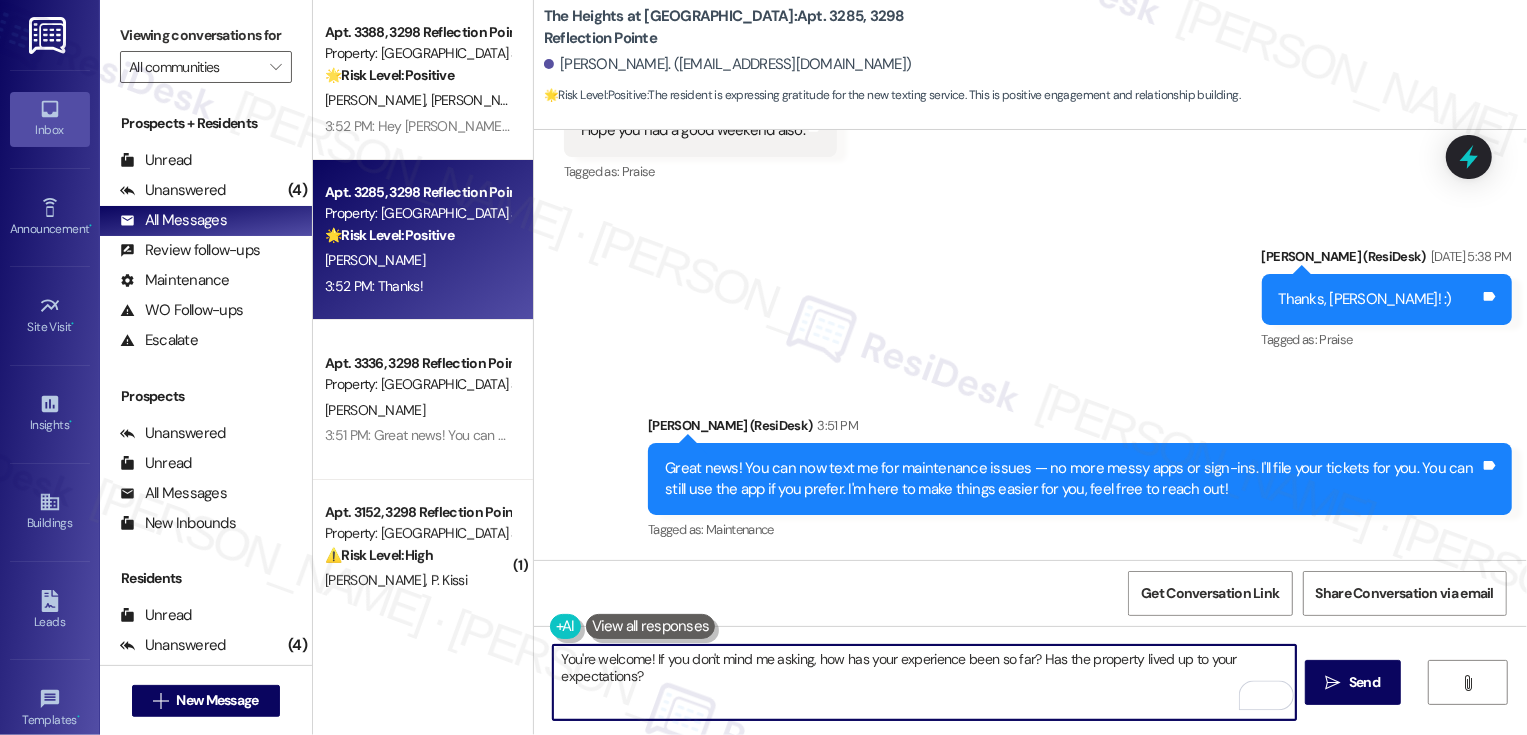 scroll, scrollTop: 4249, scrollLeft: 0, axis: vertical 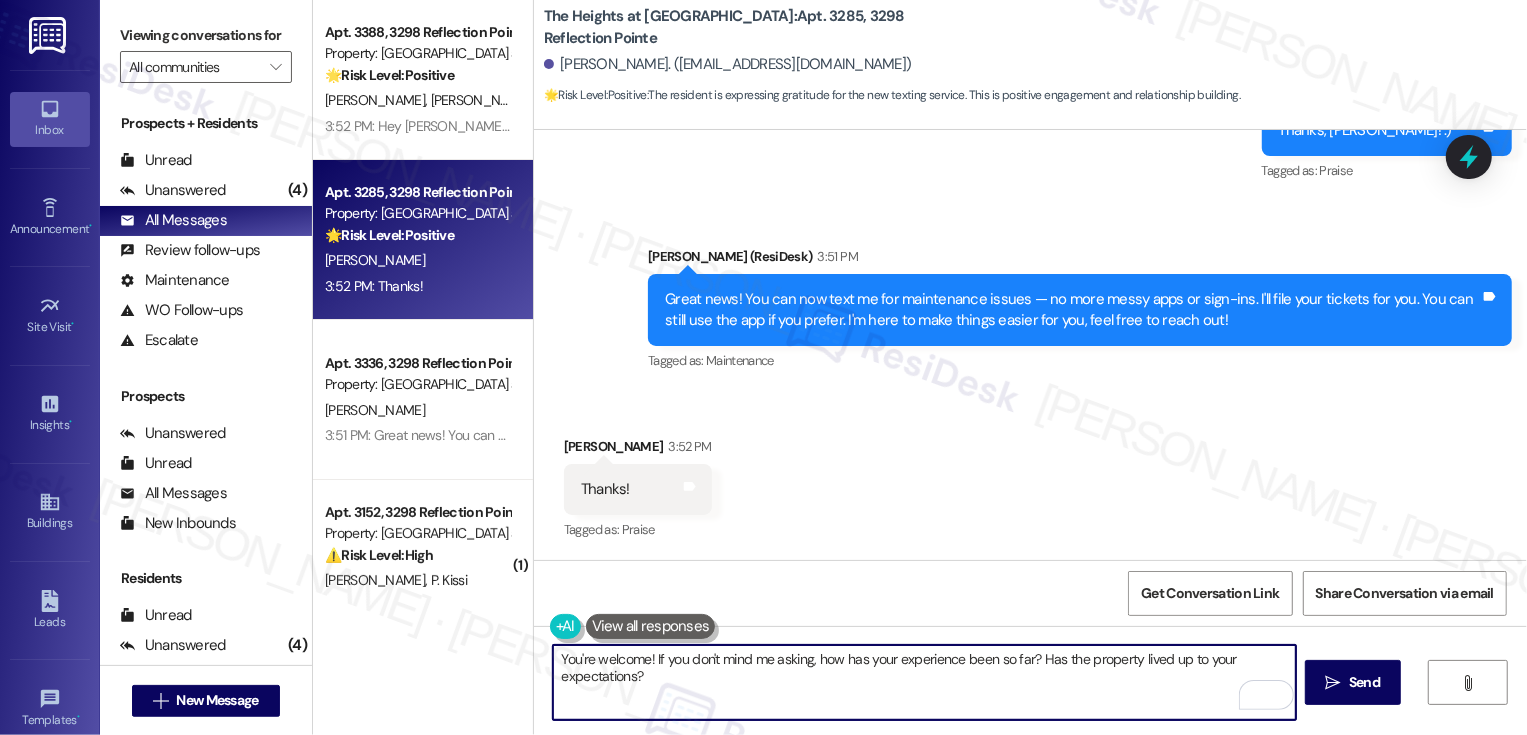 click on "You're welcome! If you don't mind me asking, how has your experience been so far? Has the property lived up to your expectations?" at bounding box center (924, 682) 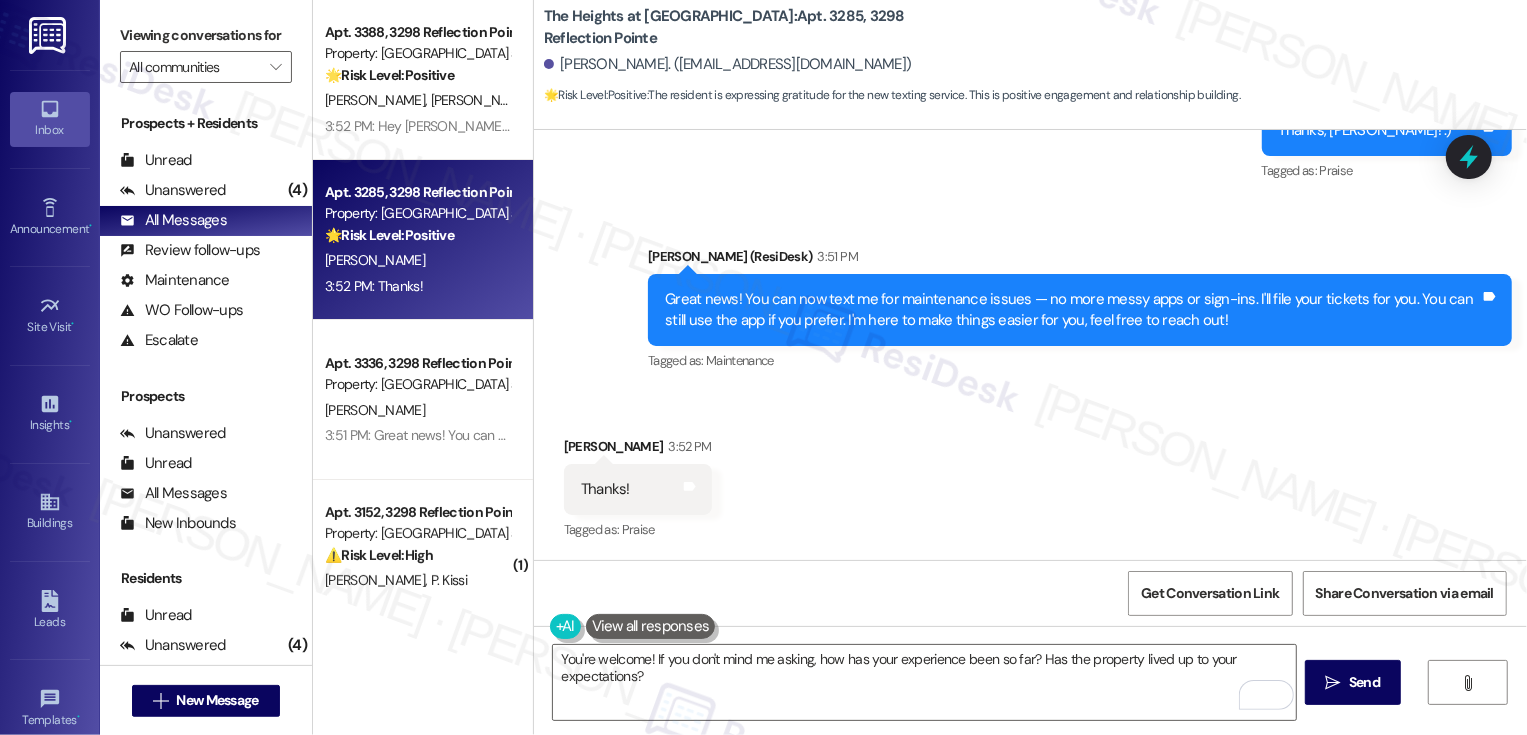 click on "[PERSON_NAME] 3:52 PM" at bounding box center (638, 450) 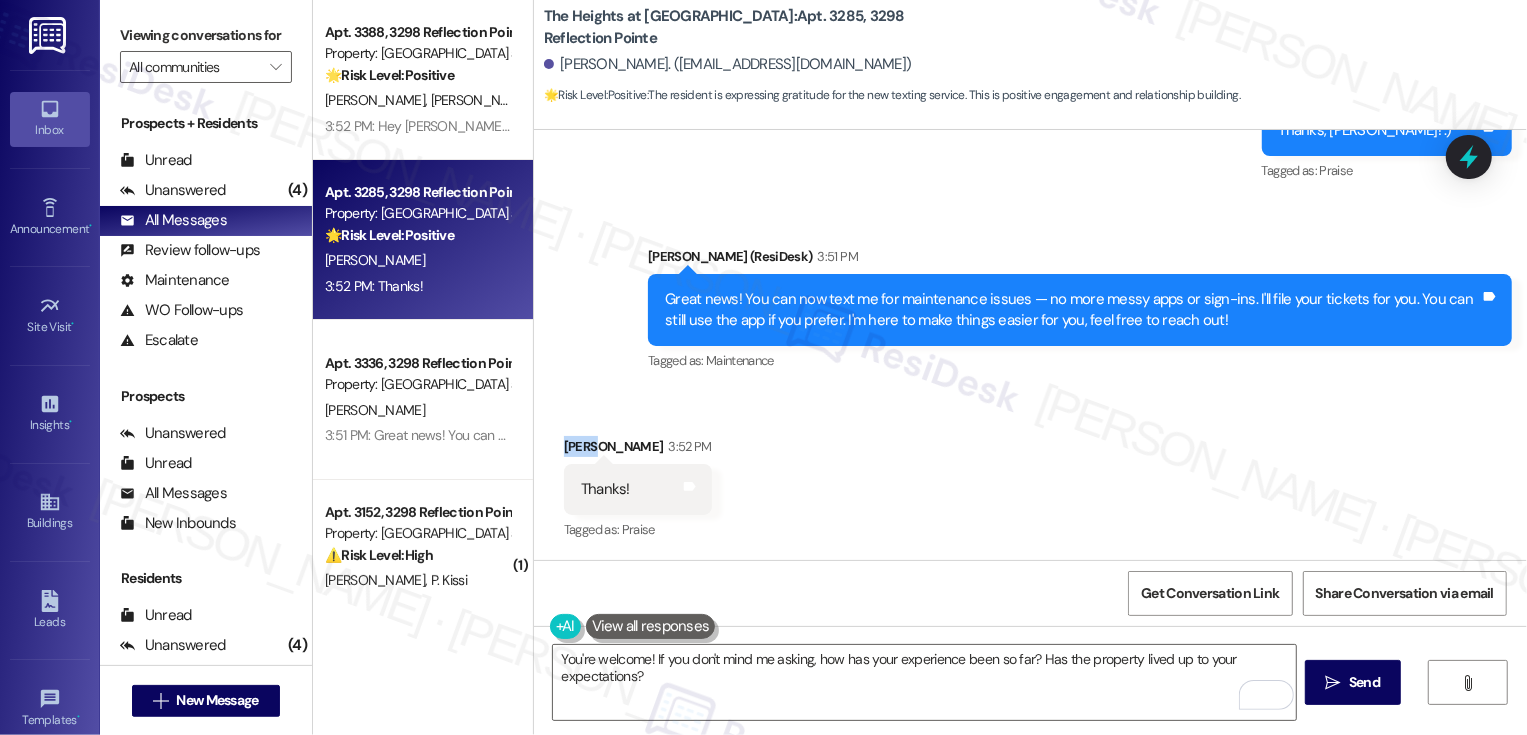 copy on "[PERSON_NAME]" 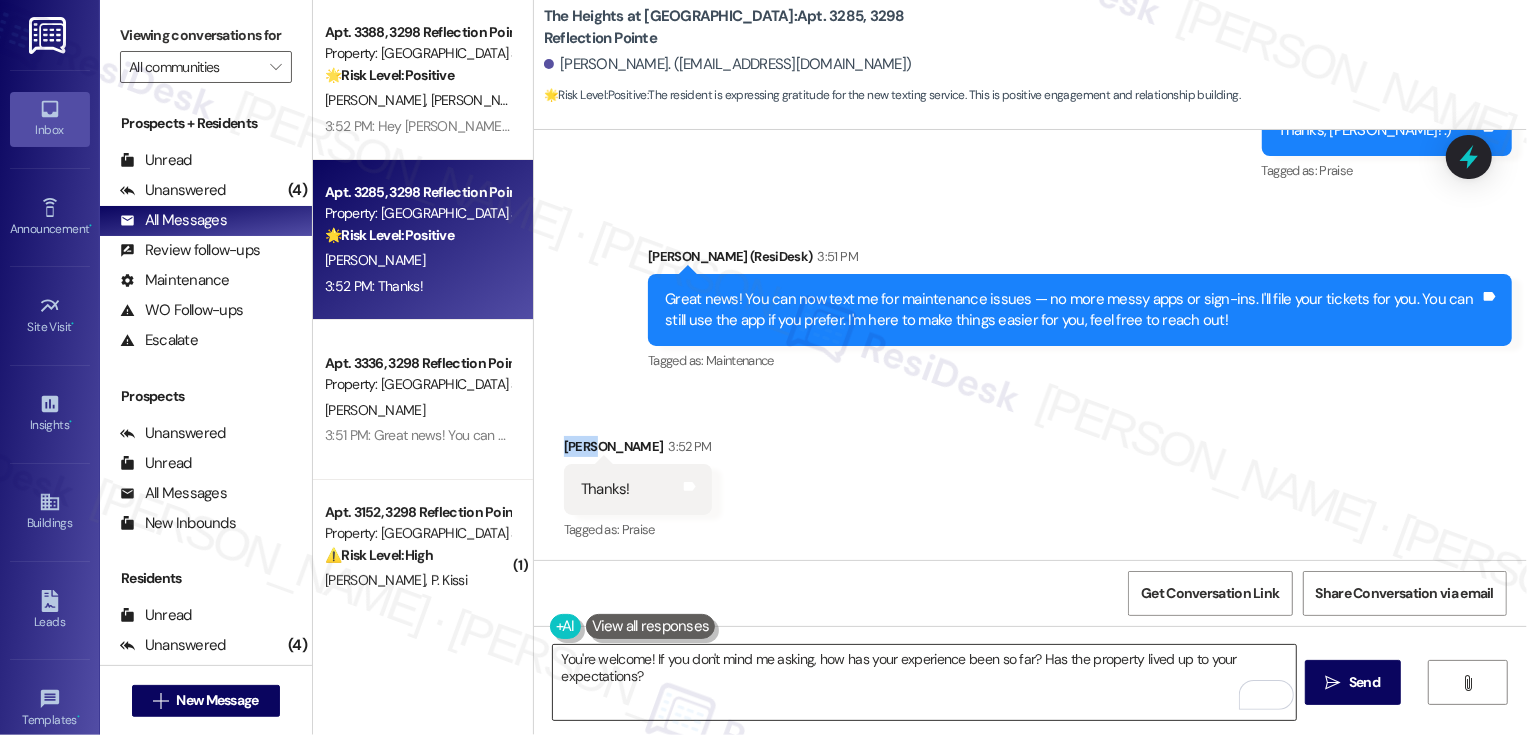 click on "You're welcome! If you don't mind me asking, how has your experience been so far? Has the property lived up to your expectations?" at bounding box center [924, 682] 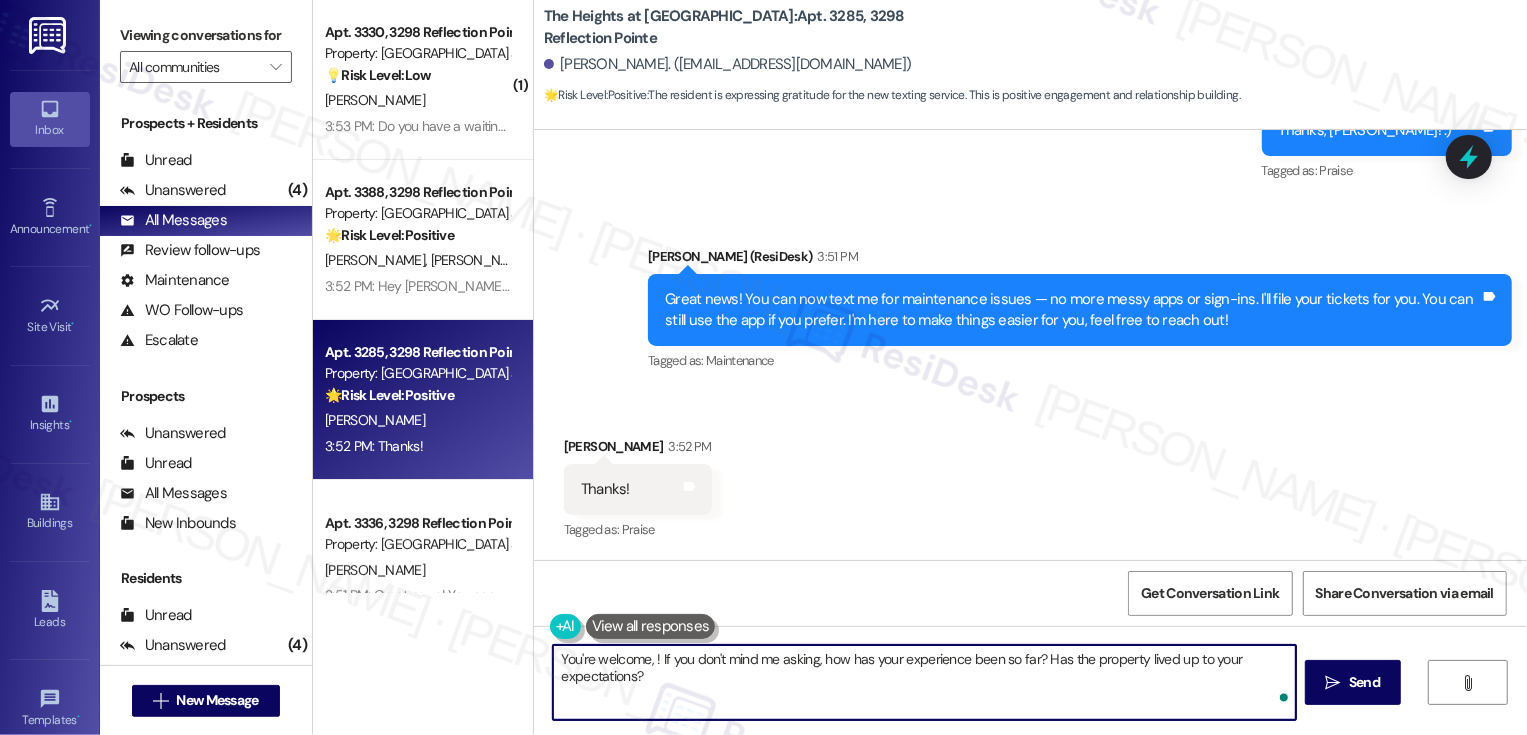 paste on "[PERSON_NAME]" 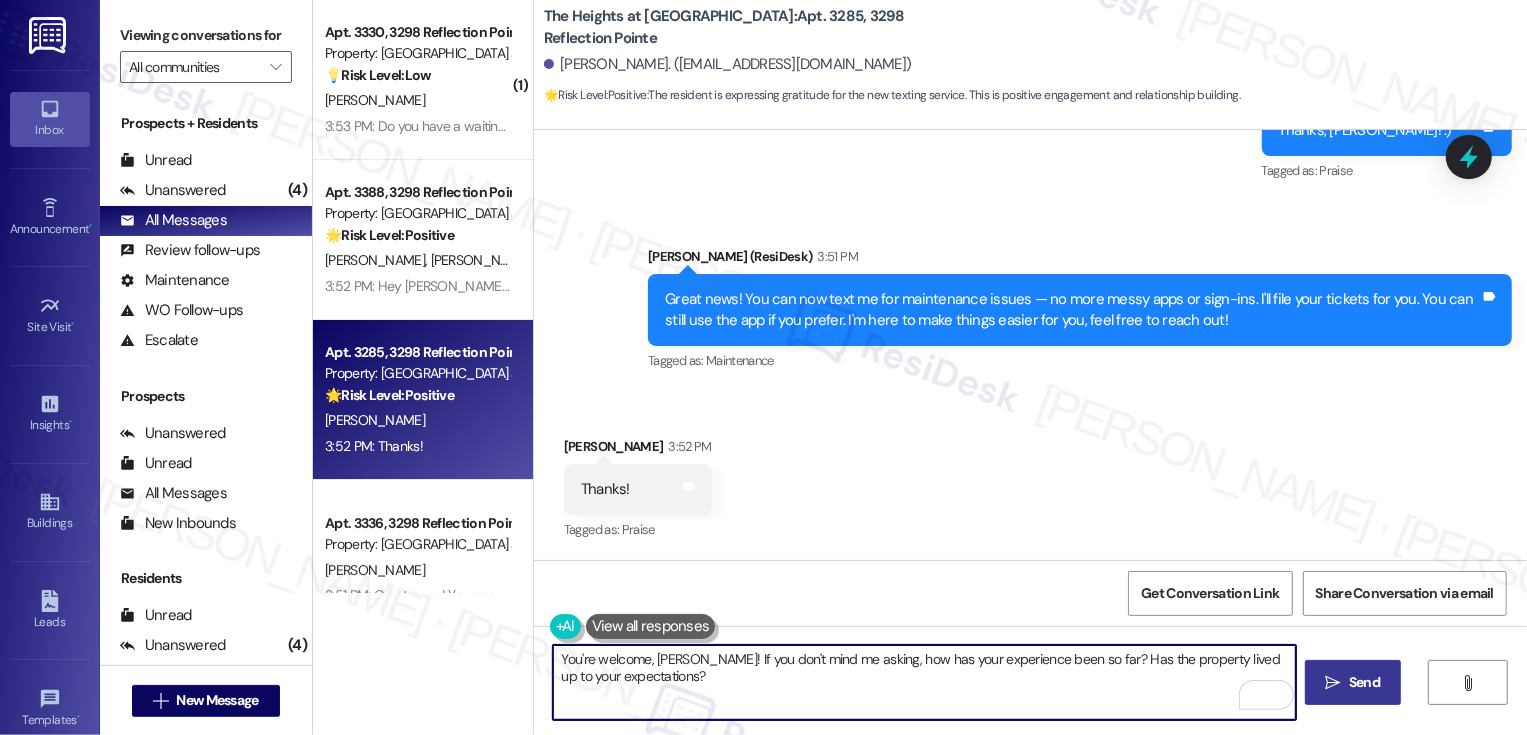 type on "You're welcome, [PERSON_NAME]! If you don't mind me asking, how has your experience been so far? Has the property lived up to your expectations?" 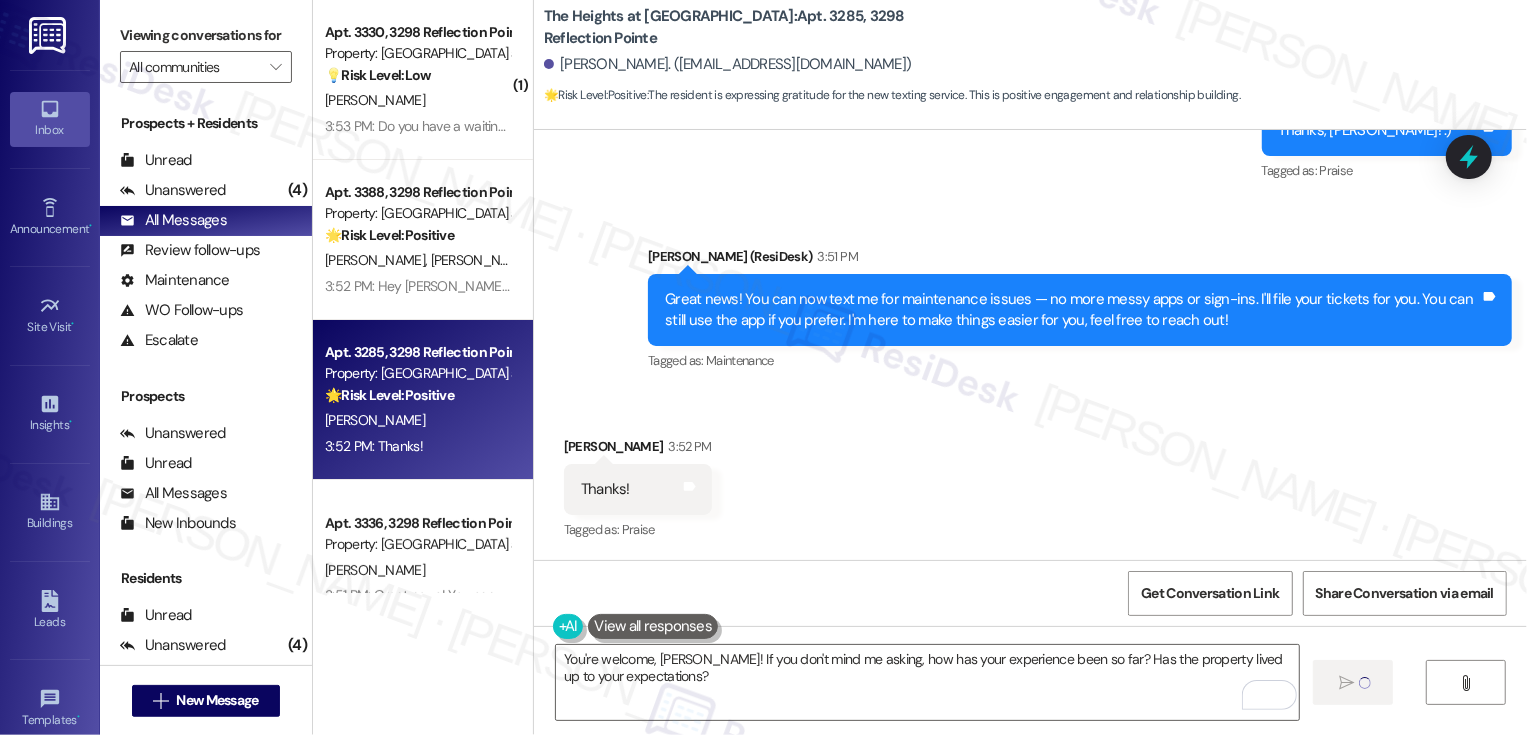 type 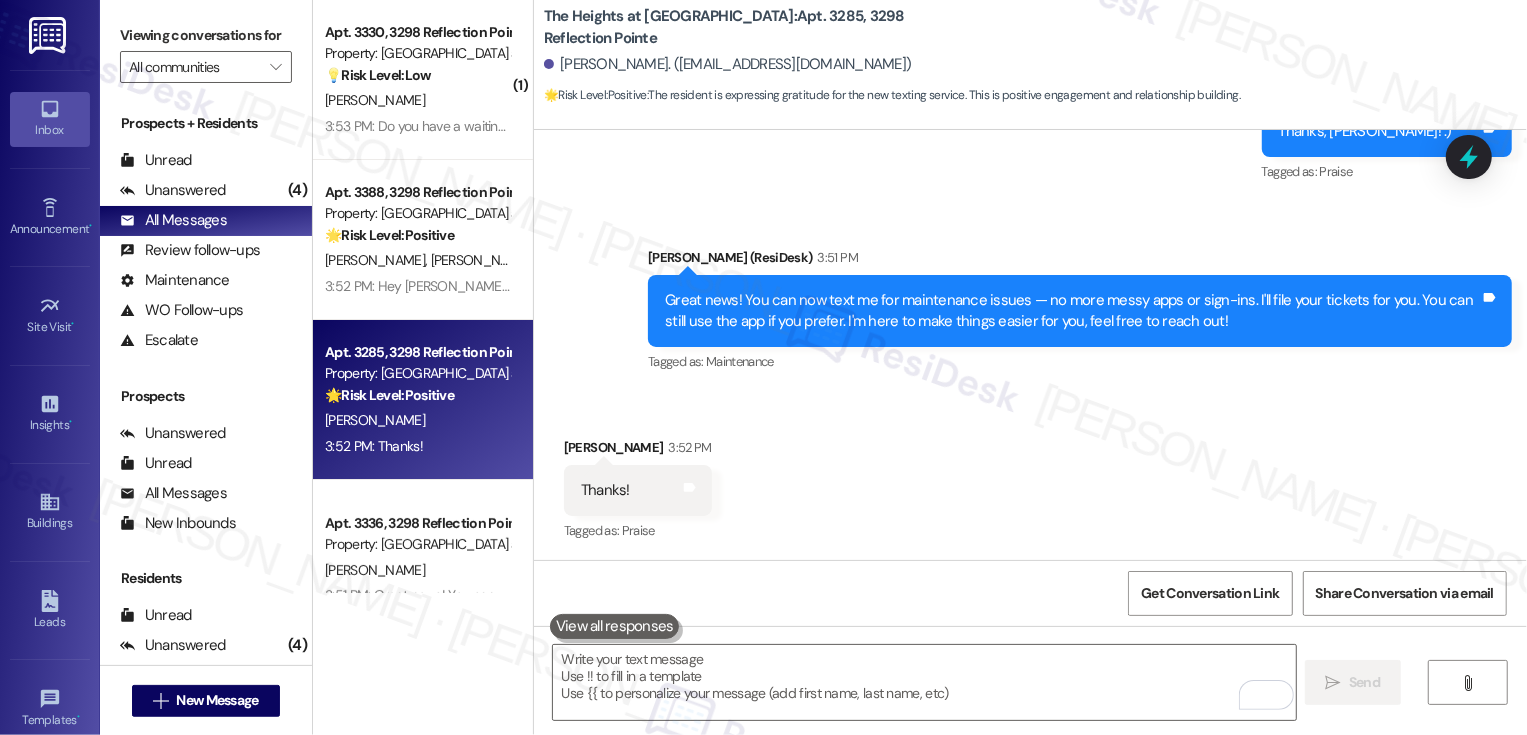scroll, scrollTop: 4410, scrollLeft: 0, axis: vertical 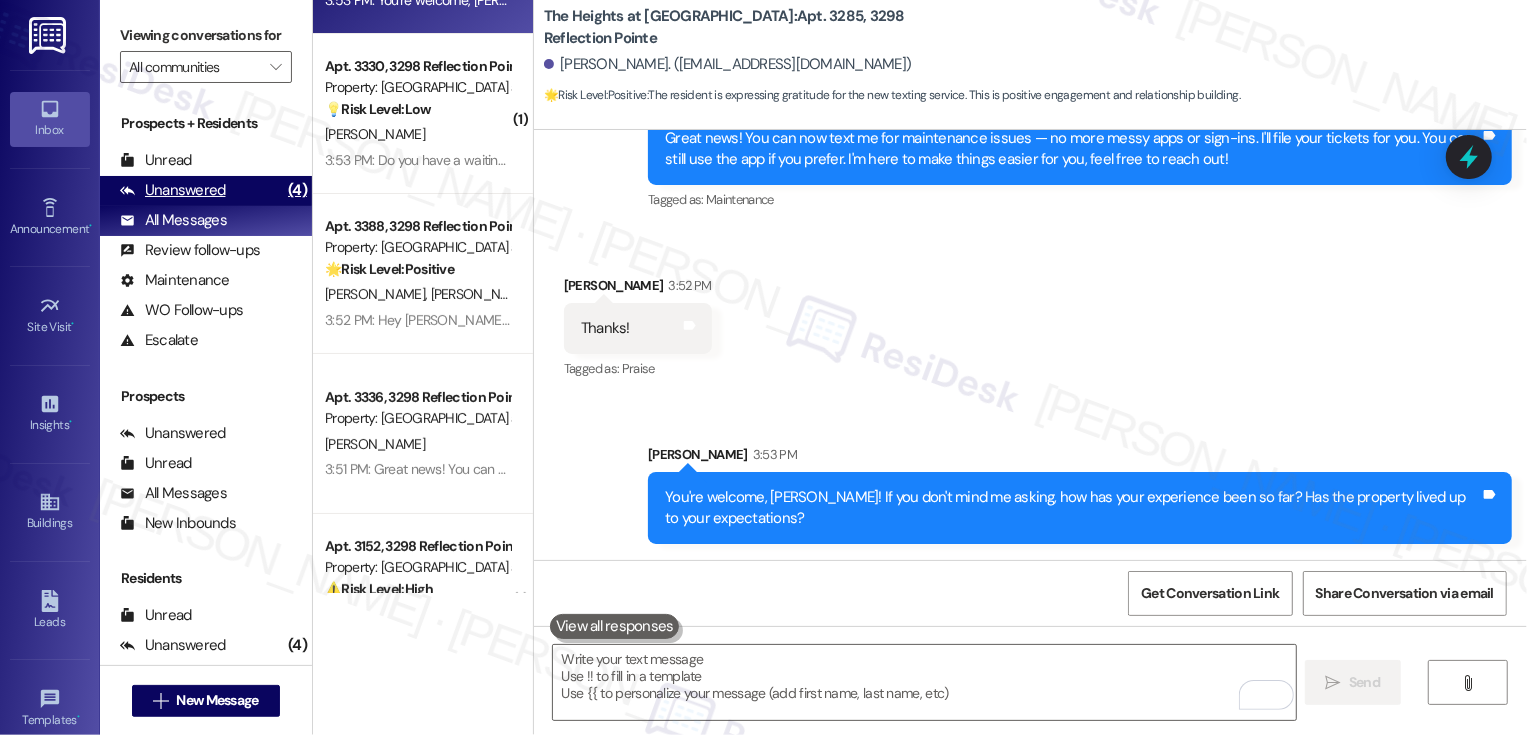 click on "(4)" at bounding box center (297, 190) 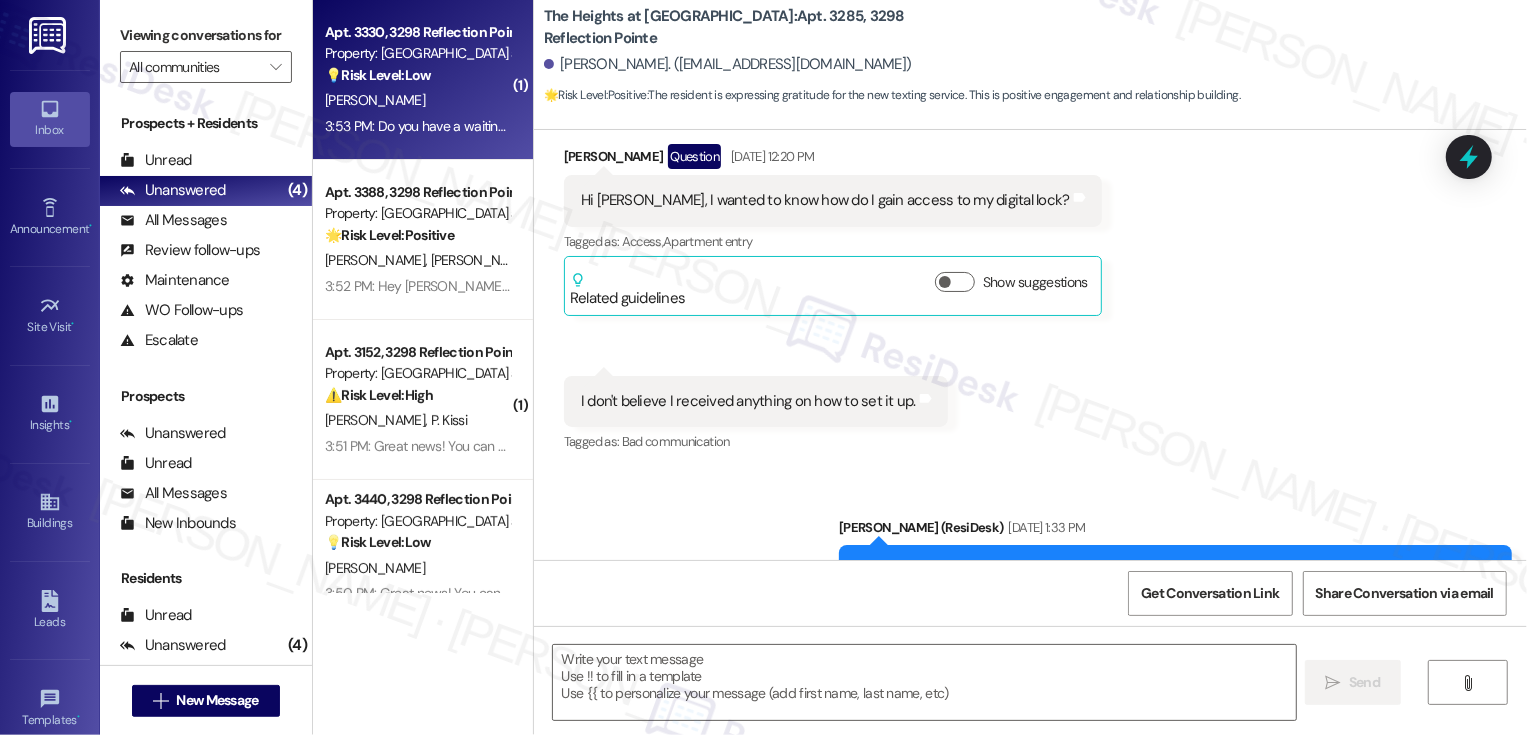 type on "Fetching suggested responses. Please feel free to read through the conversation in the meantime." 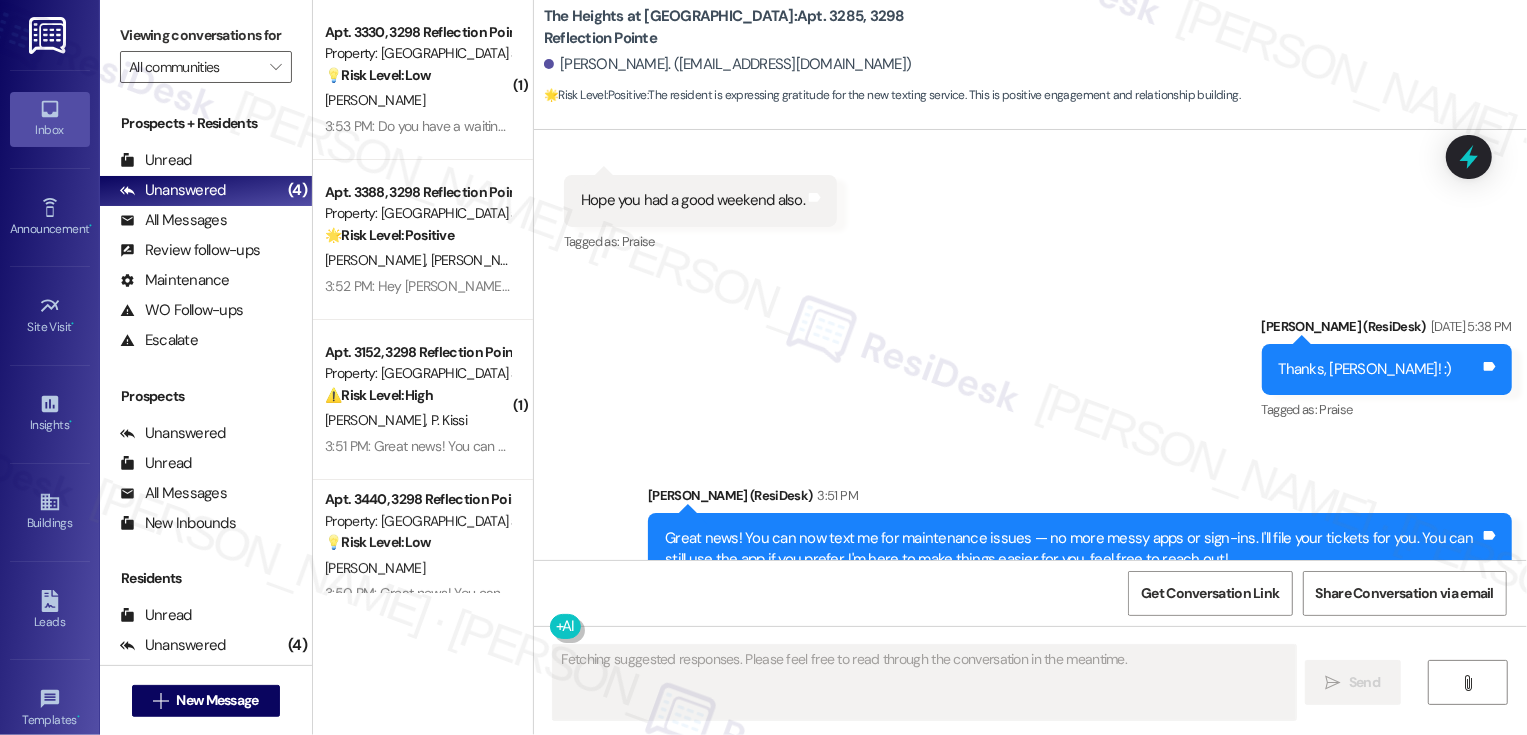 scroll, scrollTop: 4248, scrollLeft: 0, axis: vertical 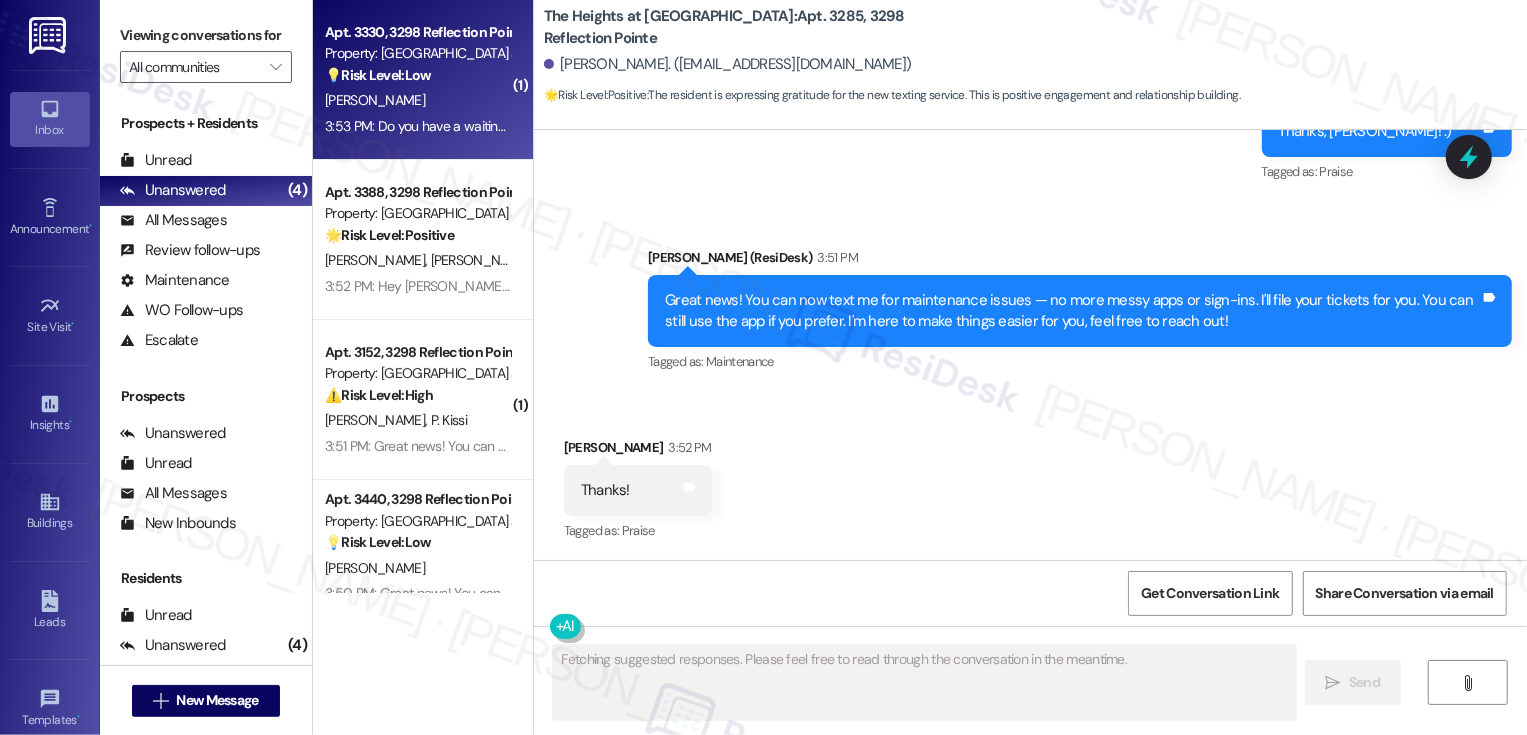 click on "[PERSON_NAME]" at bounding box center [417, 100] 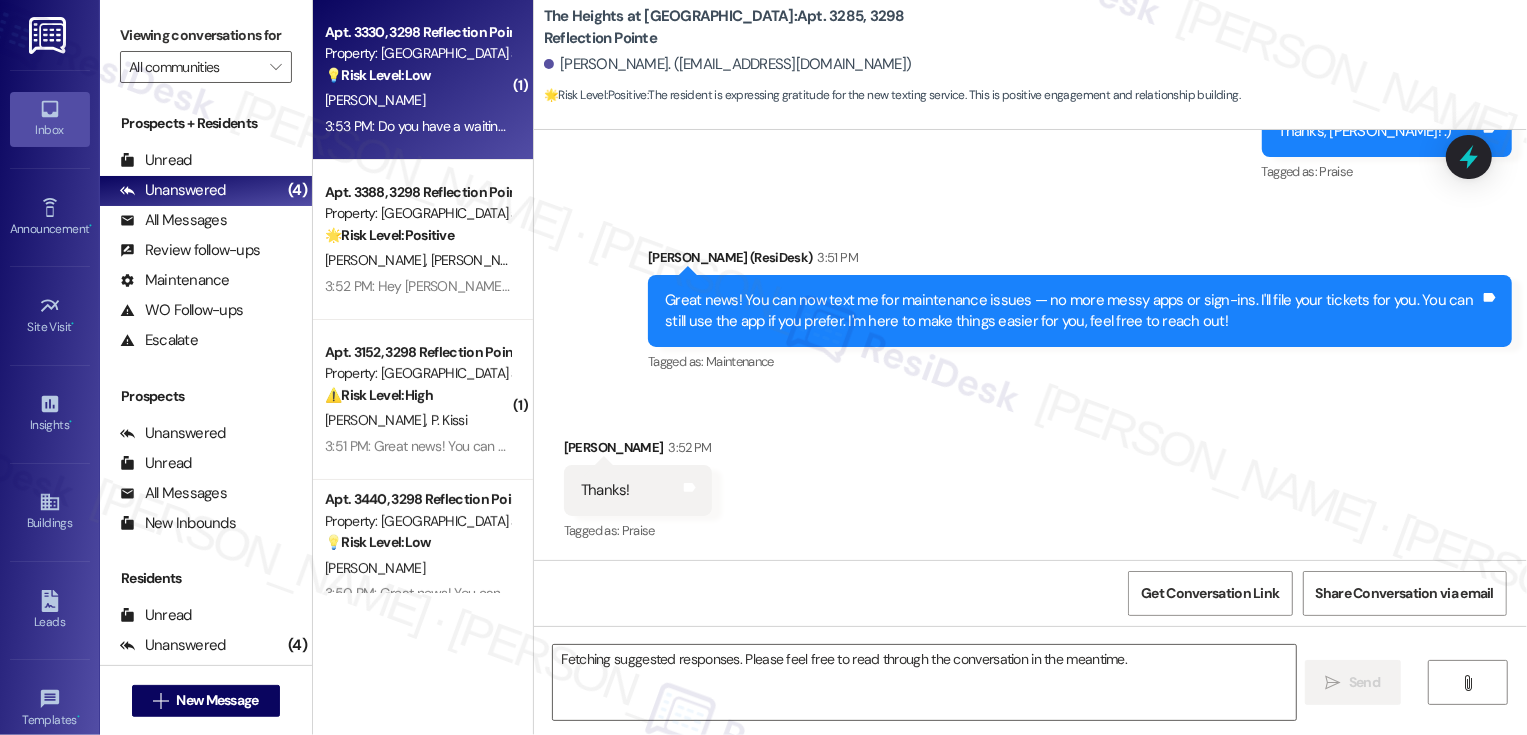 type on "Hey {{first_name}}! I'm glad to hear you're feeling welcome. If there's anything specific you'd like to share about your experience, I'm happy to listen and help" 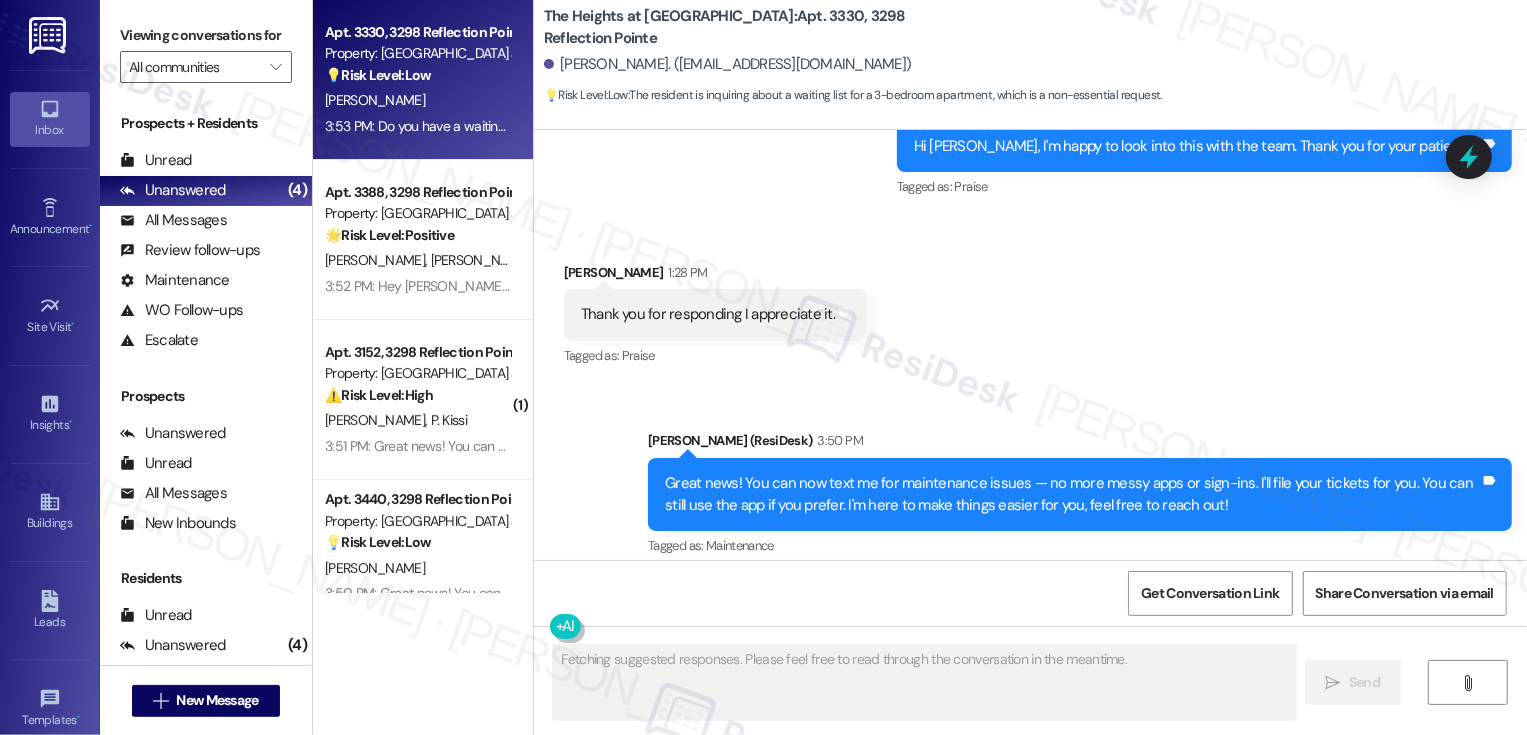 scroll, scrollTop: 2976, scrollLeft: 0, axis: vertical 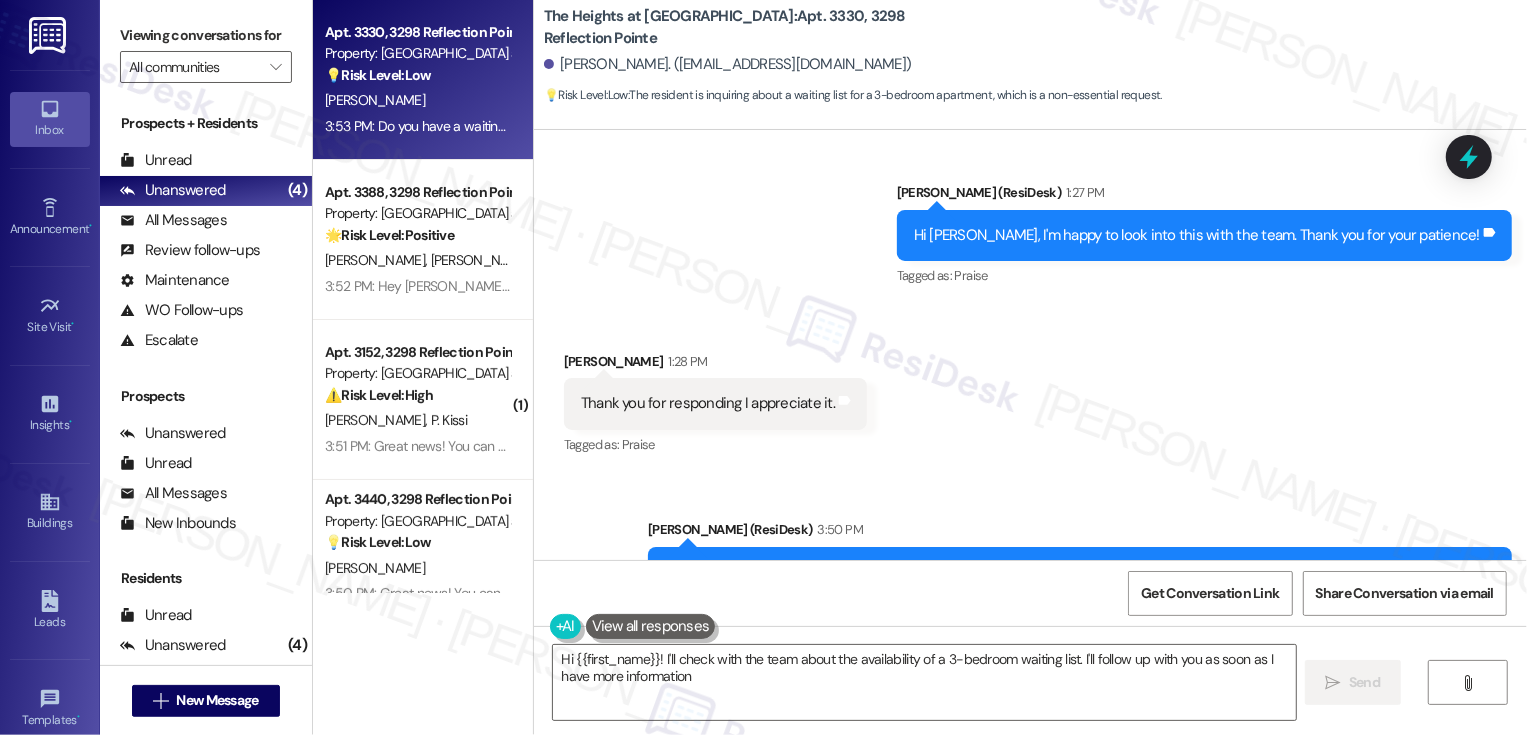 type on "Hi {{first_name}}! I'll check with the team about the availability of a 3-bedroom waiting list. I'll follow up with you as soon as I have more information!" 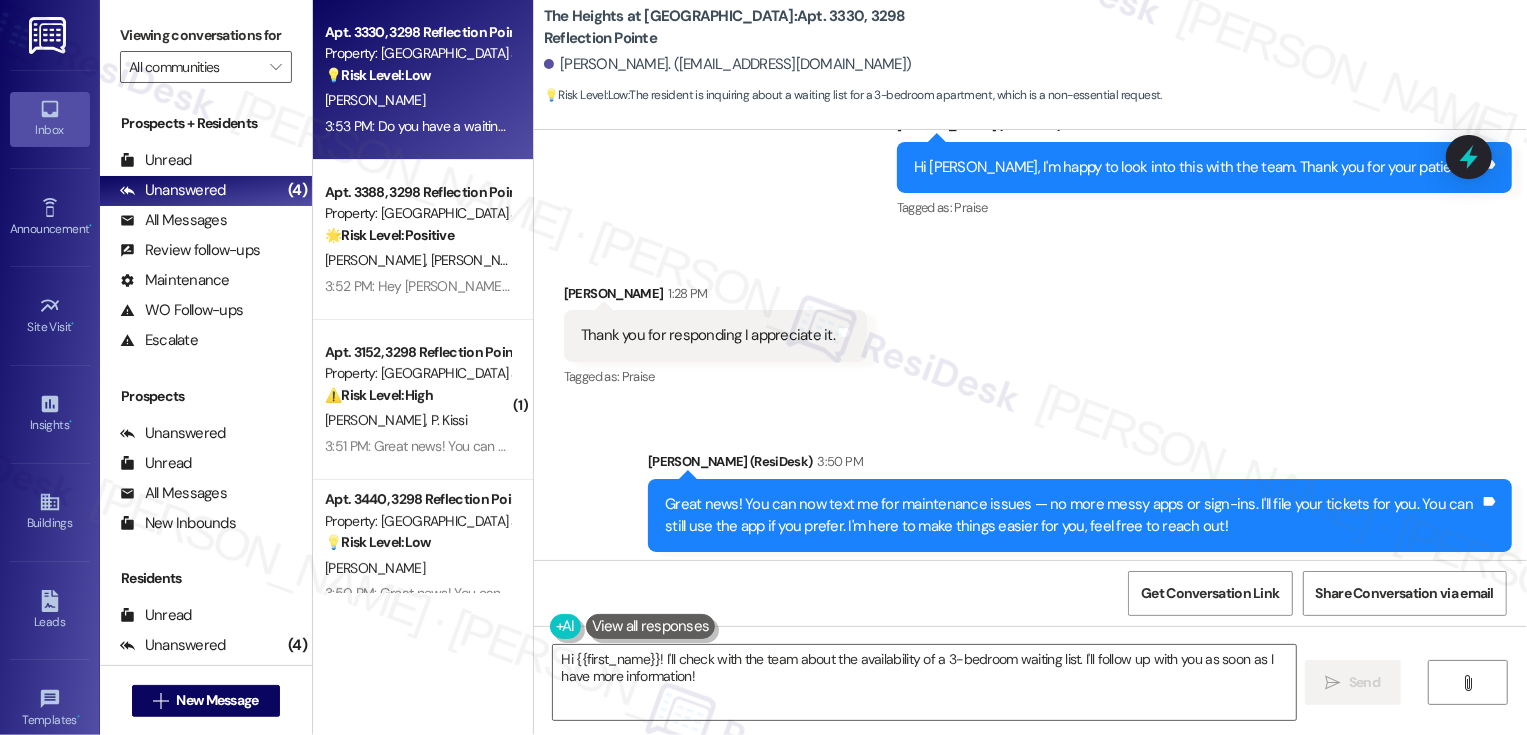 scroll, scrollTop: 3253, scrollLeft: 0, axis: vertical 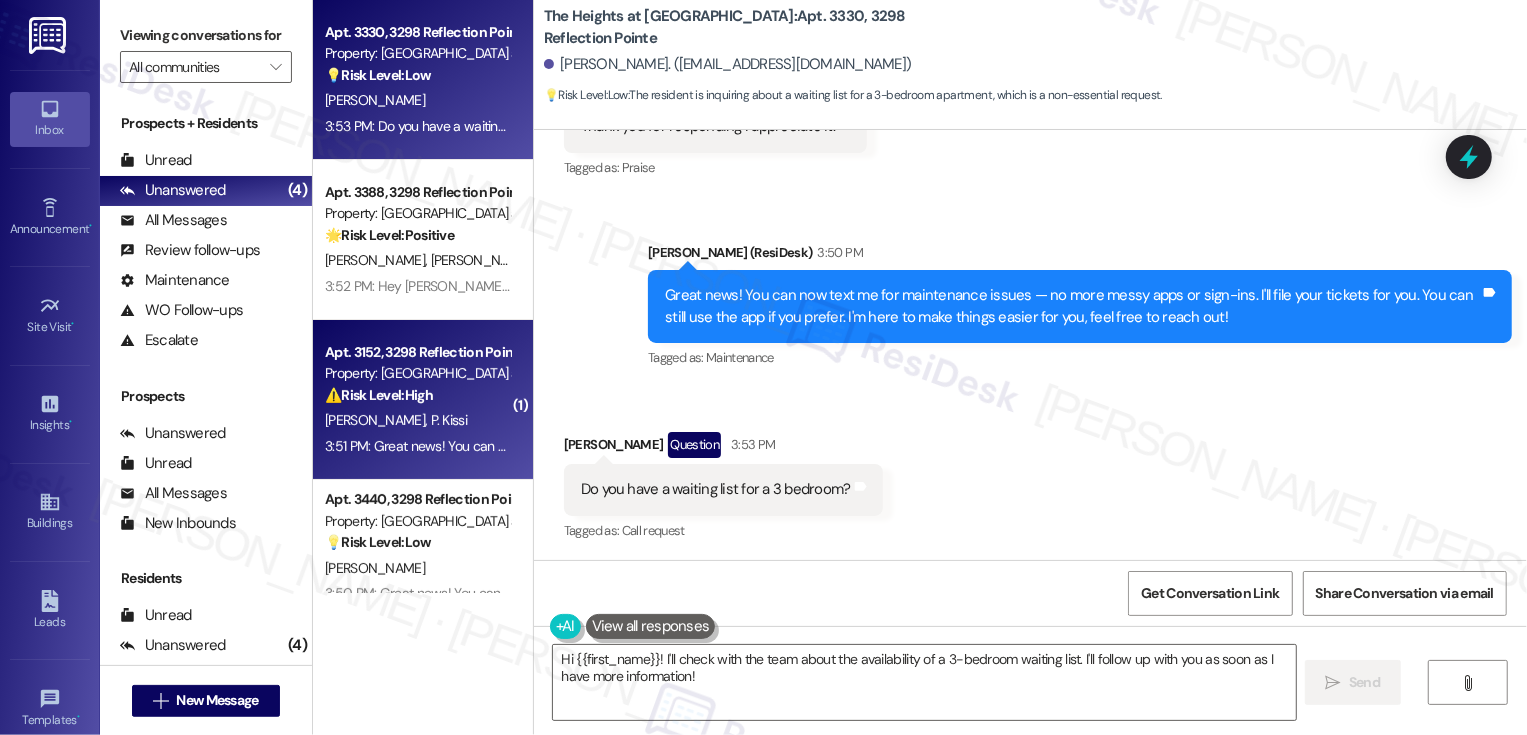 click on "3:51 PM: Great news! You can now text me for maintenance issues — no more messy apps or sign-ins. I'll file your tickets for you. You can still use the app if you prefer.  I'm here to make things easier for you, feel free to reach out! 3:51 PM: Great news! You can now text me for maintenance issues — no more messy apps or sign-ins. I'll file your tickets for you. You can still use the app if you prefer.  I'm here to make things easier for you, feel free to reach out!" at bounding box center (976, 446) 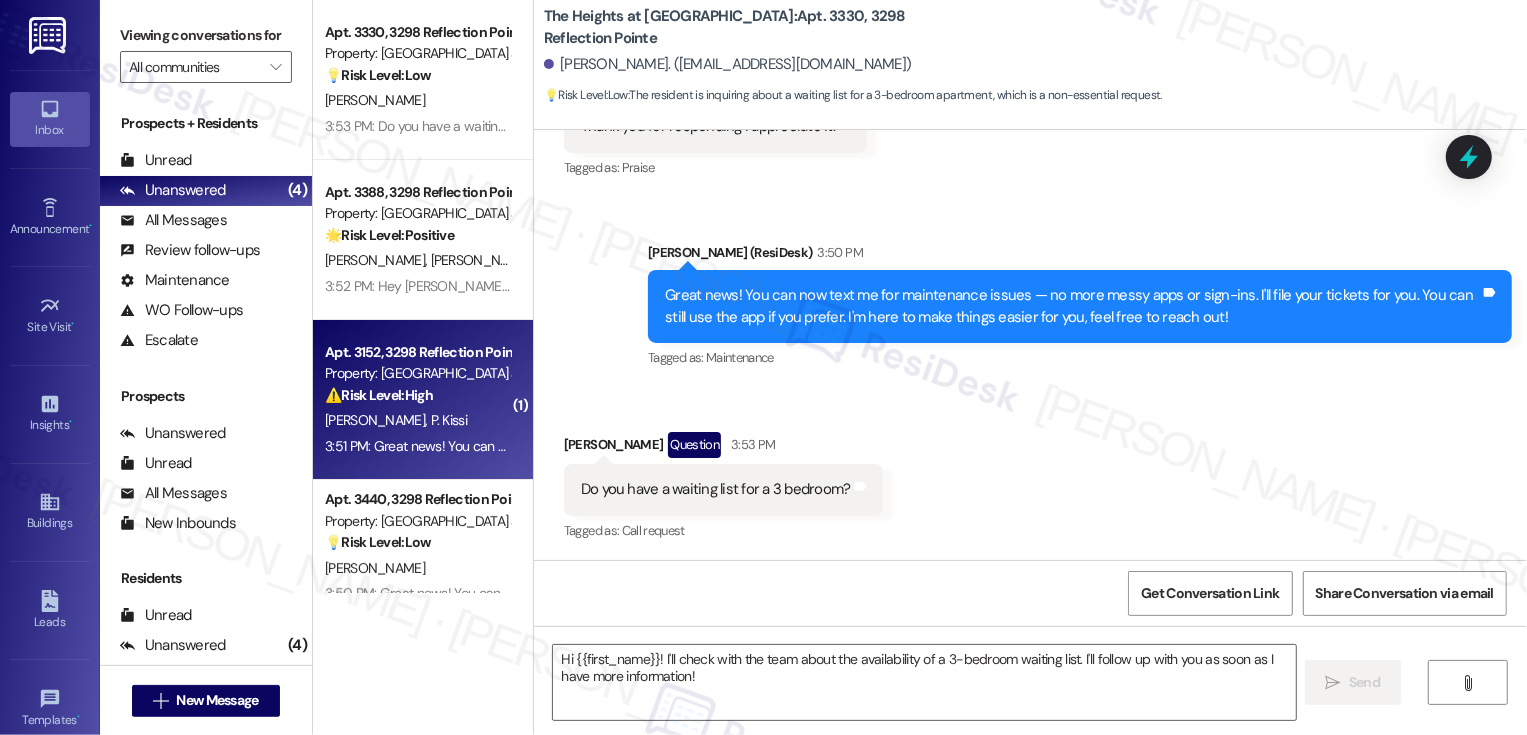 click on "3:51 PM: Great news! You can now text me for maintenance issues — no more messy apps or sign-ins. I'll file your tickets for you. You can still use the app if you prefer.  I'm here to make things easier for you, feel free to reach out! 3:51 PM: Great news! You can now text me for maintenance issues — no more messy apps or sign-ins. I'll file your tickets for you. You can still use the app if you prefer.  I'm here to make things easier for you, feel free to reach out!" at bounding box center (976, 446) 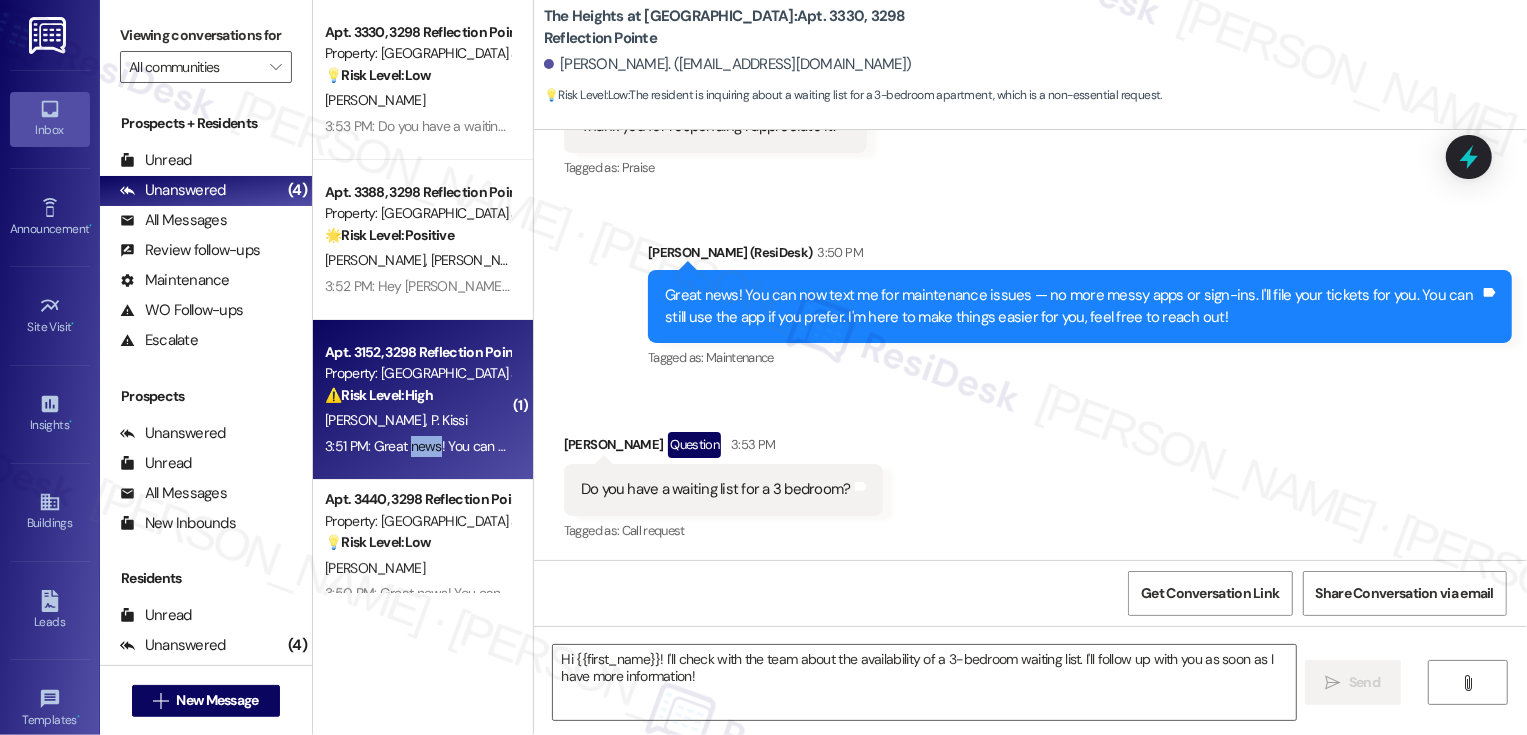 type on "Fetching suggested responses. Please feel free to read through the conversation in the meantime." 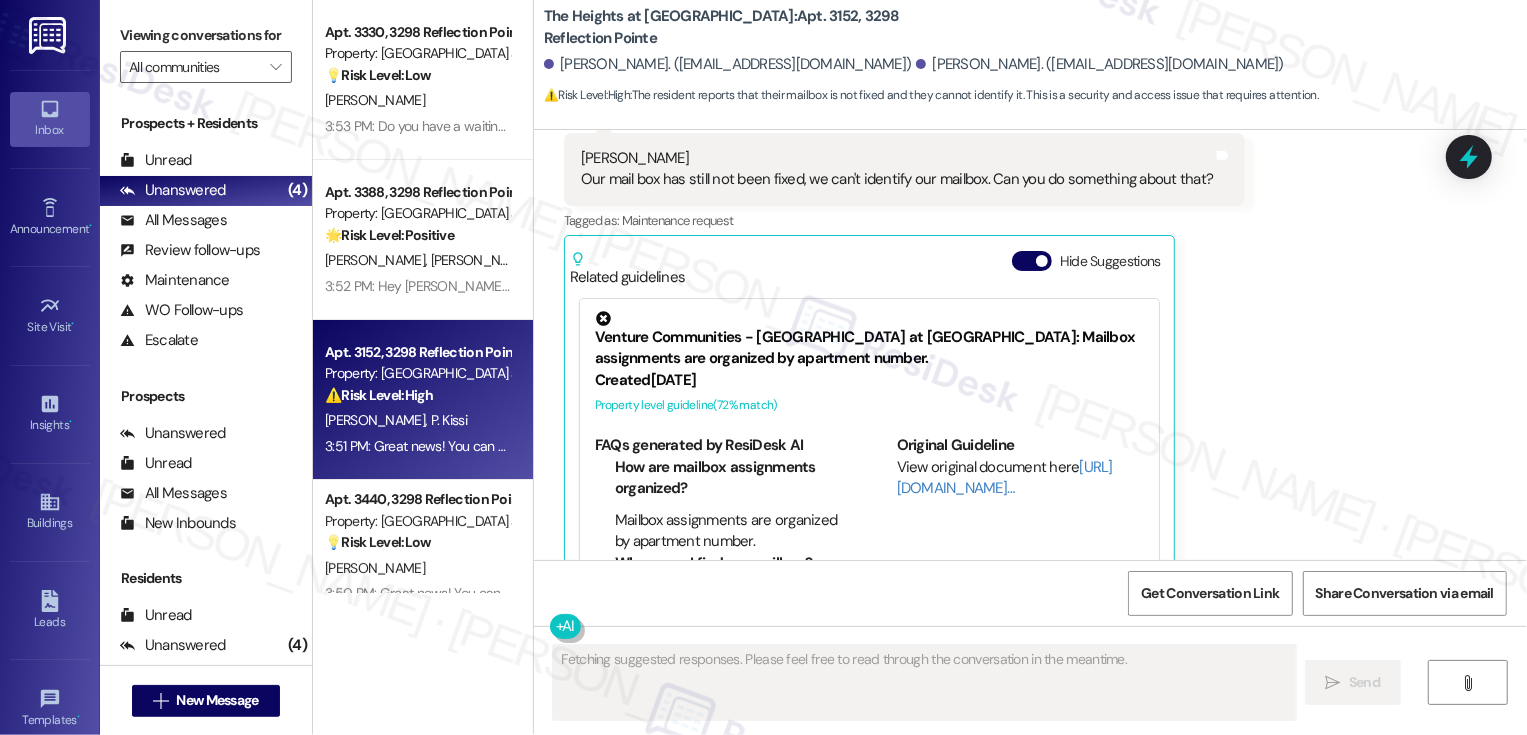 scroll, scrollTop: 4050, scrollLeft: 0, axis: vertical 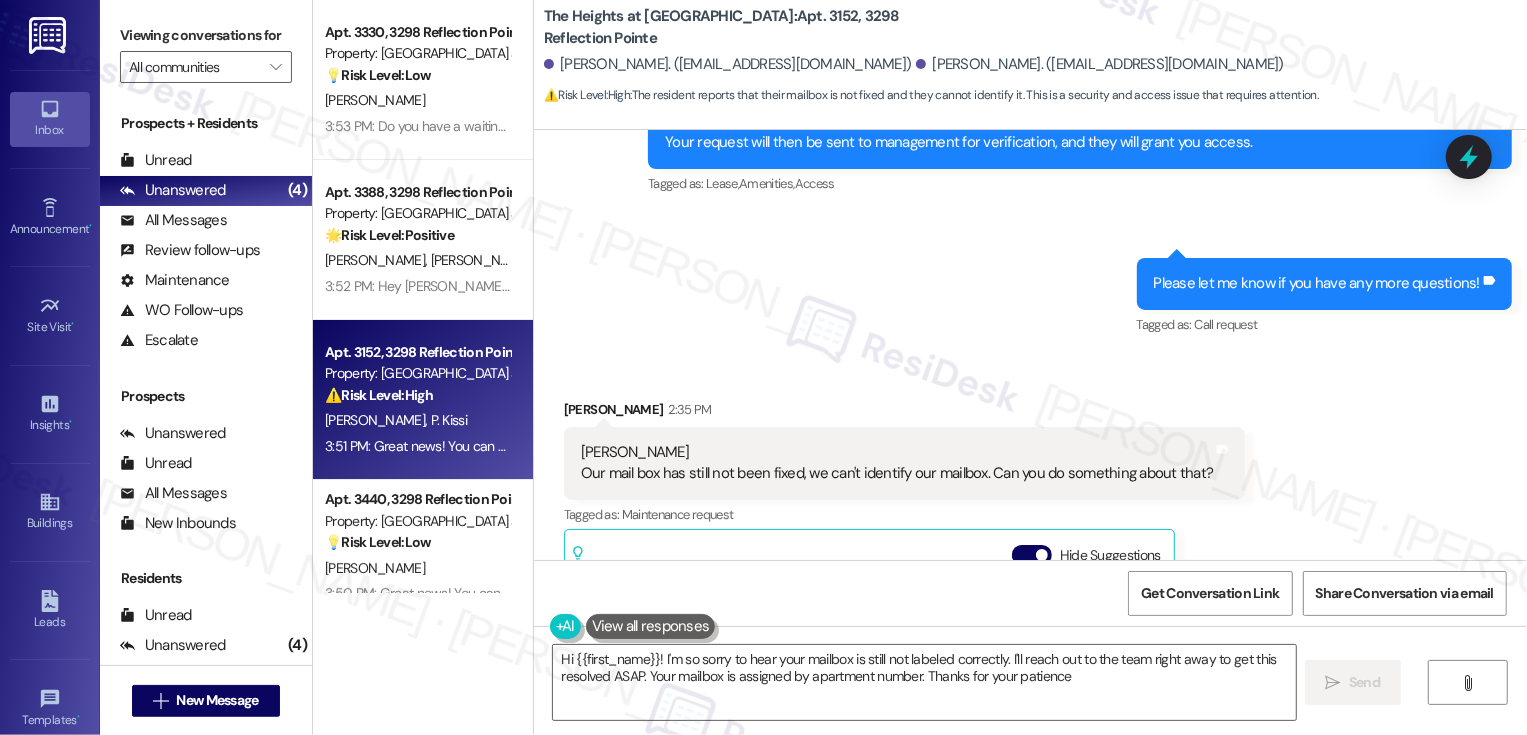 type on "Hi {{first_name}}! I'm so sorry to hear your mailbox is still not labeled correctly. I'll reach out to the team right away to get this resolved ASAP. Your mailbox is assigned by apartment number. Thanks for your patience!" 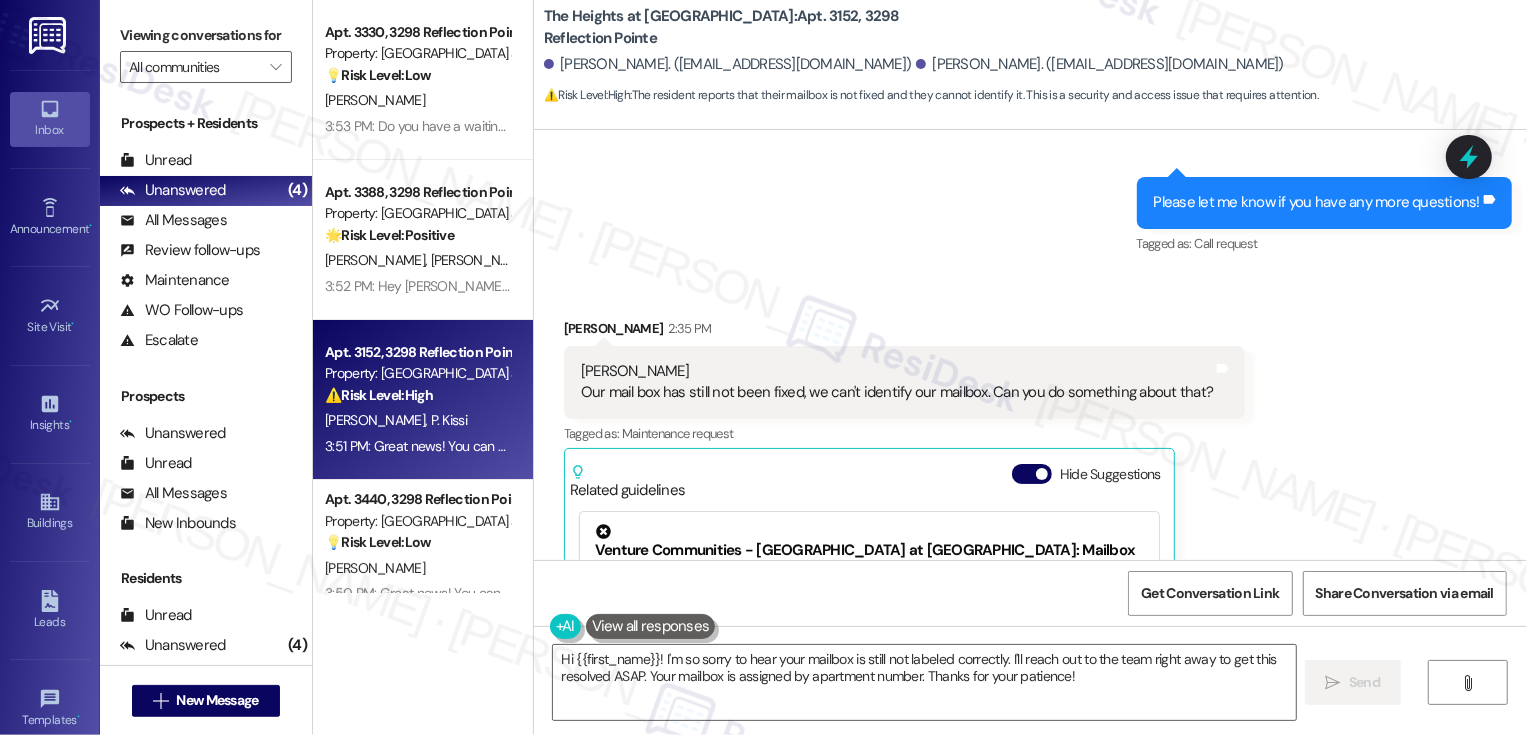 scroll, scrollTop: 4385, scrollLeft: 0, axis: vertical 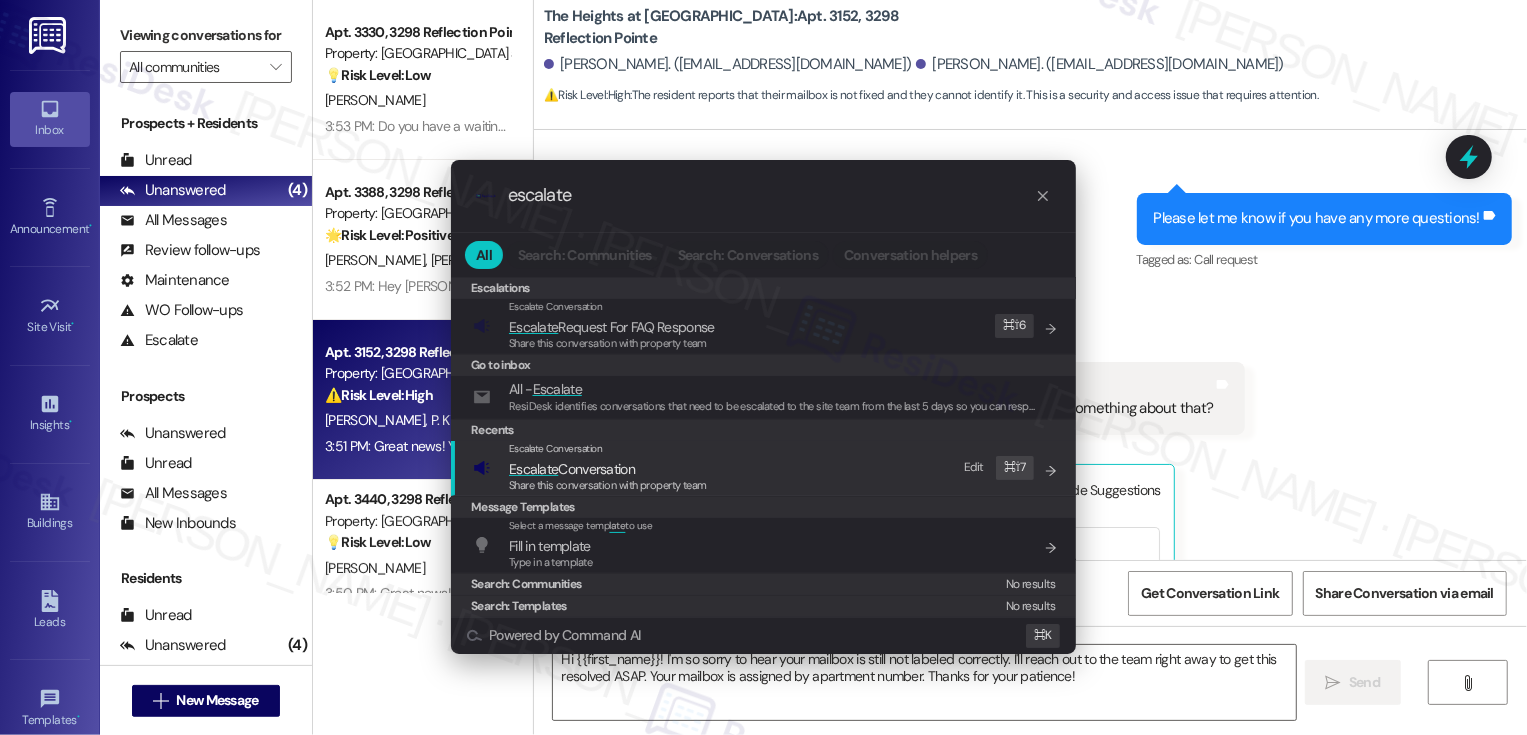 type on "escalate" 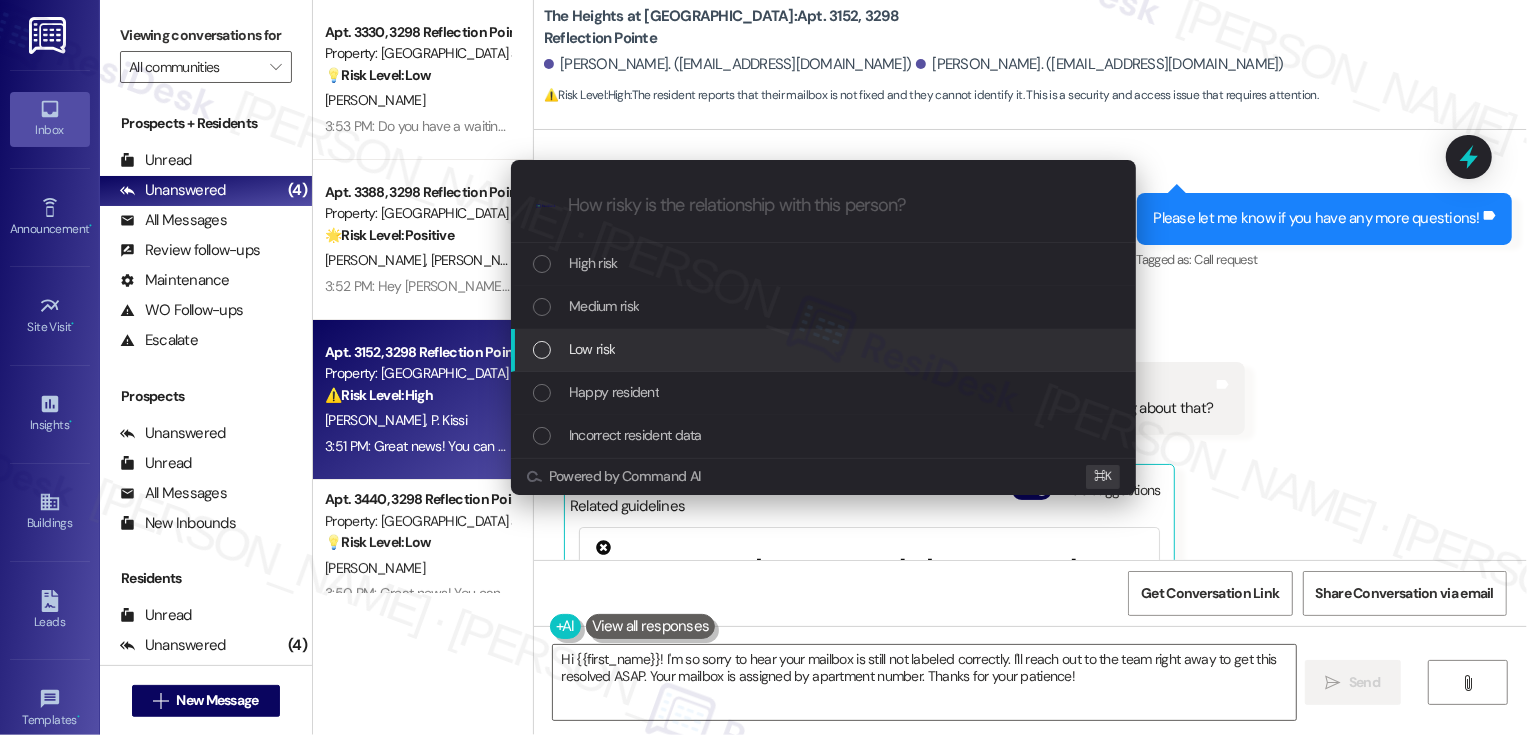 click on "Low risk" at bounding box center (592, 349) 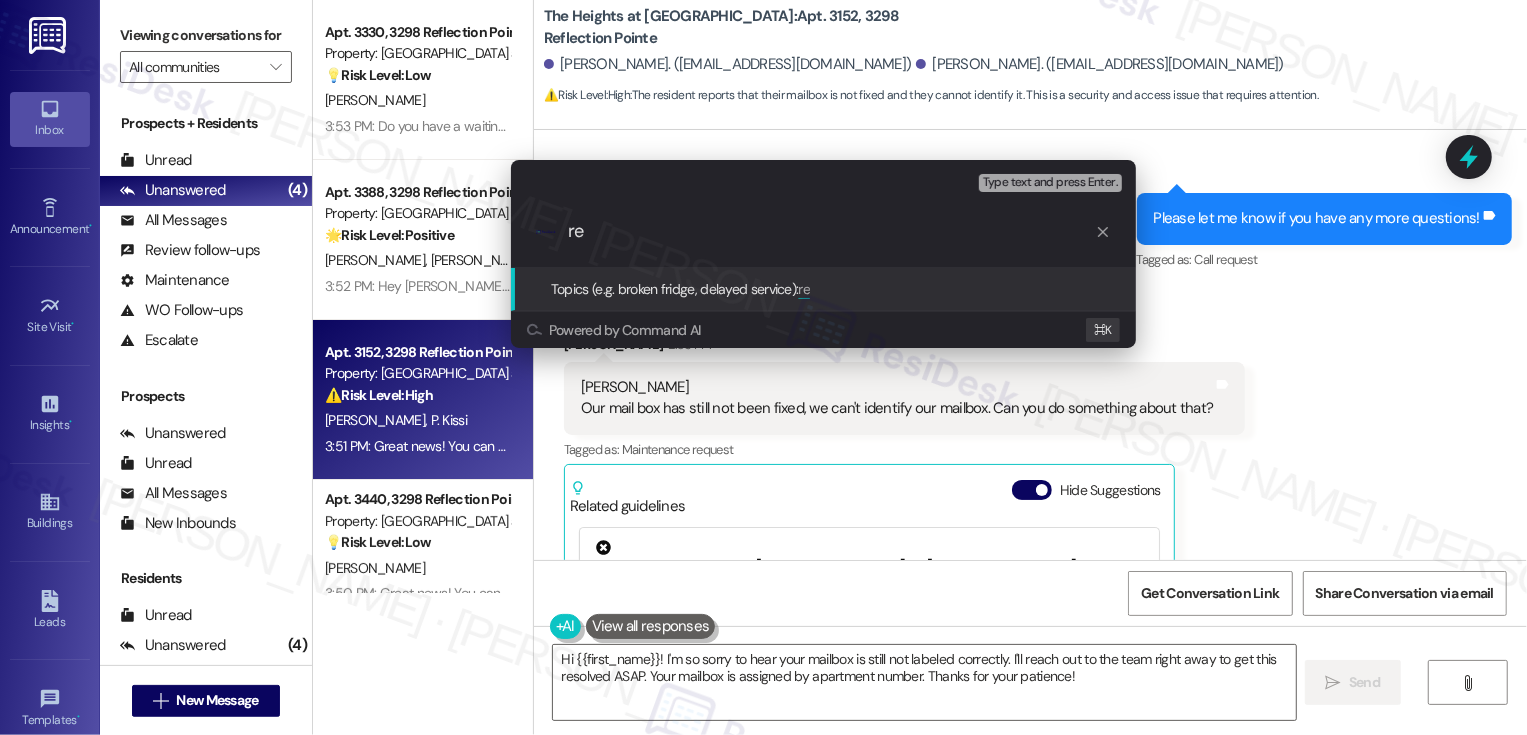 type on "r" 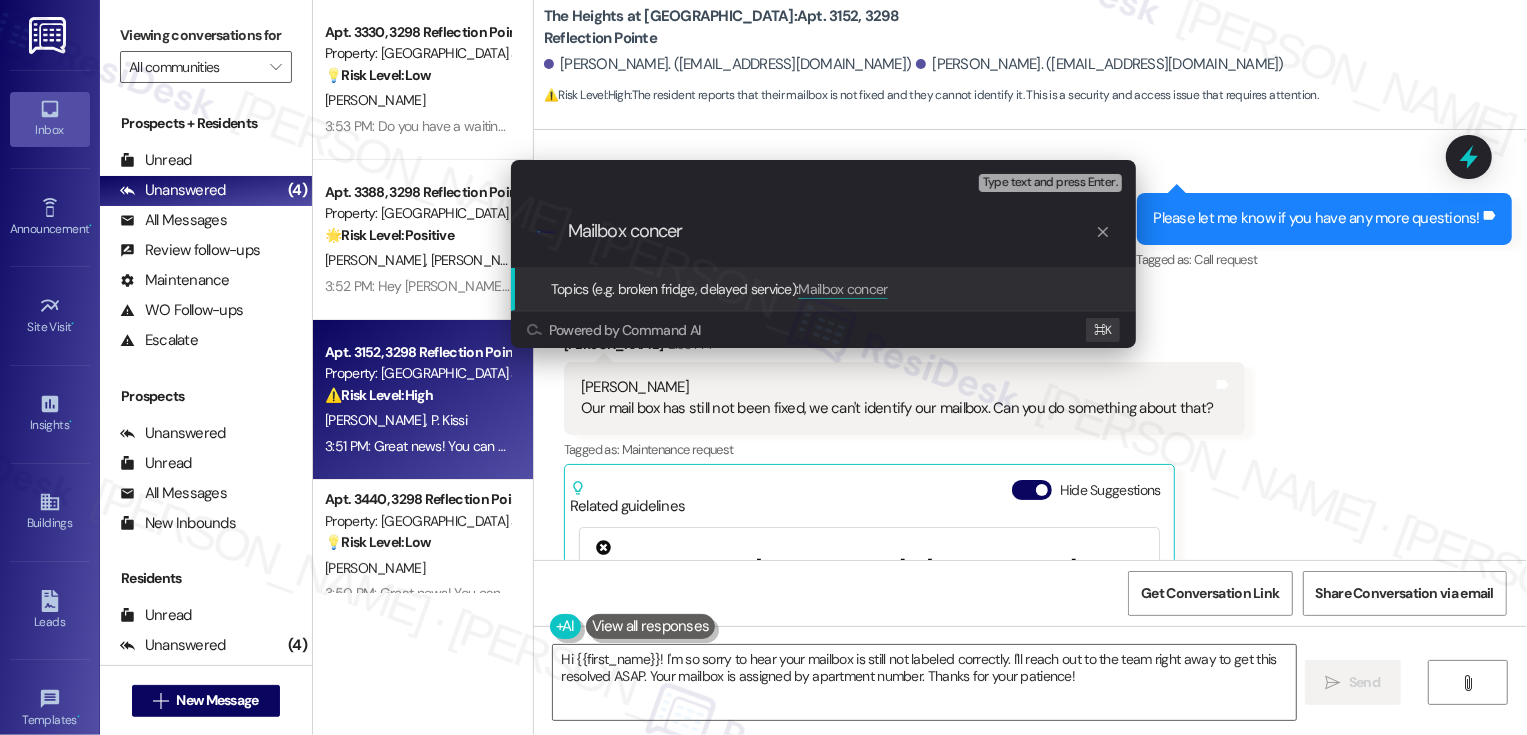 type on "Mailbox concern" 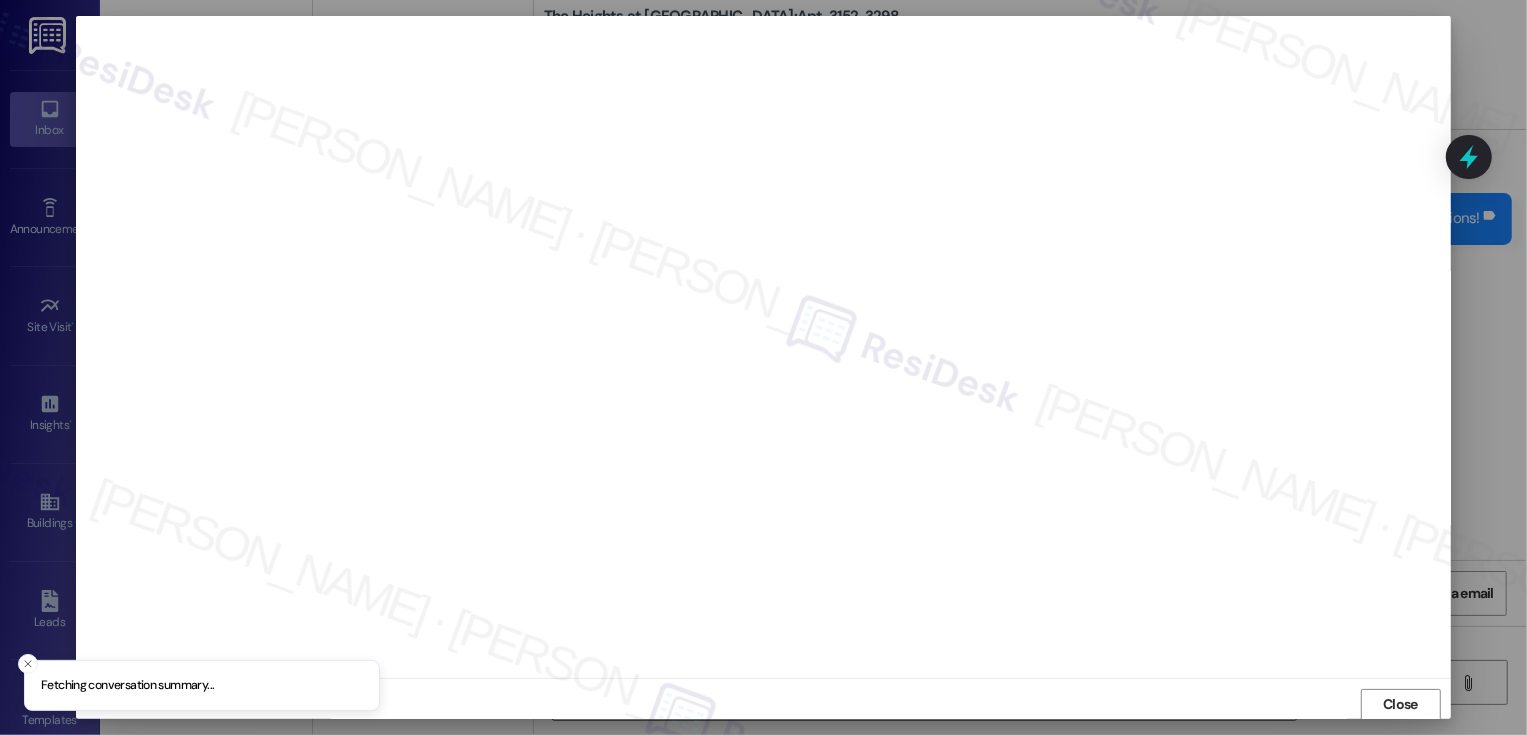 scroll, scrollTop: 46, scrollLeft: 0, axis: vertical 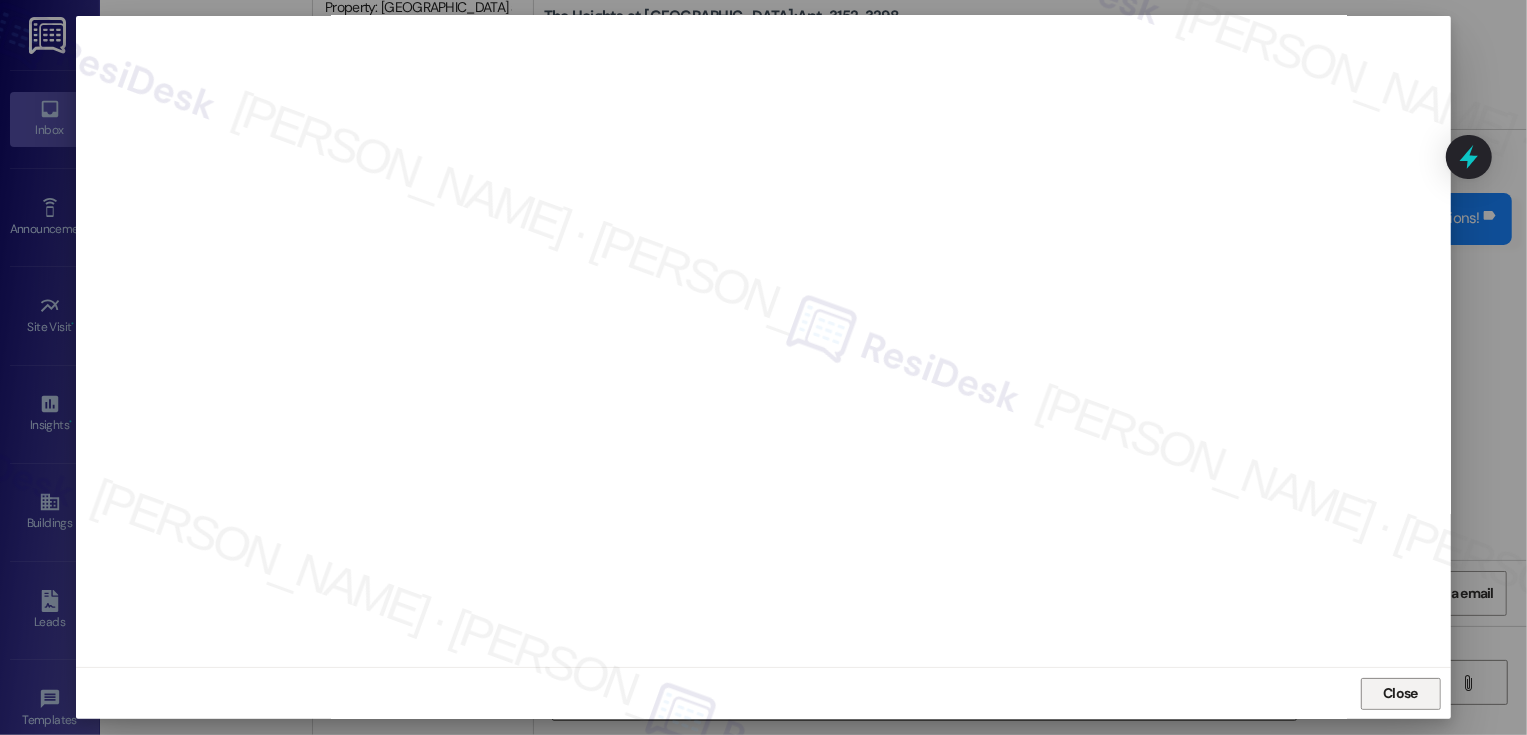 click on "Close" at bounding box center [1400, 694] 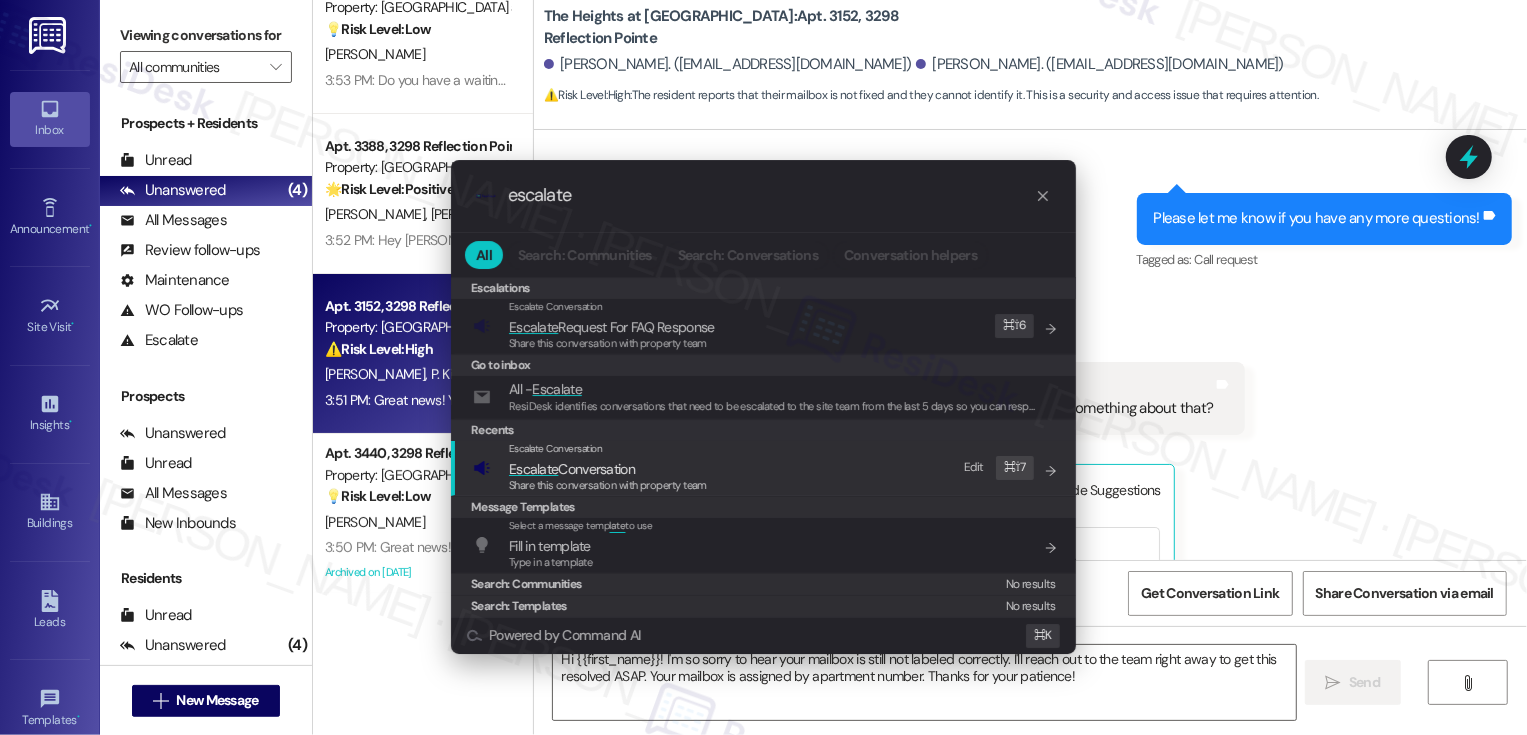 type on "escalate" 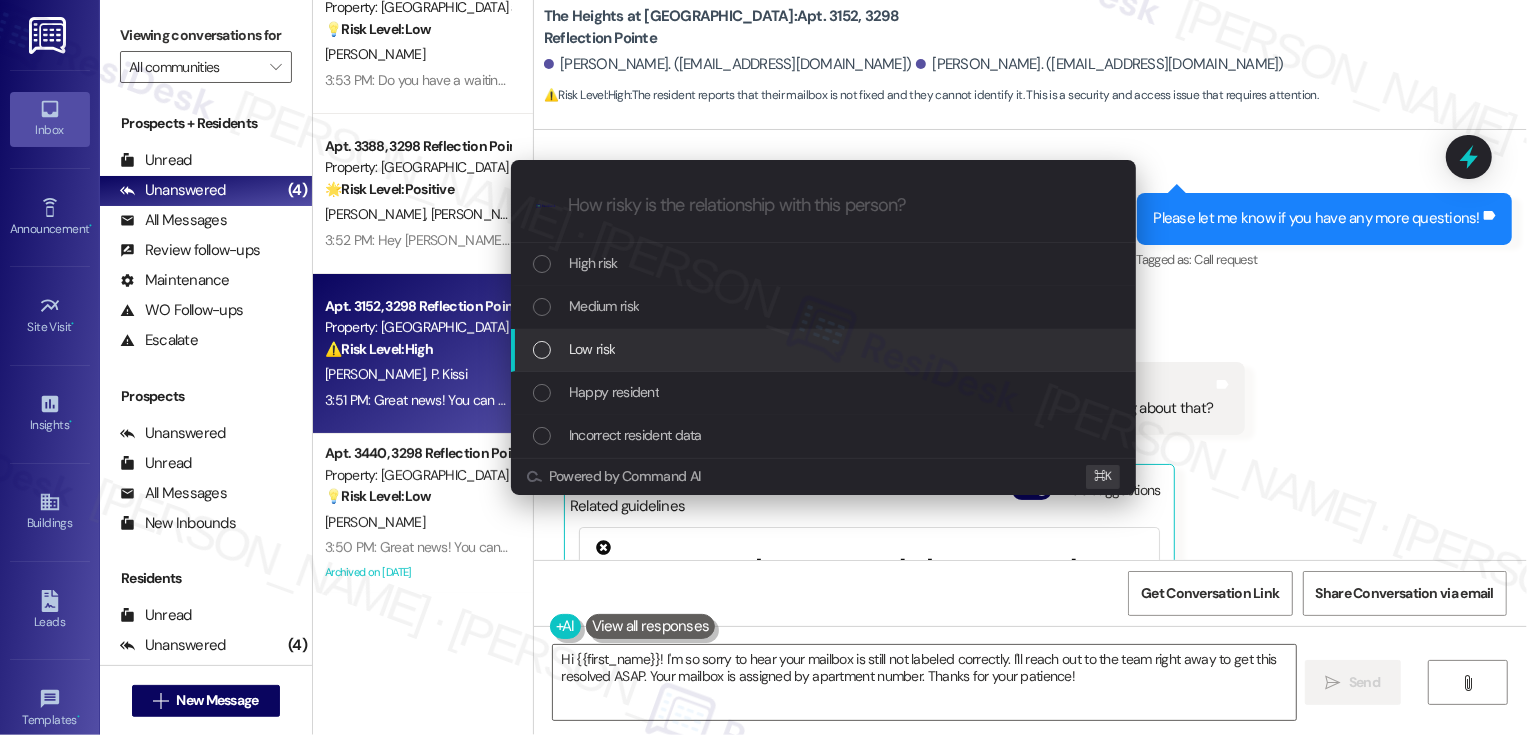 click on "Low risk" at bounding box center [823, 350] 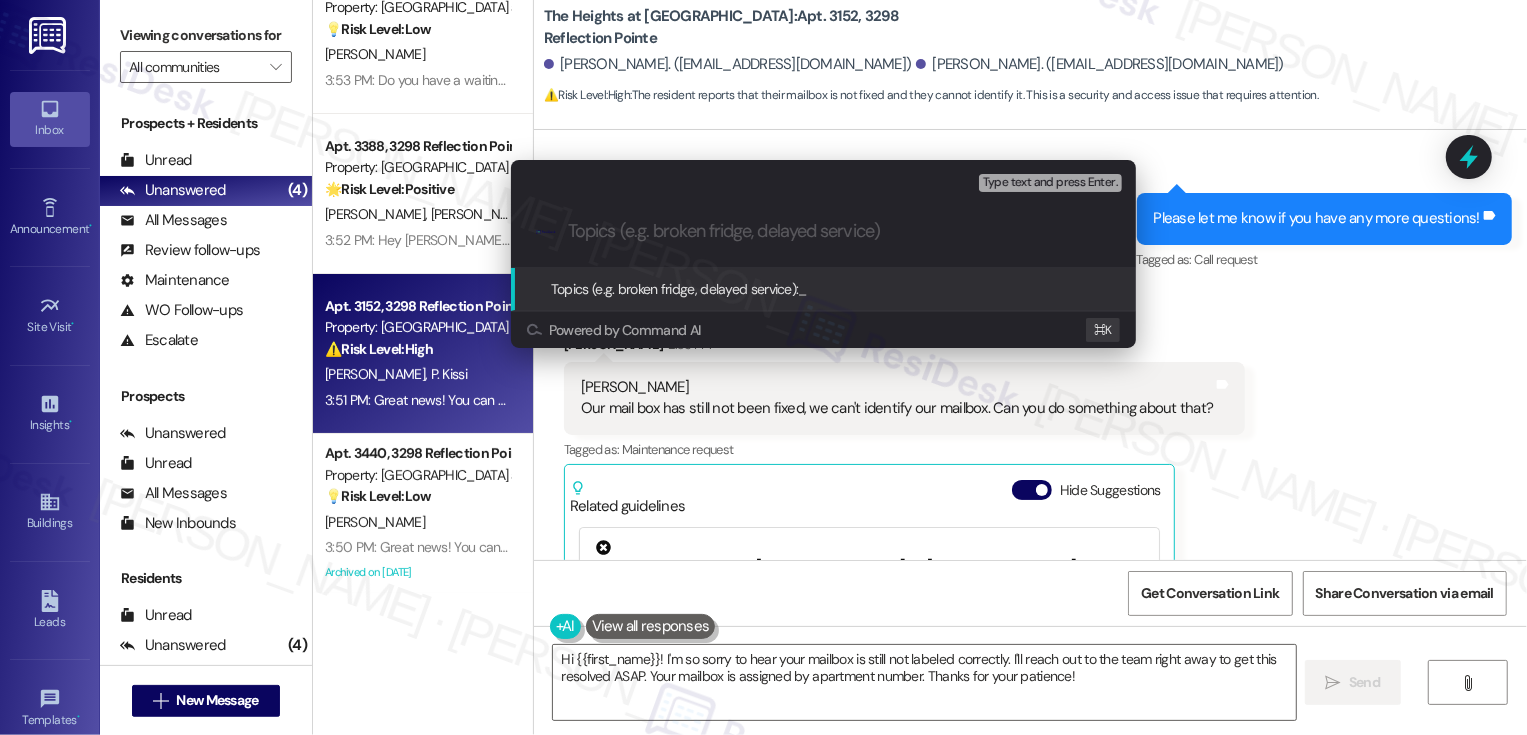 paste on "Mailbox concern" 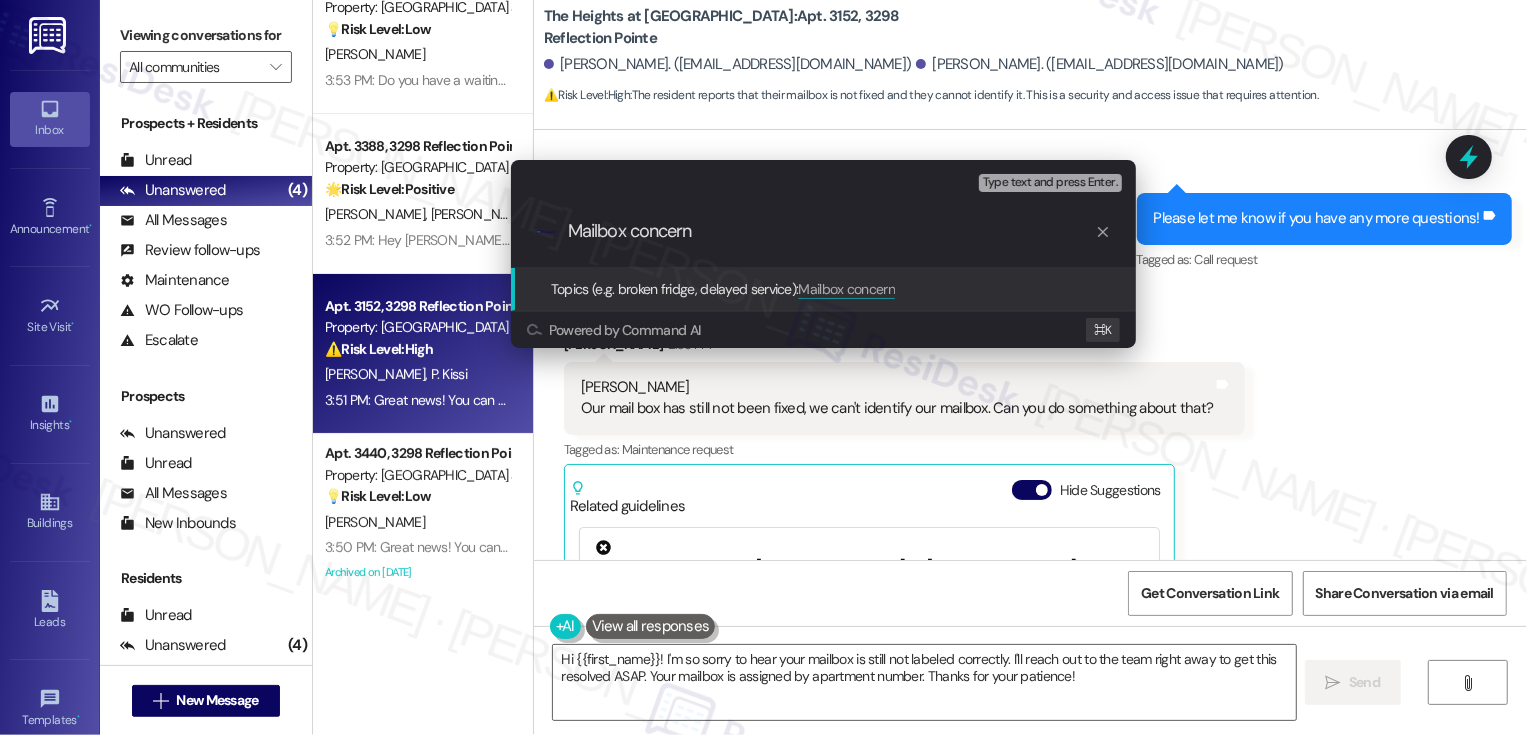type 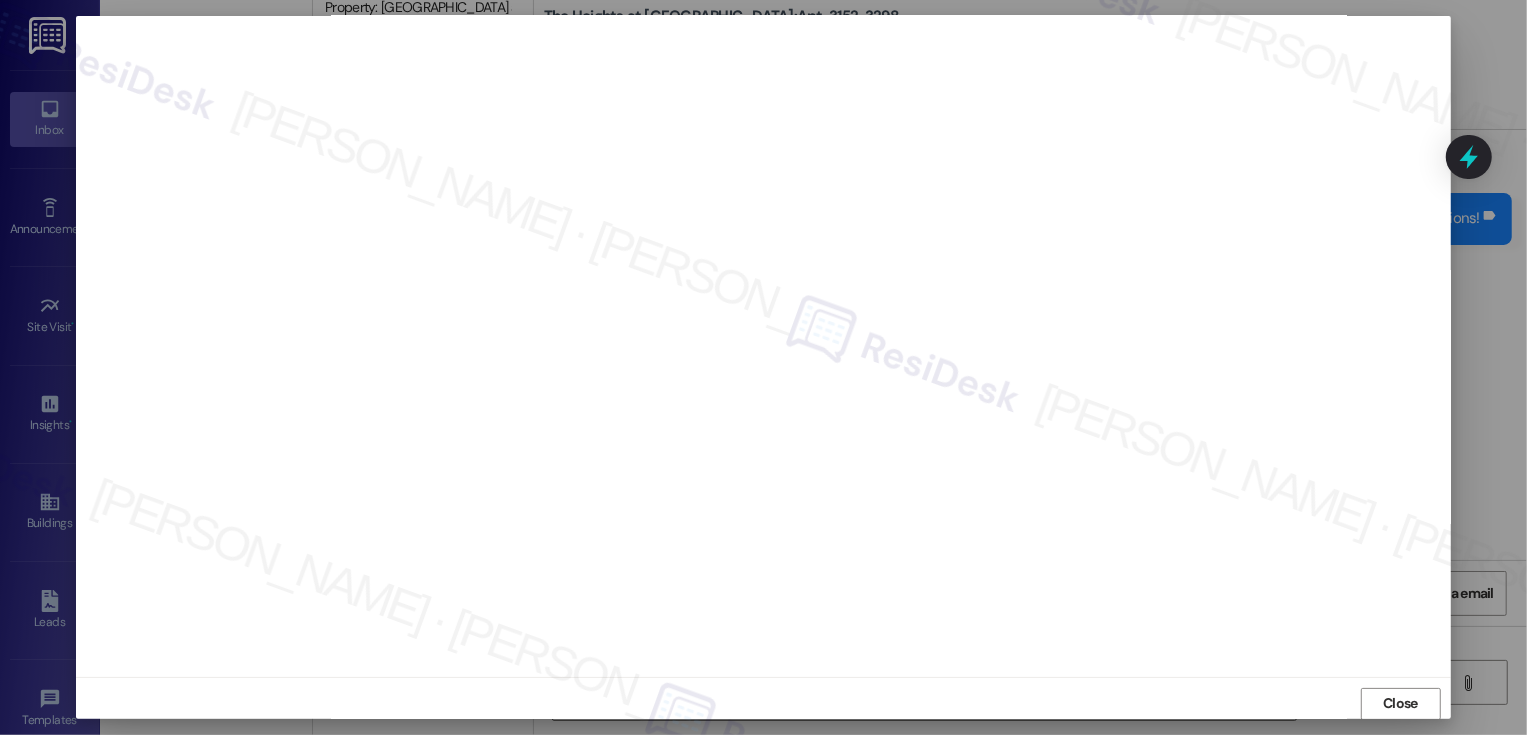scroll, scrollTop: 11, scrollLeft: 0, axis: vertical 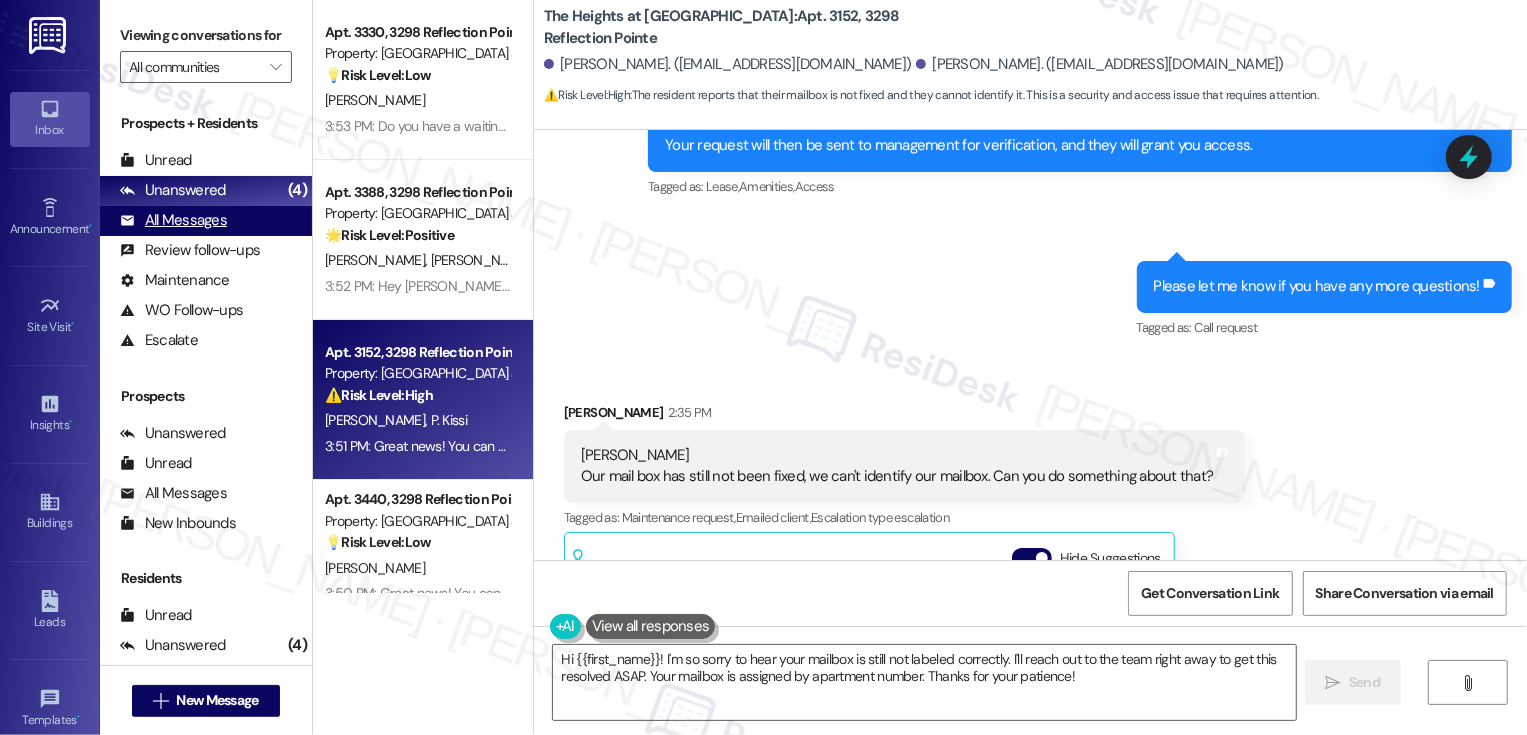 click on "All Messages (undefined)" at bounding box center (206, 221) 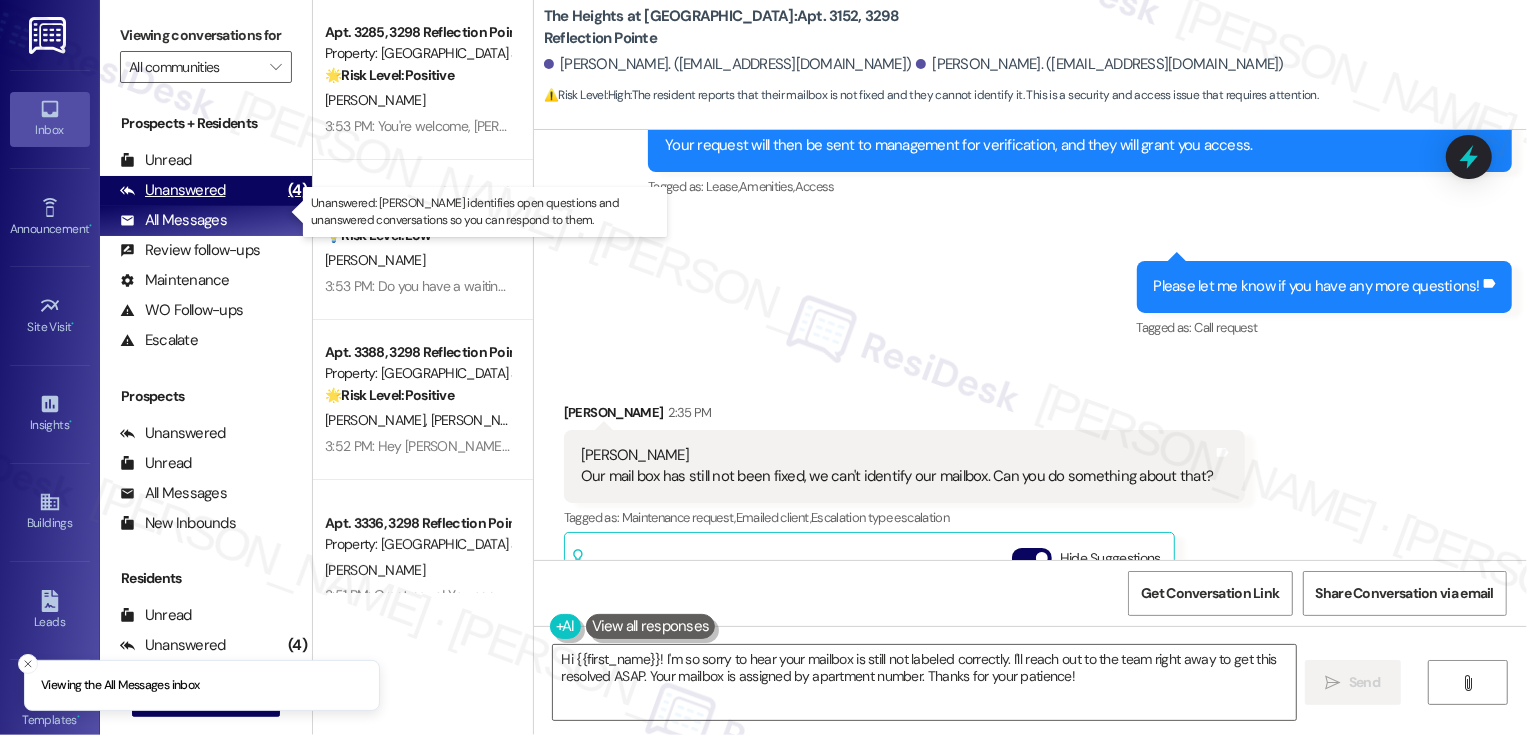 click on "Unanswered (4)" at bounding box center (206, 191) 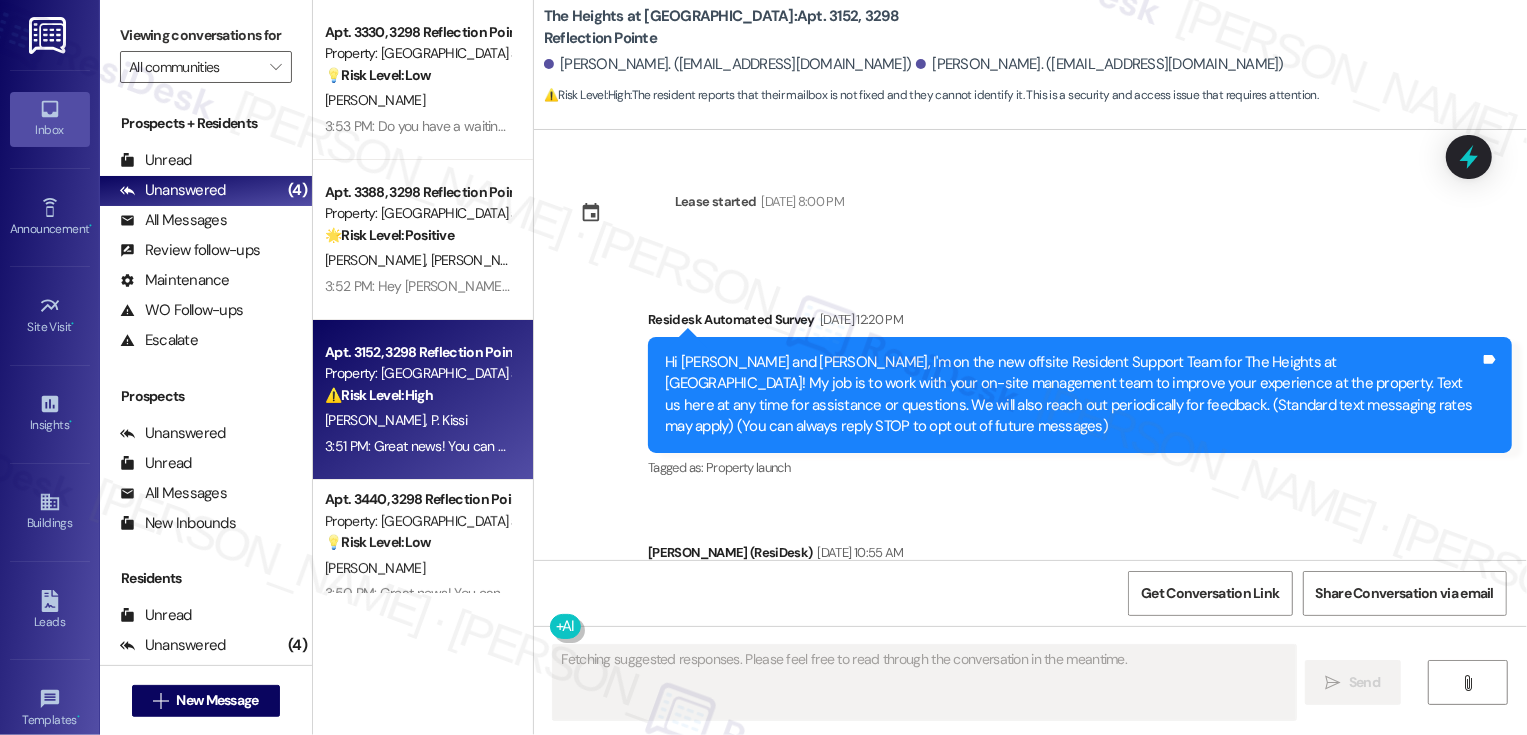 scroll, scrollTop: 4344, scrollLeft: 0, axis: vertical 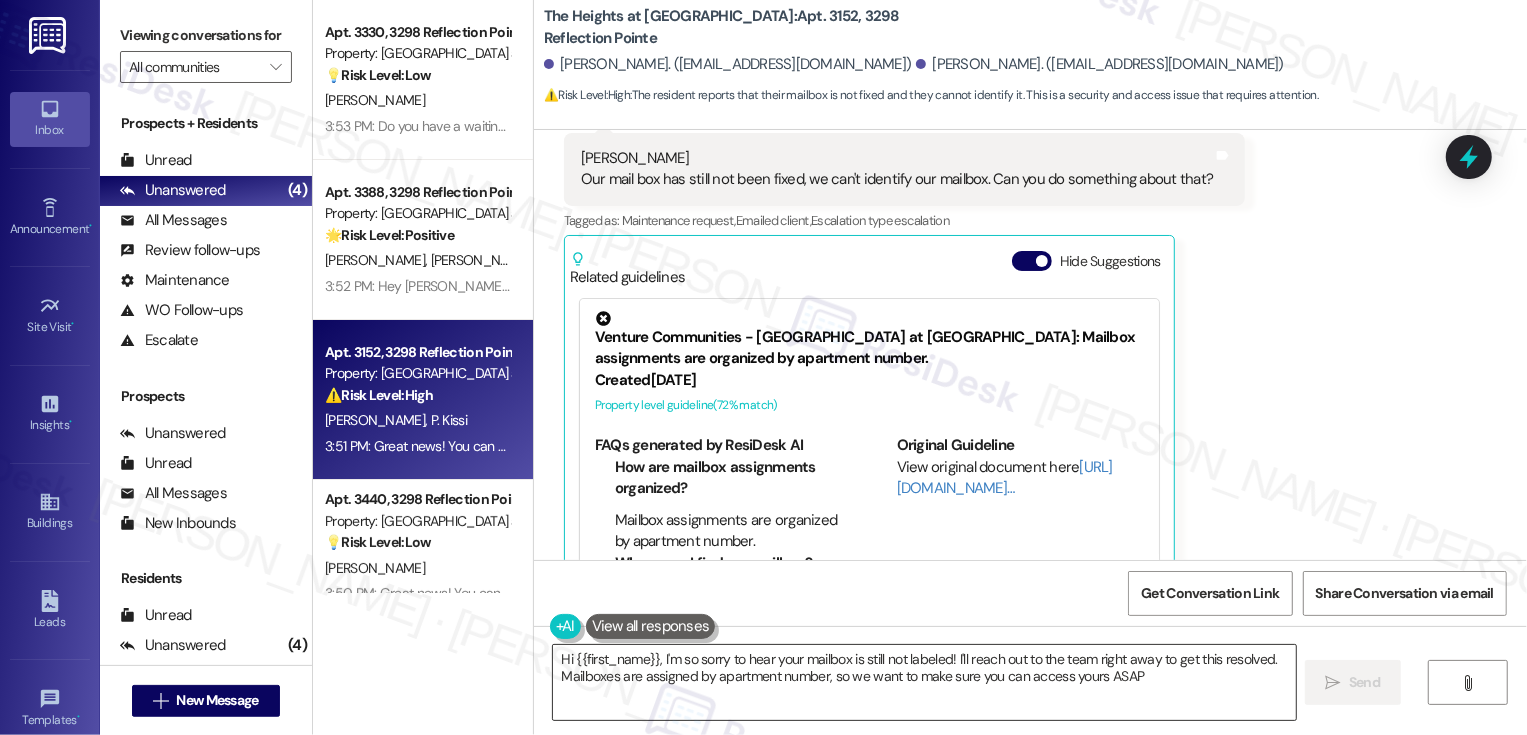 type on "Hi {{first_name}}, I'm so sorry to hear your mailbox is still not labeled! I'll reach out to the team right away to get this resolved. Mailboxes are assigned by apartment number, so we want to make sure you can access yours ASAP!" 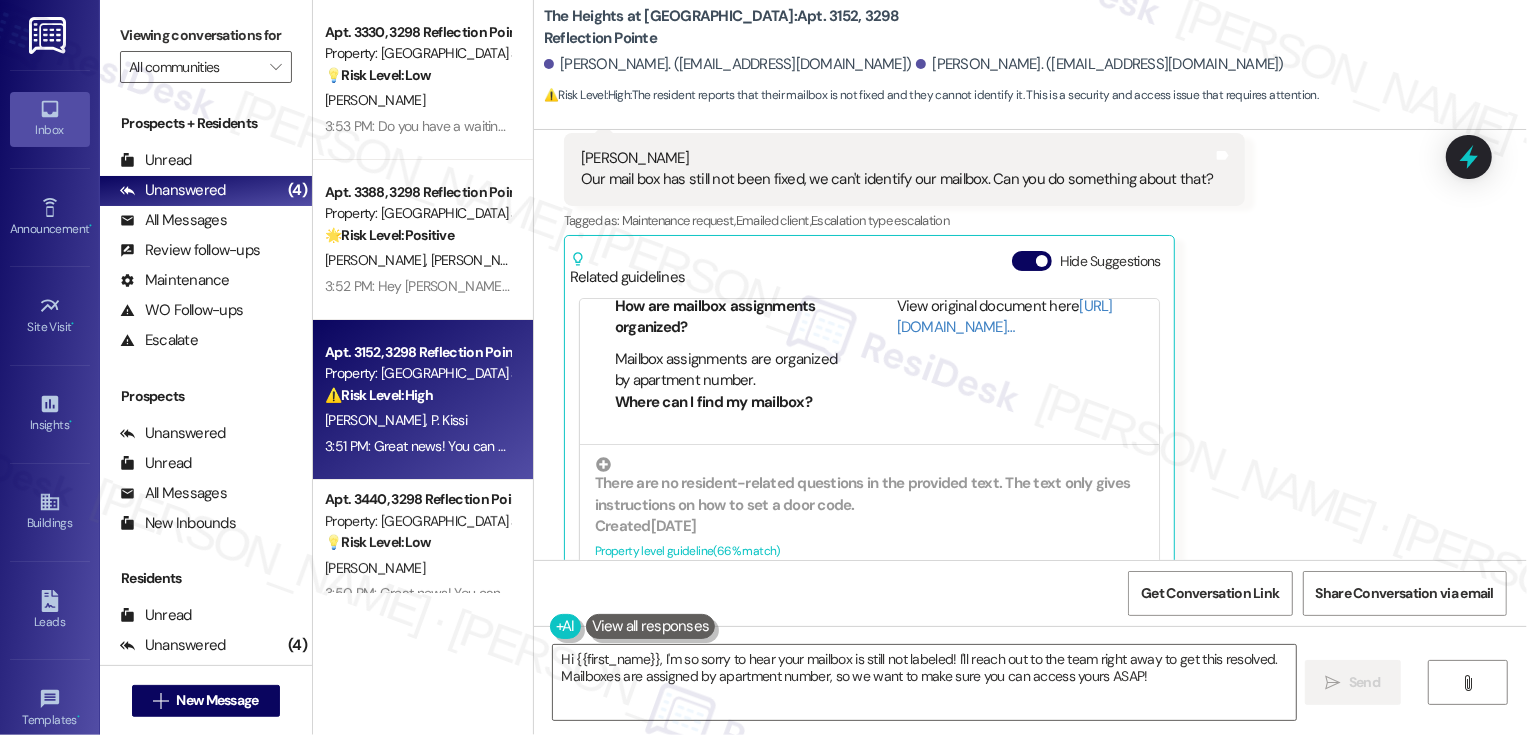 scroll, scrollTop: 335, scrollLeft: 0, axis: vertical 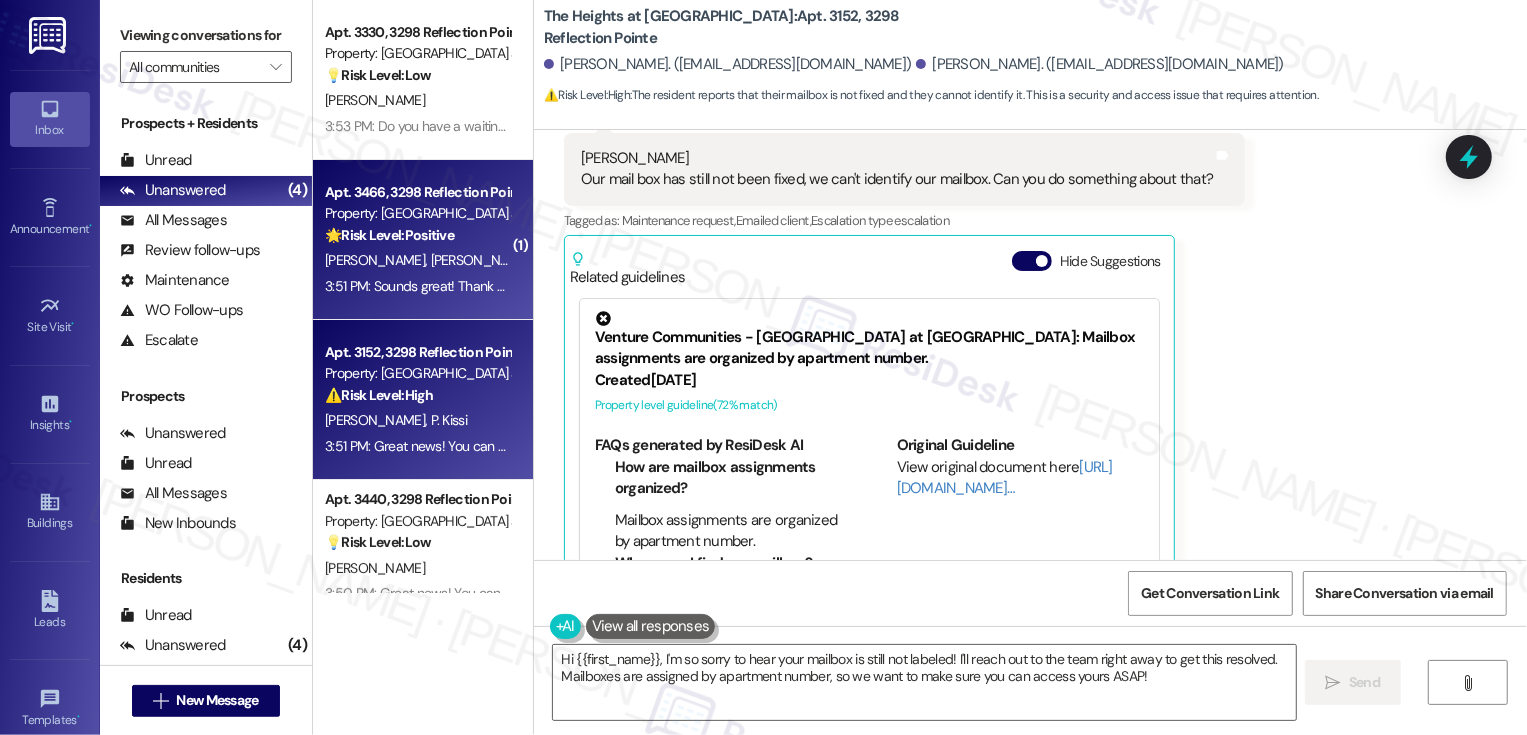 click on "3:51 PM: Sounds great! Thank you 😊  3:51 PM: Sounds great! Thank you 😊" at bounding box center [431, 286] 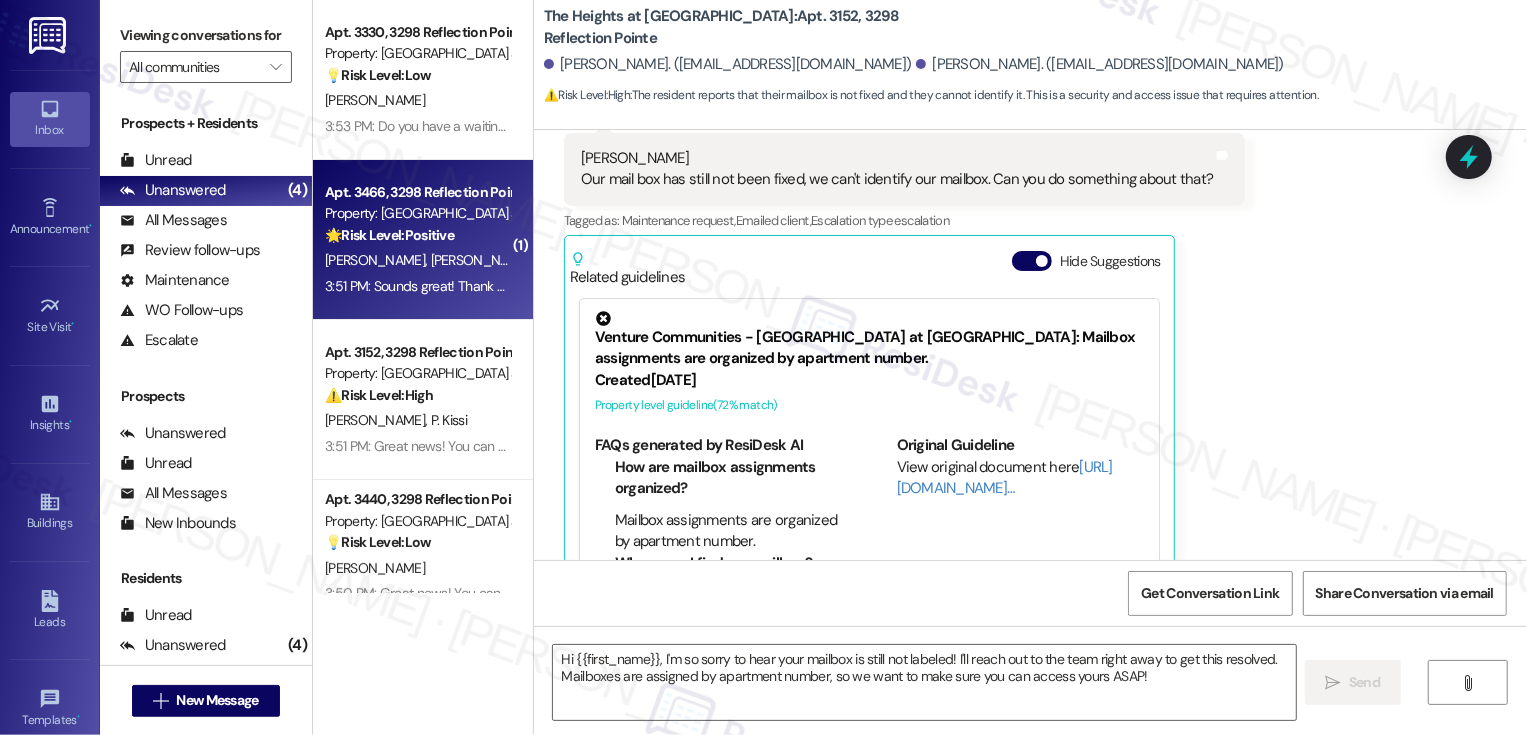 click on "3:51 PM: Sounds great! Thank you 😊  3:51 PM: Sounds great! Thank you 😊" at bounding box center [431, 286] 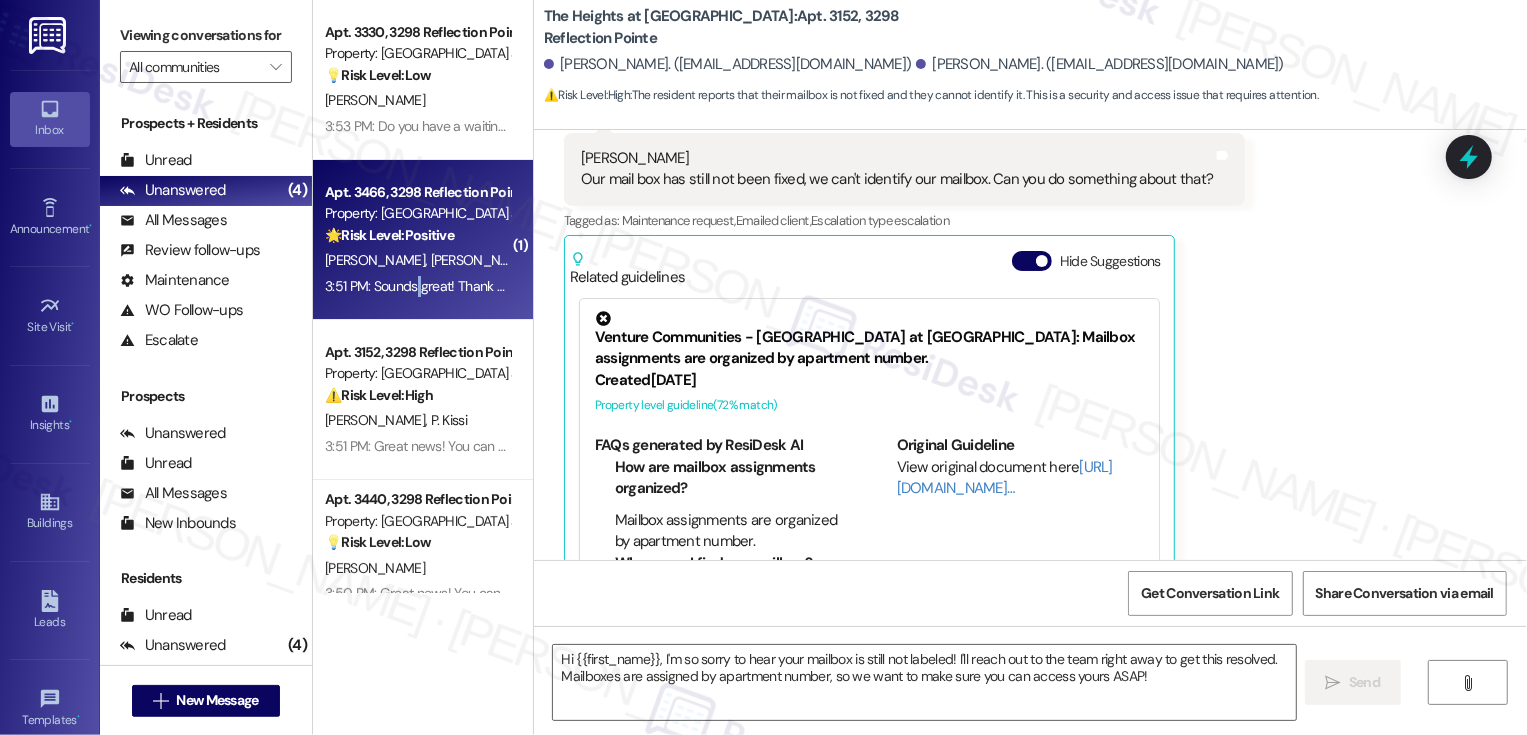 click on "3:51 PM: Sounds great! Thank you 😊  3:51 PM: Sounds great! Thank you 😊" at bounding box center [431, 286] 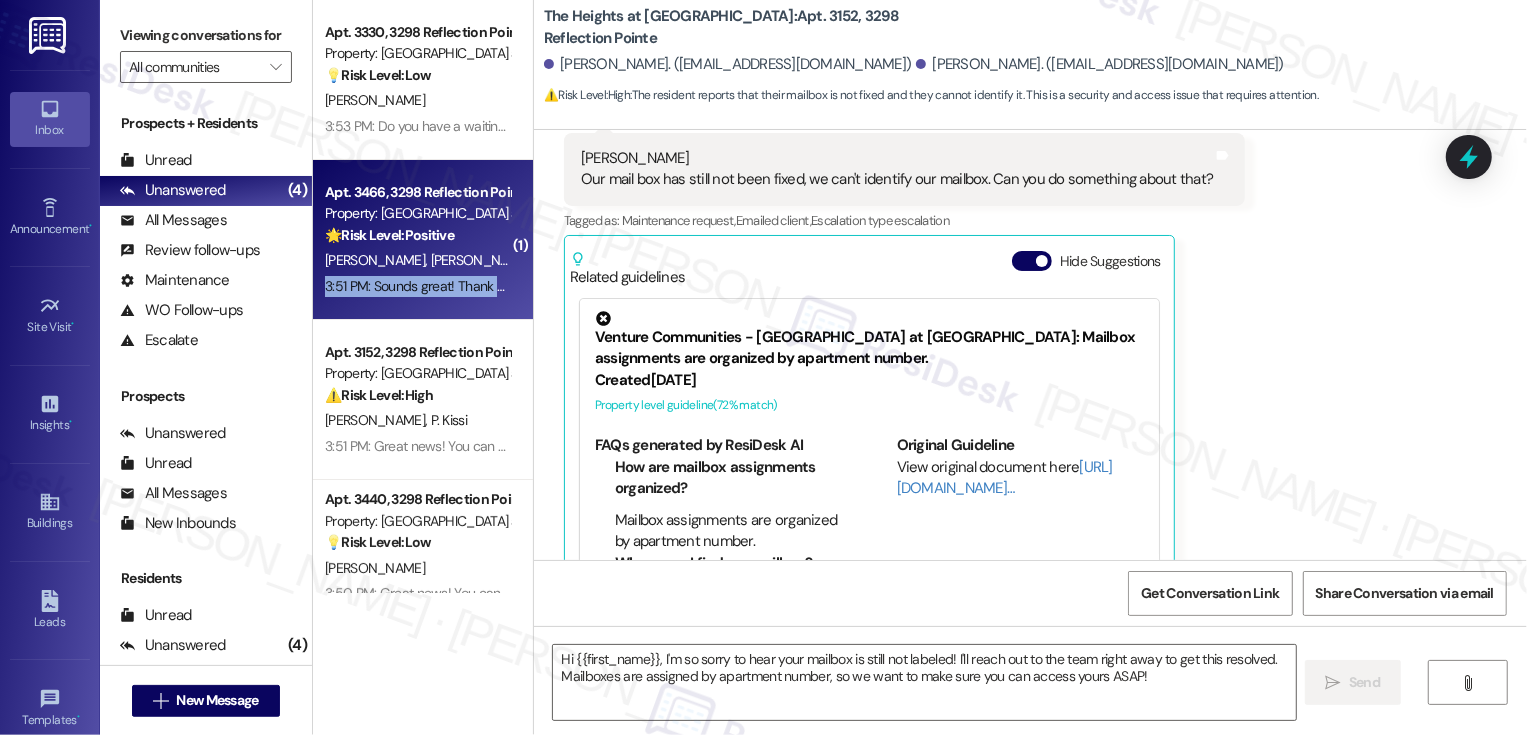 type on "Fetching suggested responses. Please feel free to read through the conversation in the meantime." 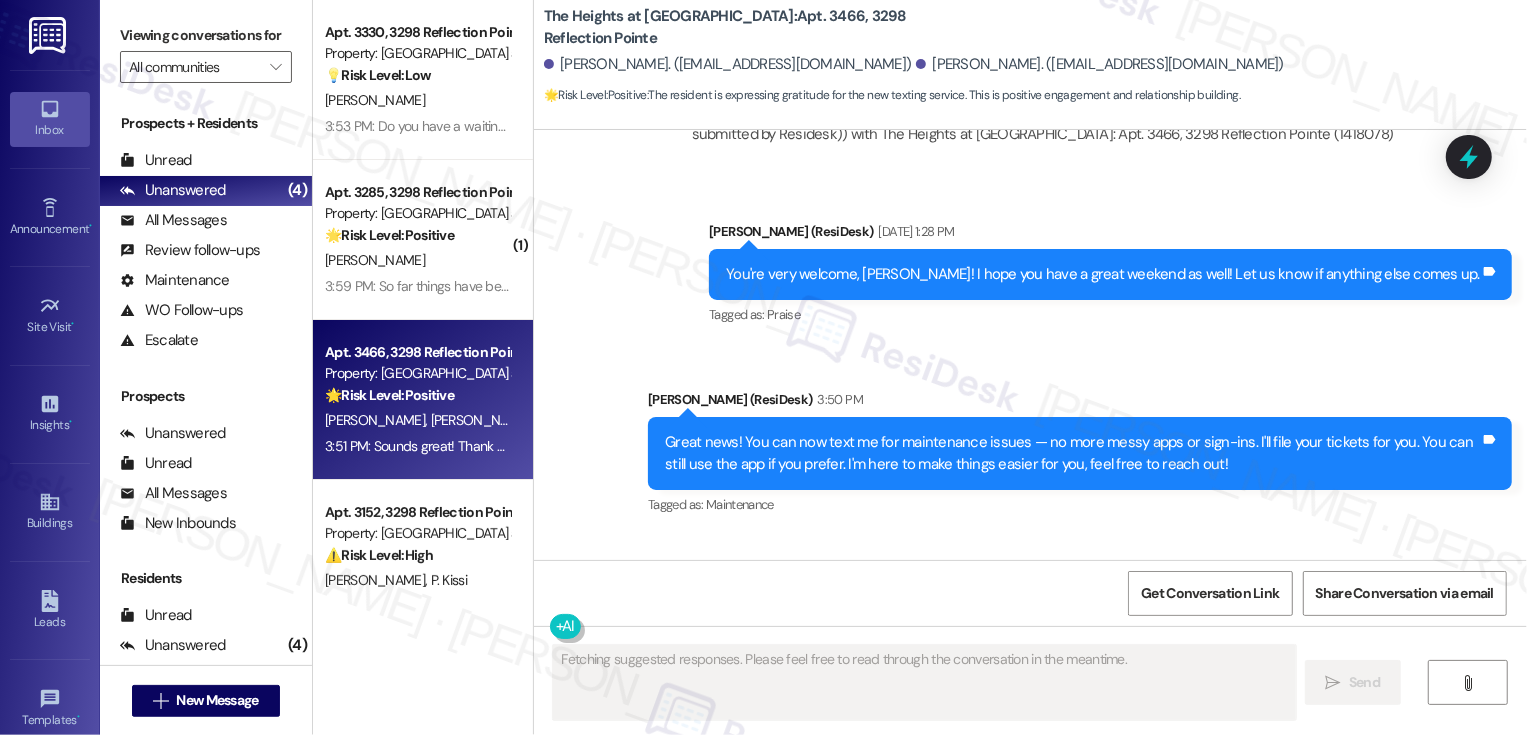 scroll, scrollTop: 5105, scrollLeft: 0, axis: vertical 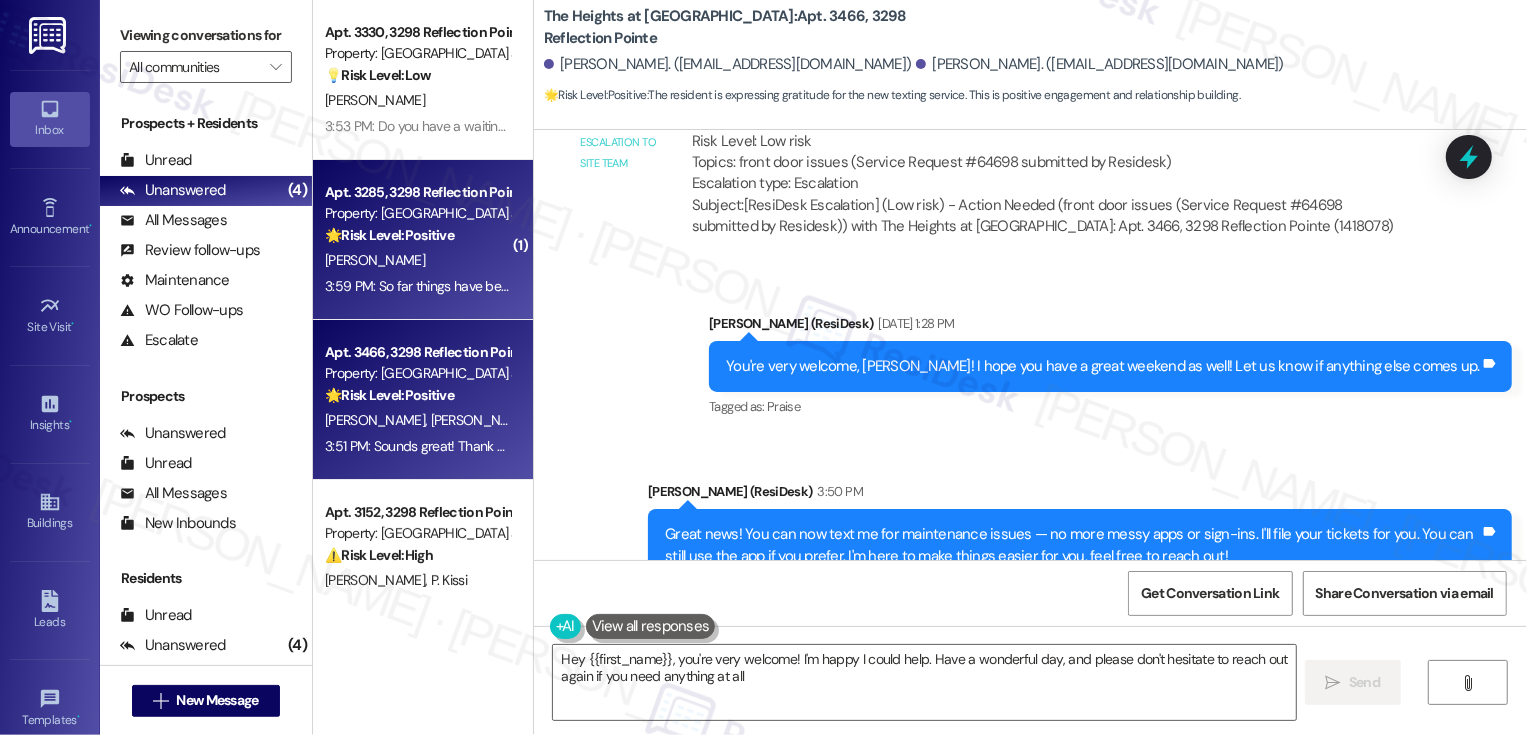 type on "Hey {{first_name}}, you're very welcome! I'm happy I could help. Have a wonderful day, and please don't hesitate to reach out again if you need anything at all!" 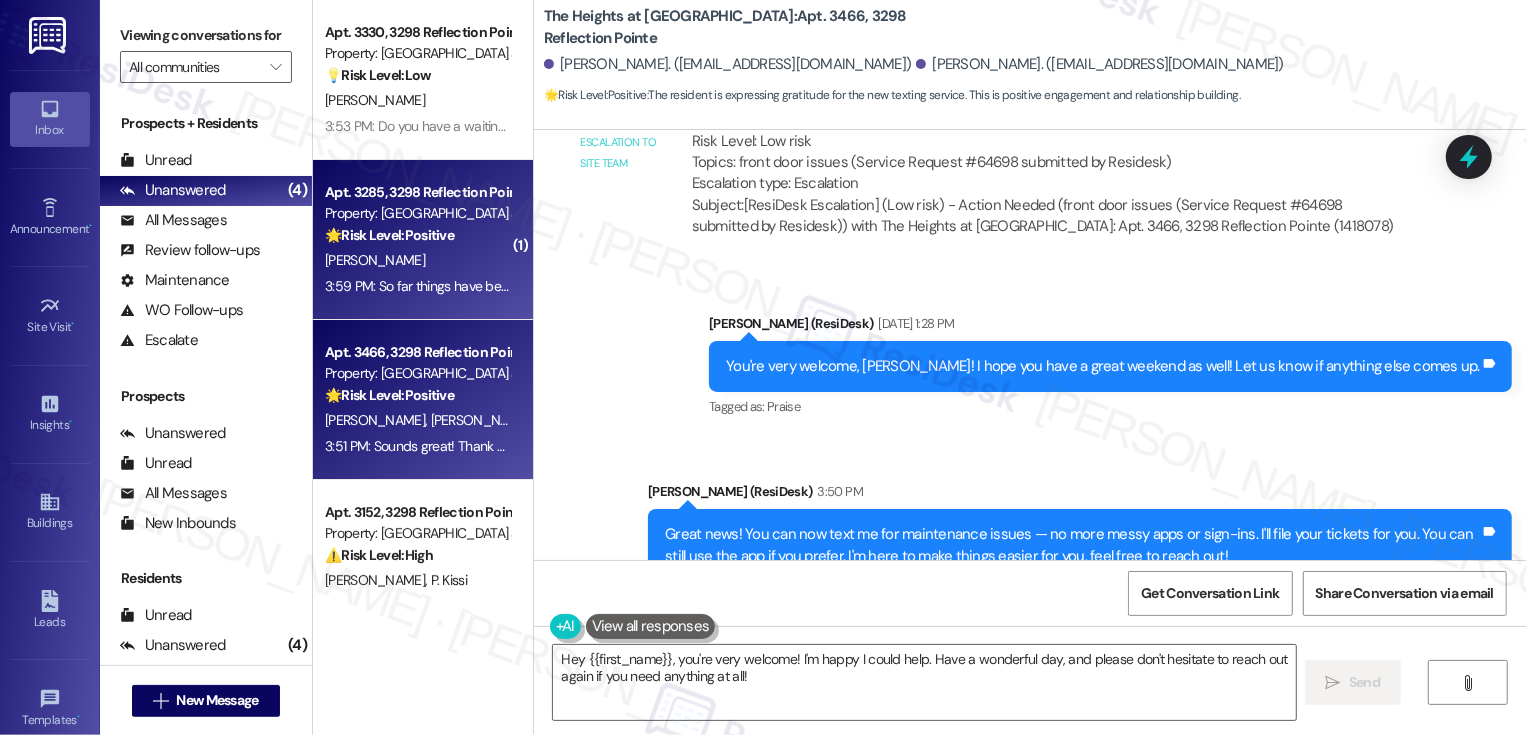 click on "🌟  Risk Level:  Positive" at bounding box center (389, 235) 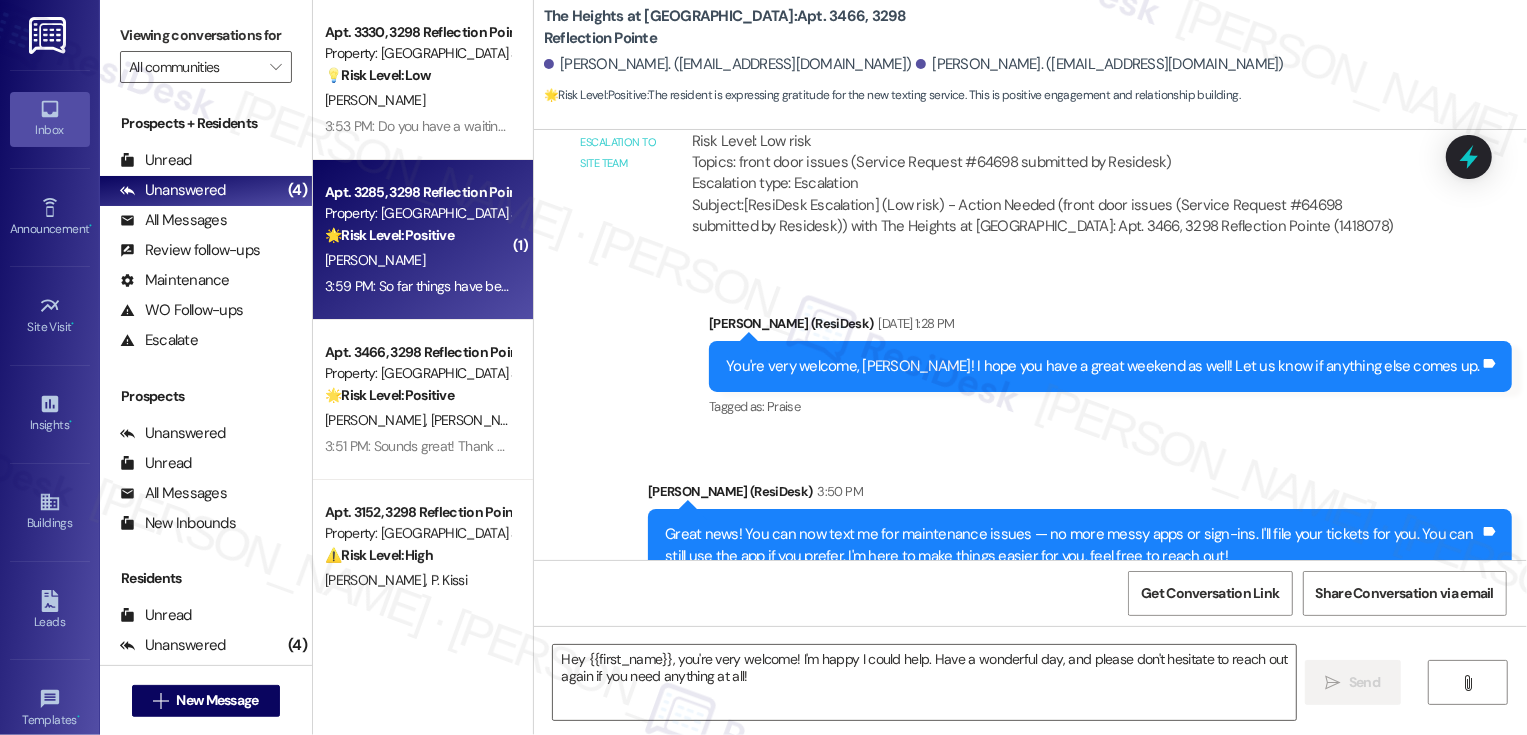 click on "🌟  Risk Level:  Positive" at bounding box center (389, 235) 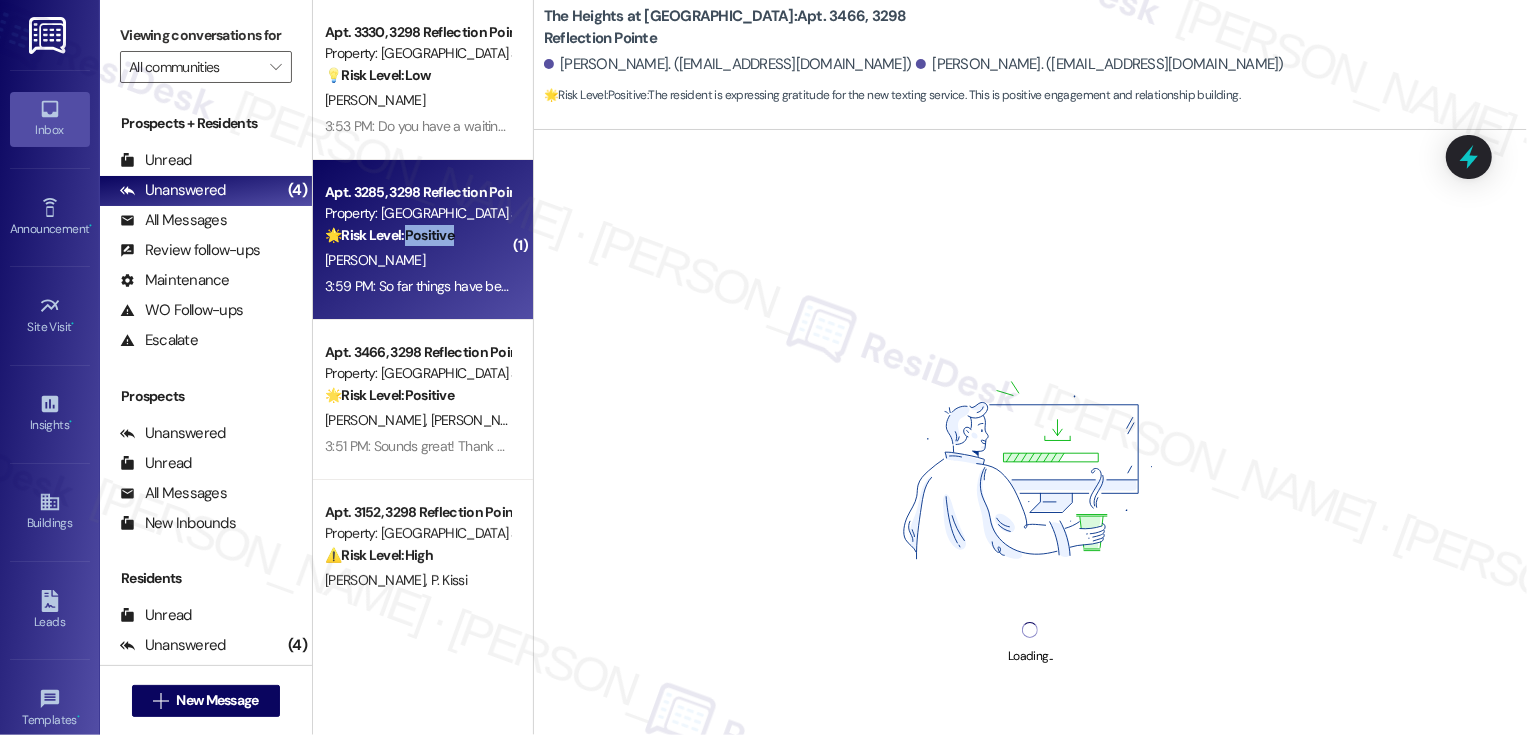 scroll, scrollTop: 206, scrollLeft: 0, axis: vertical 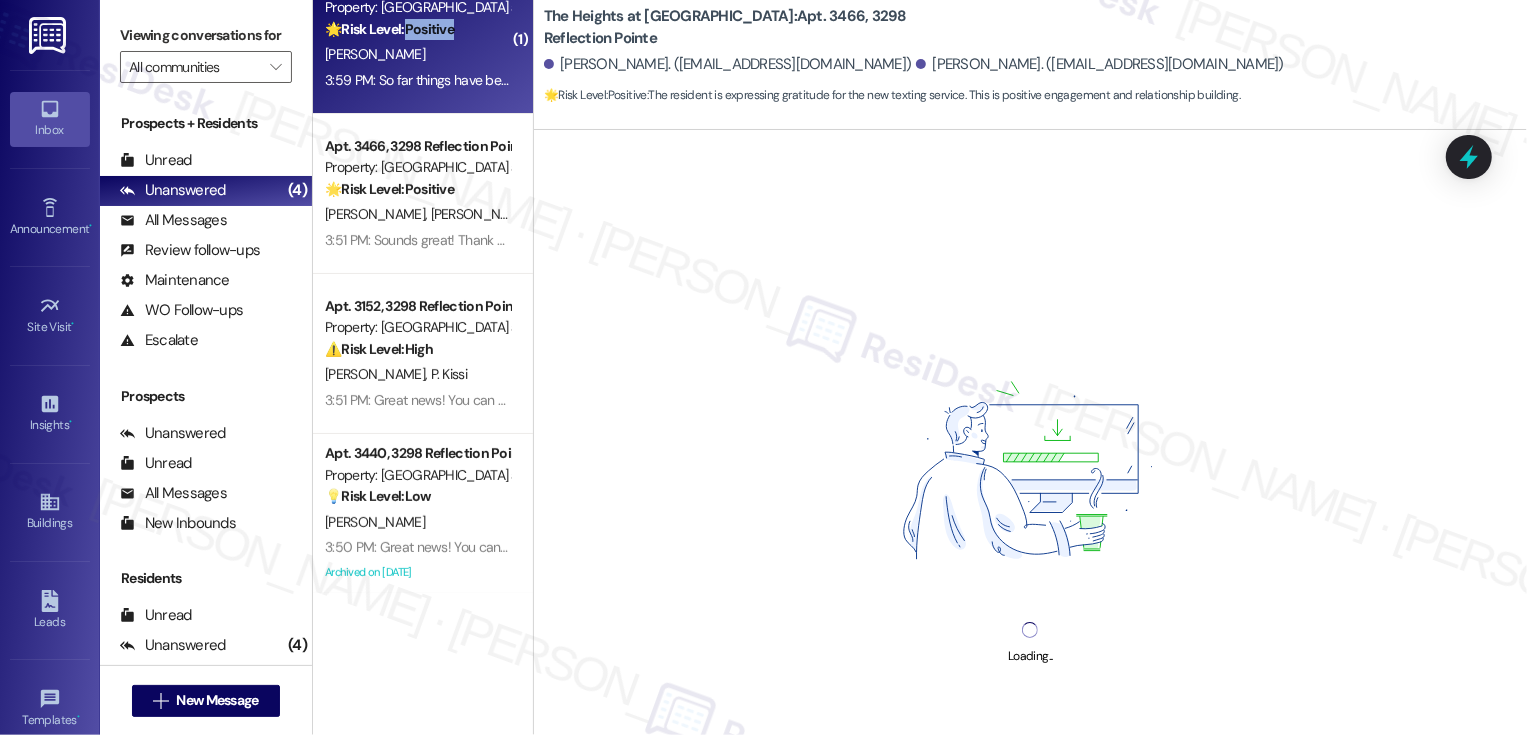 click on "[PERSON_NAME]" at bounding box center [417, 54] 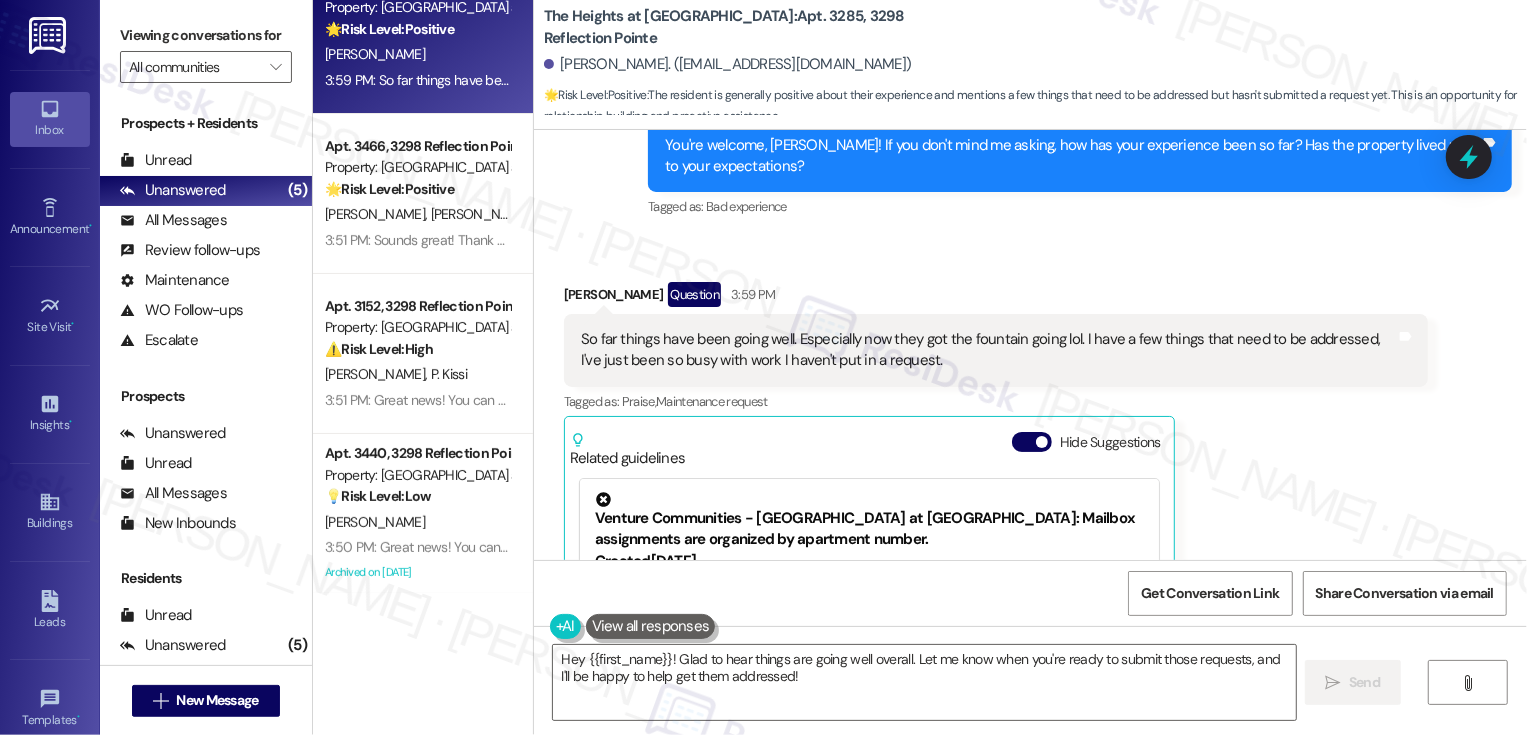 scroll, scrollTop: 4684, scrollLeft: 0, axis: vertical 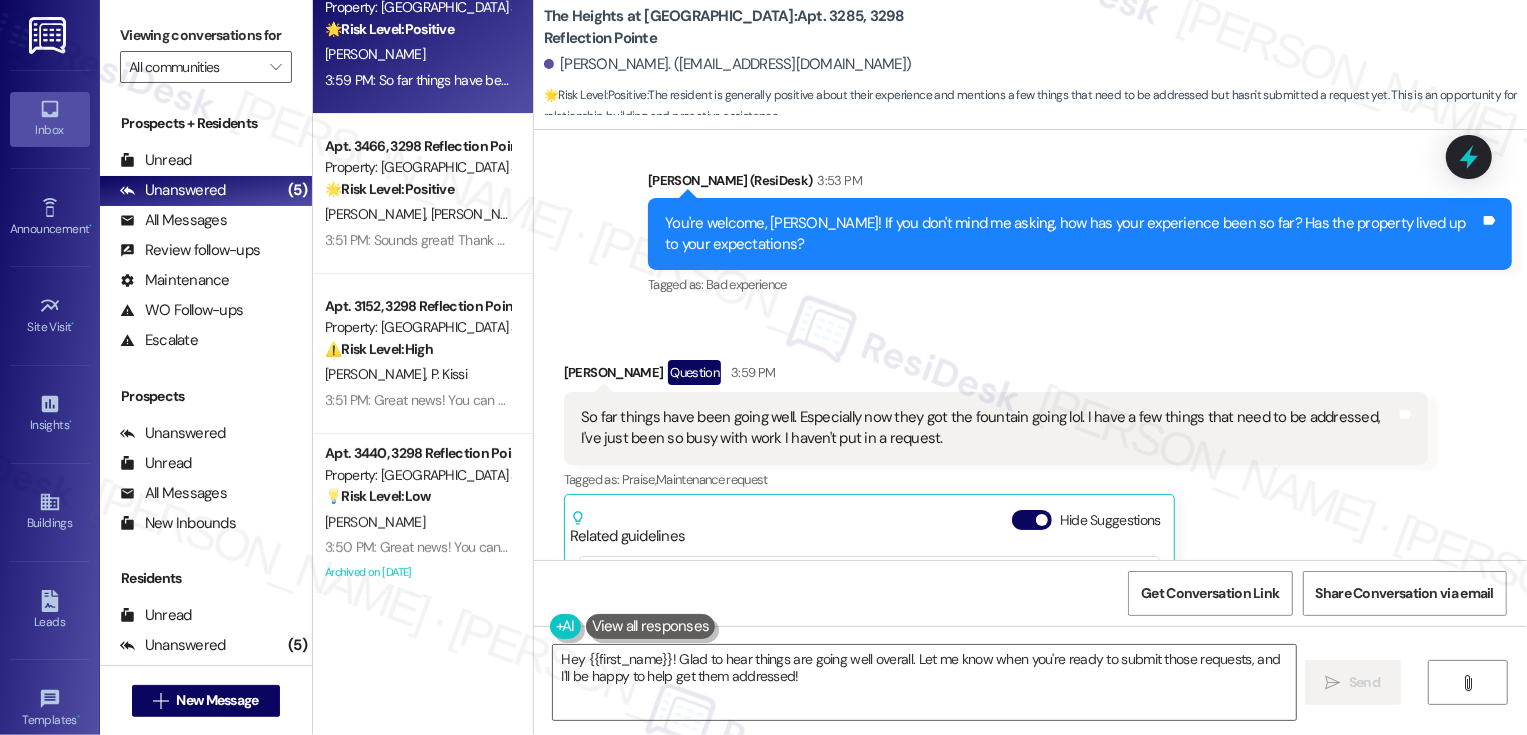 drag, startPoint x: 534, startPoint y: 658, endPoint x: 511, endPoint y: 654, distance: 23.345236 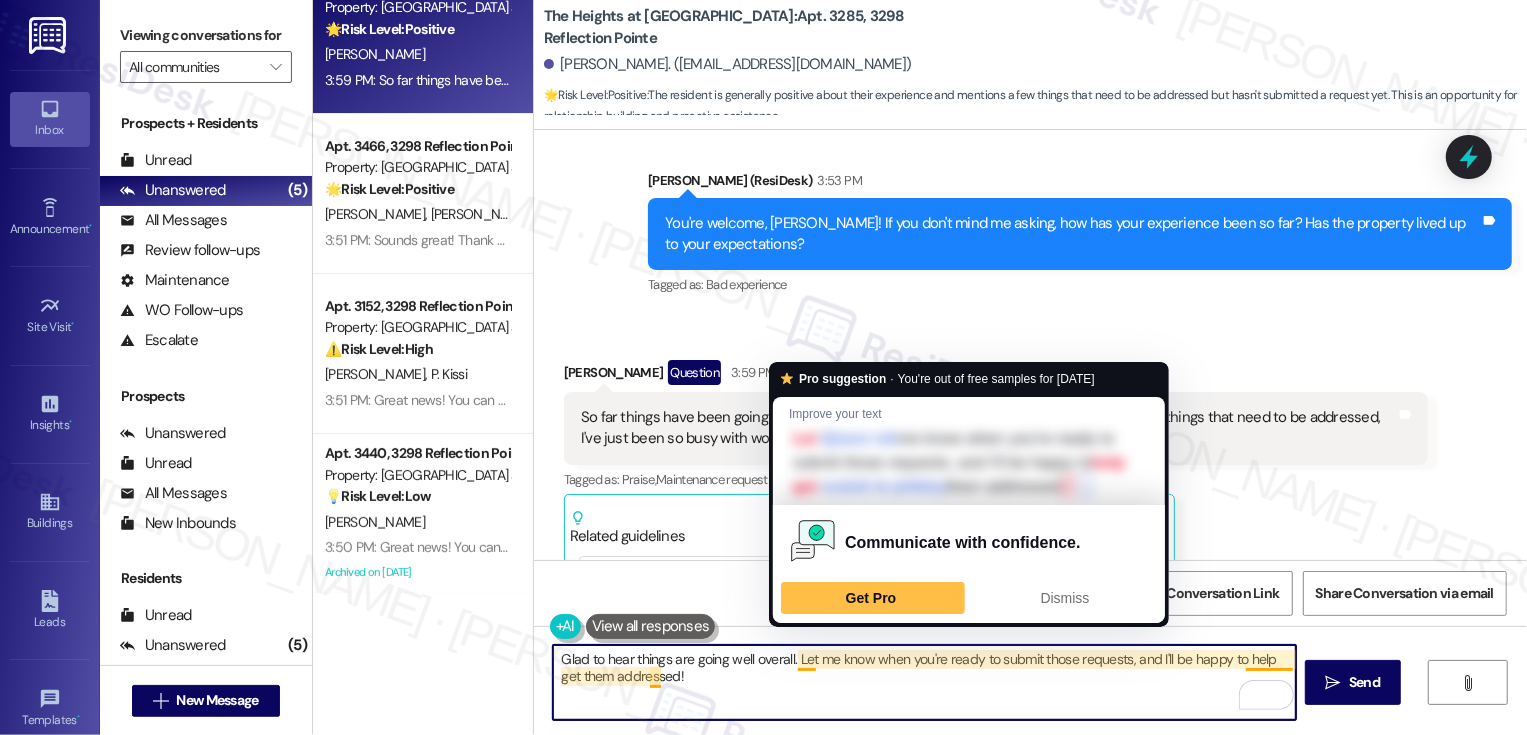 drag, startPoint x: 788, startPoint y: 656, endPoint x: 800, endPoint y: 696, distance: 41.761227 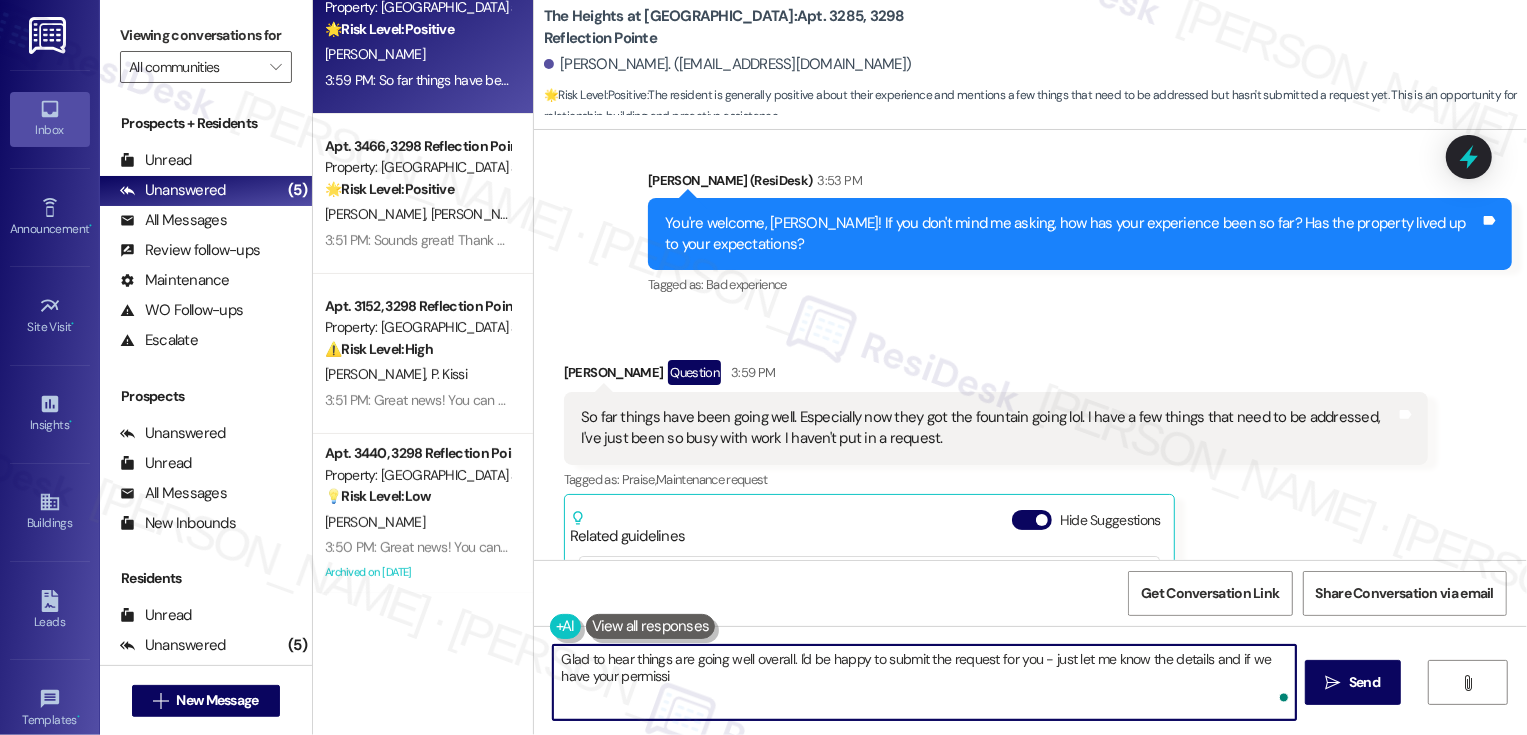type on "Glad to hear things are going well overall. I'd be happy to submit the request for you - just let me know the details and if we have your permissio" 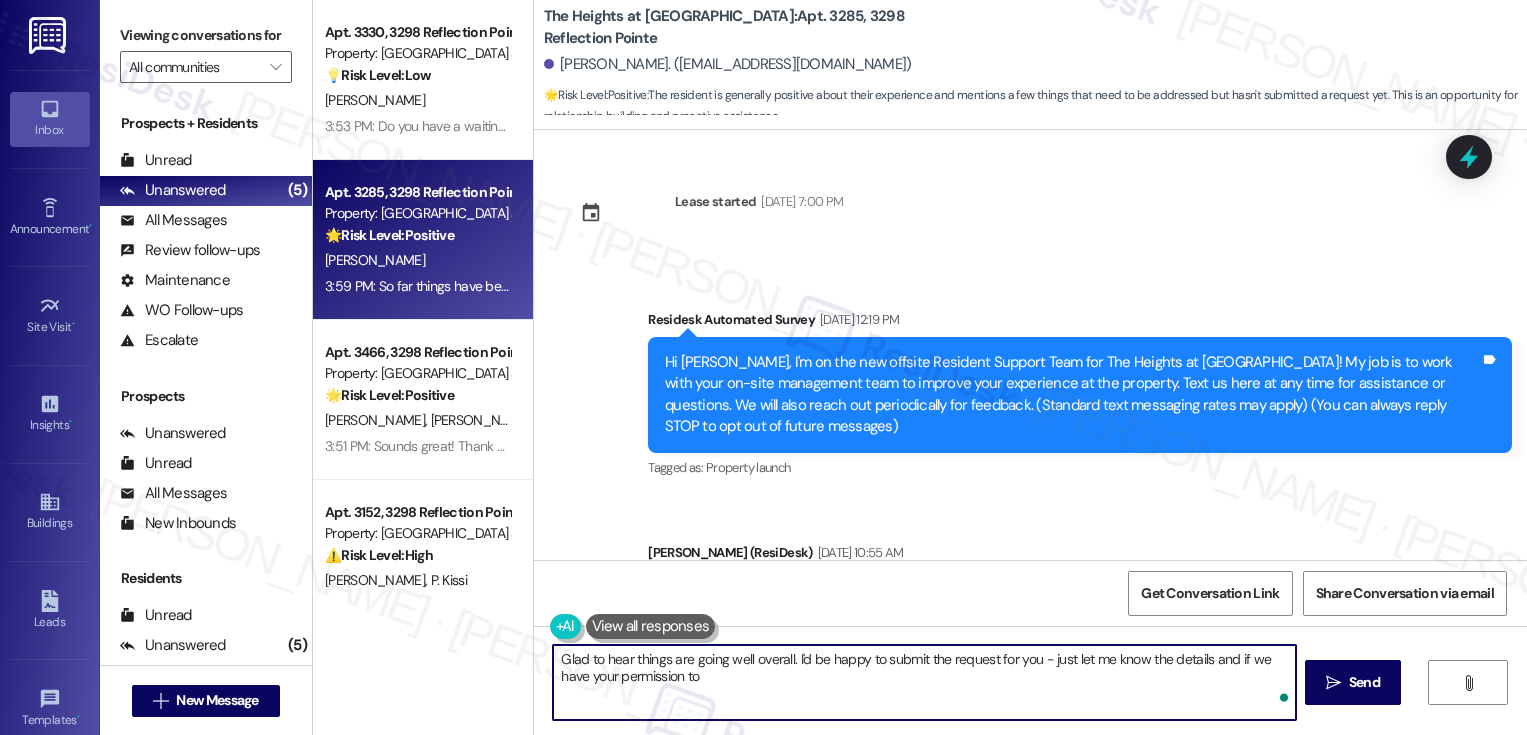 scroll, scrollTop: 0, scrollLeft: 0, axis: both 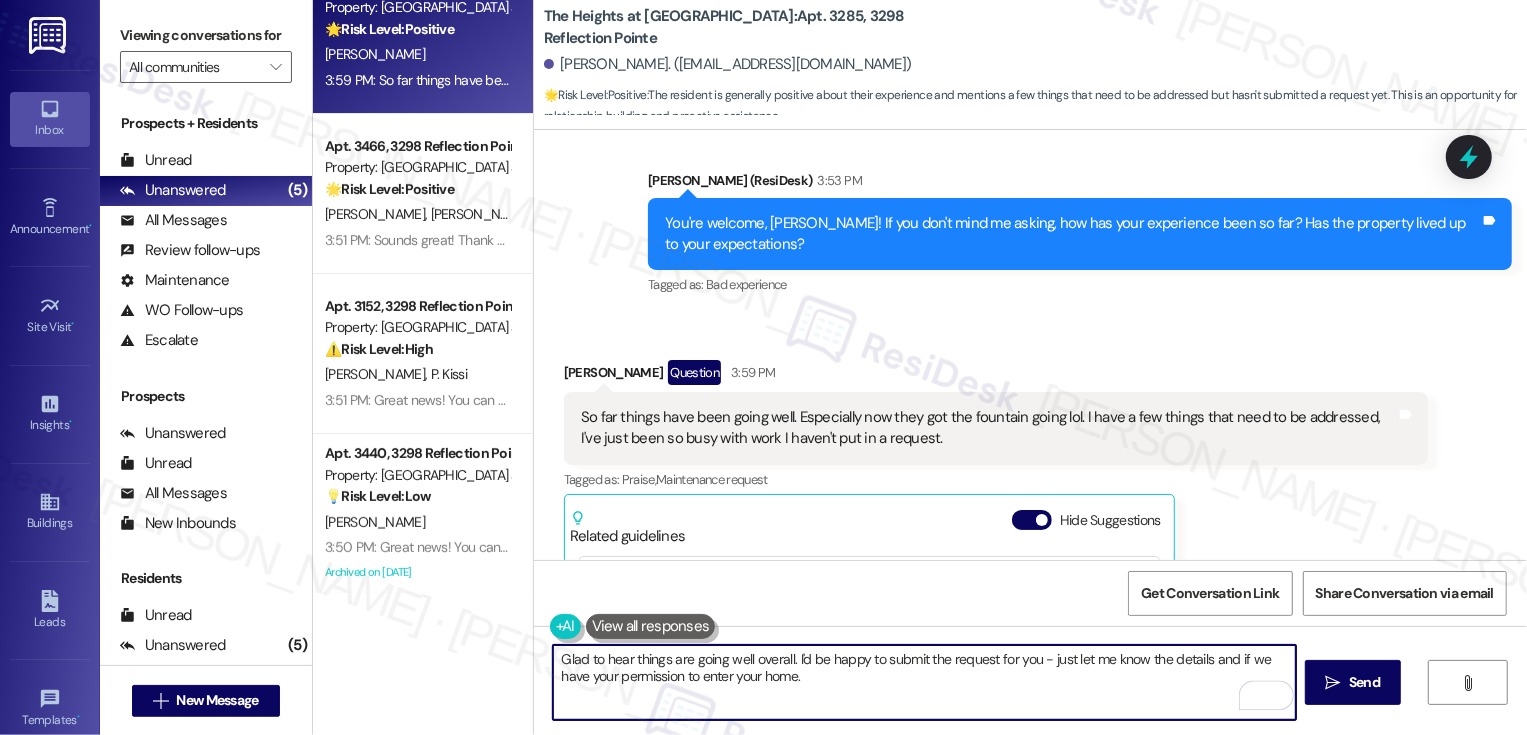 click on "Glad to hear things are going well overall. I'd be happy to submit the request for you - just let me know the details and if we have your permission to enter your home." at bounding box center [924, 682] 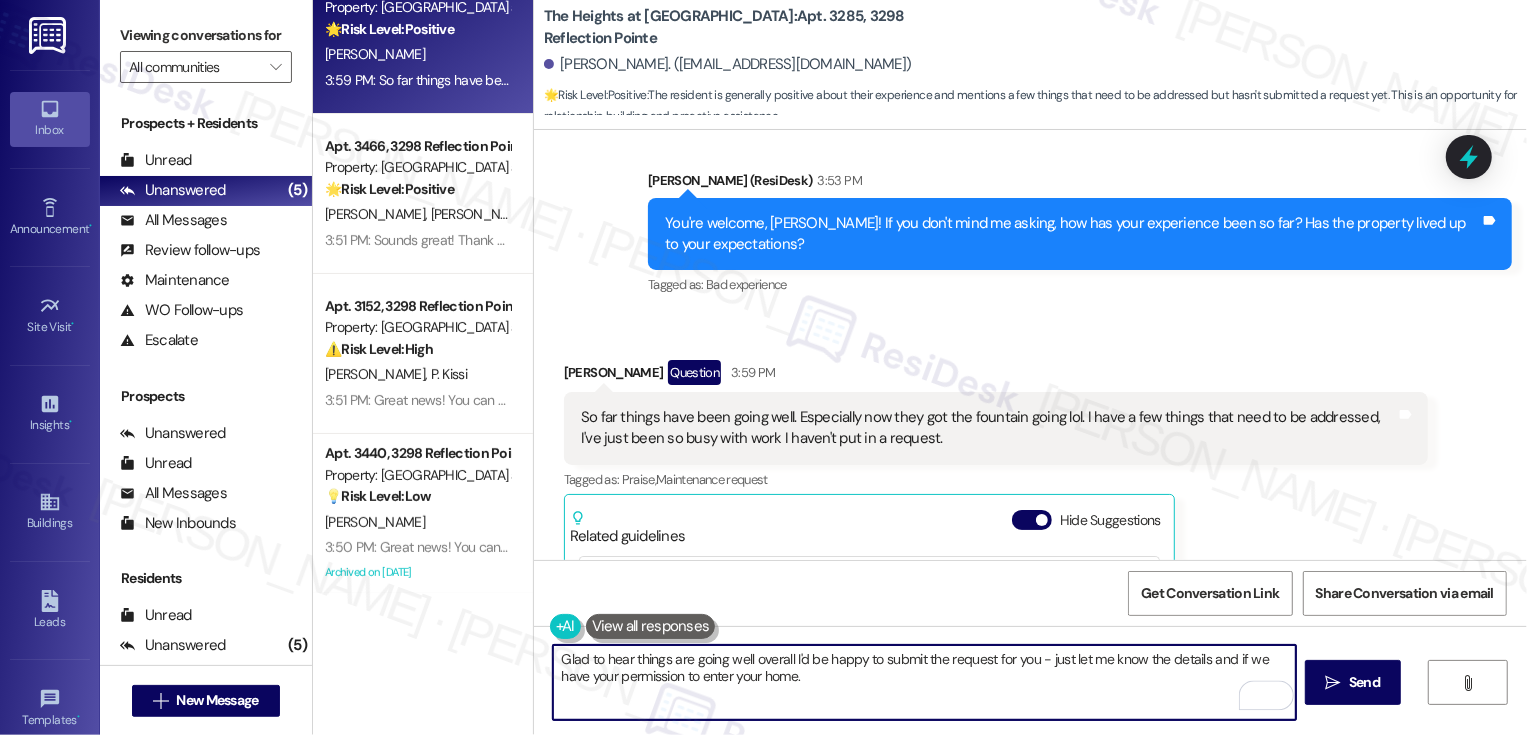 type on "Glad to hear things are going well overall! I'd be happy to submit the request for you - just let me know the details and if we have your permission to enter your home." 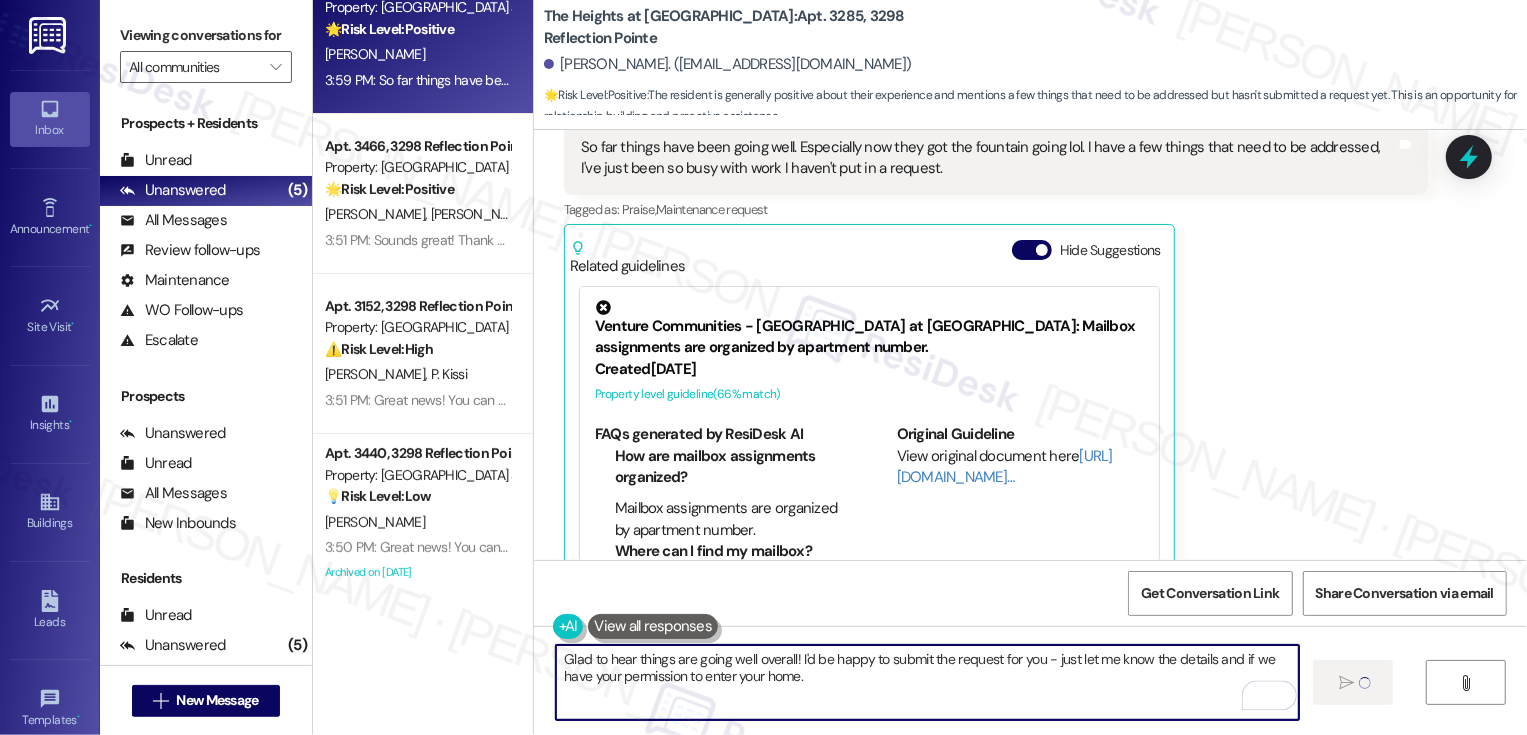 scroll, scrollTop: 4987, scrollLeft: 0, axis: vertical 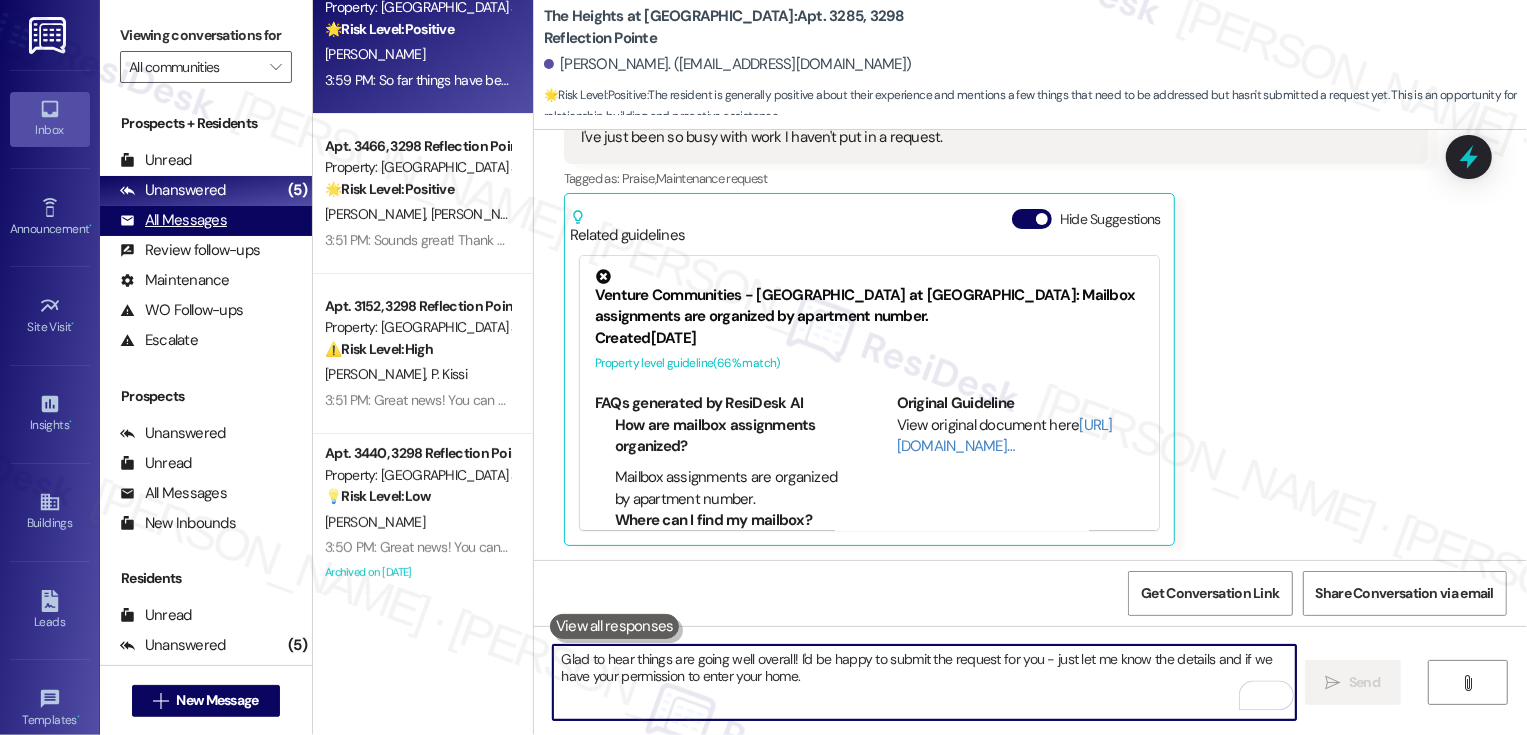 type 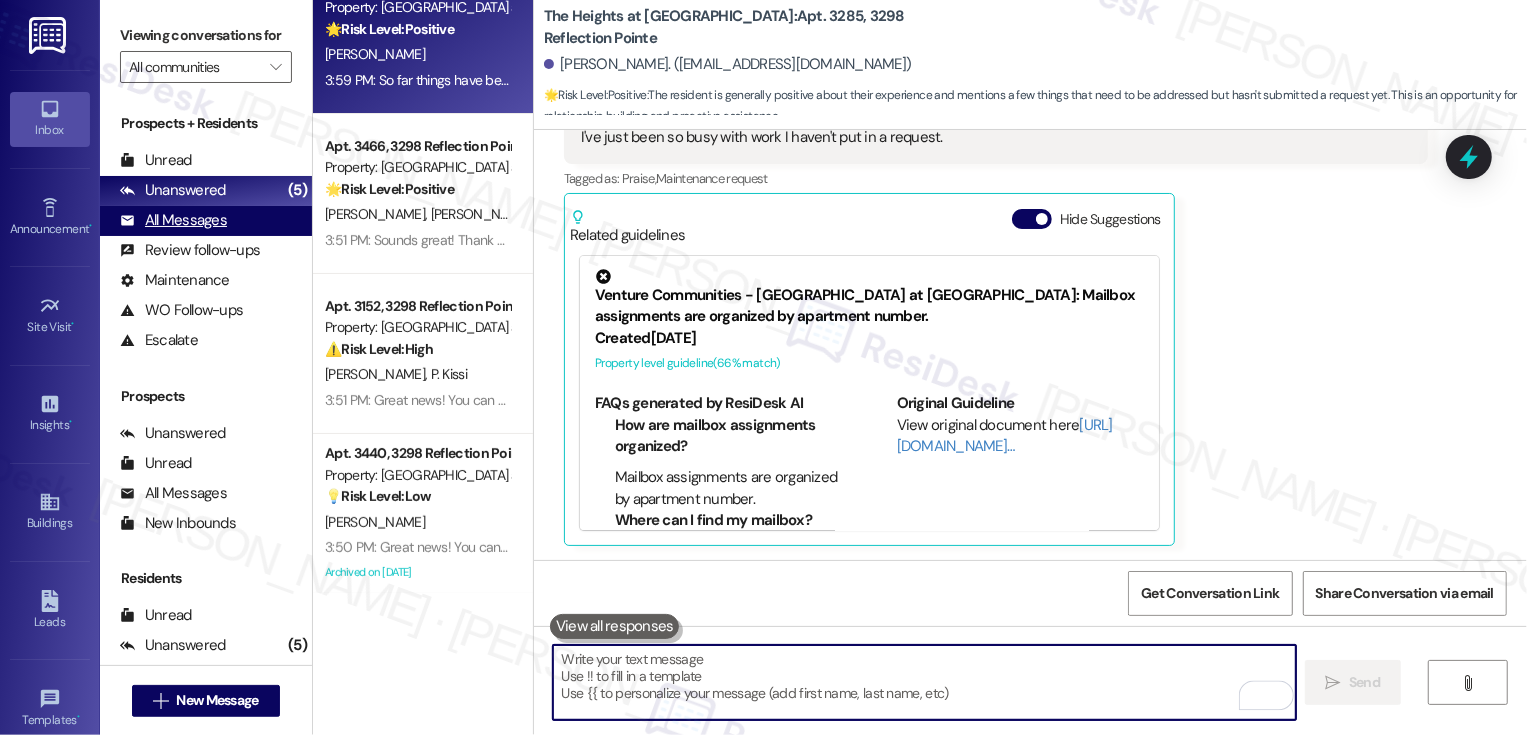 click on "All Messages (undefined)" at bounding box center (206, 221) 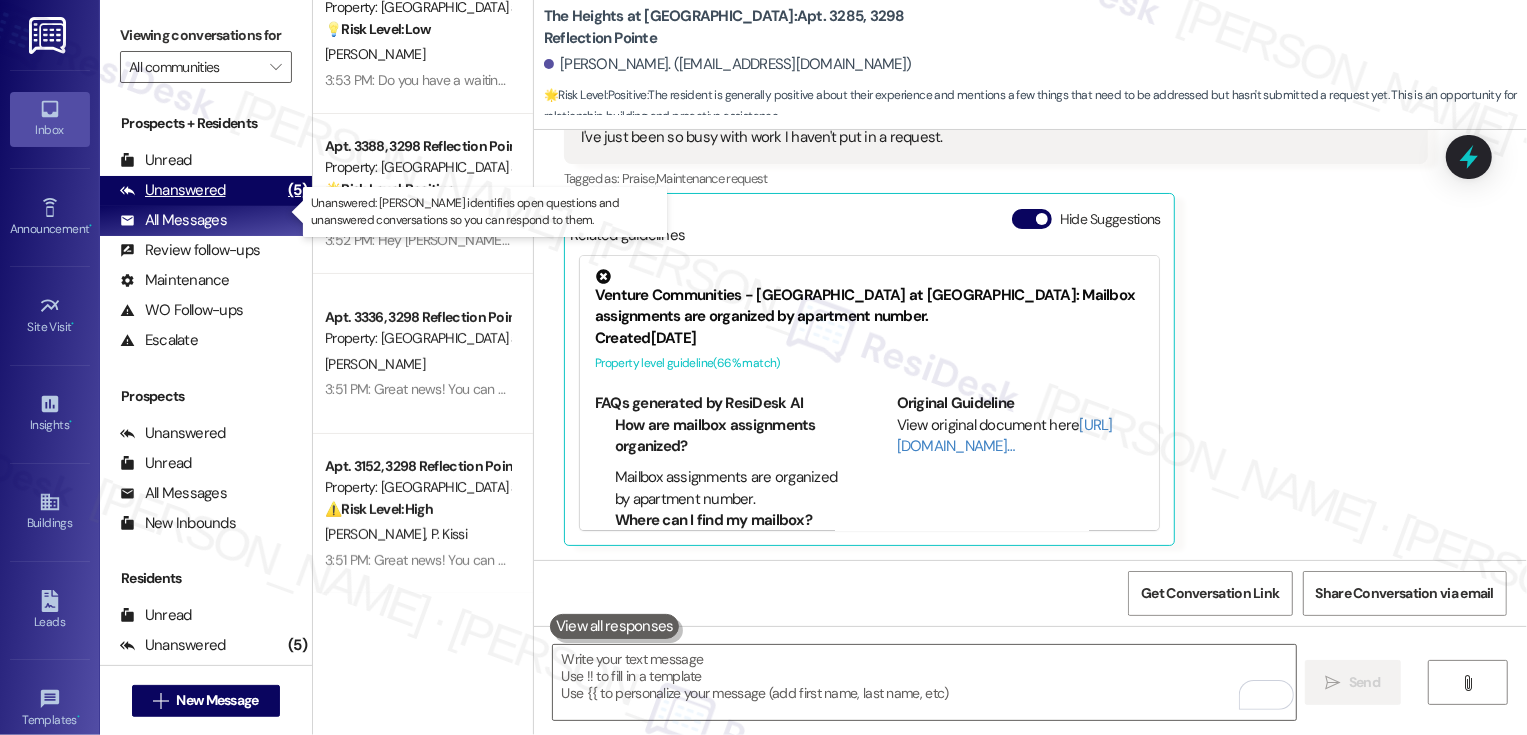 click on "Unanswered (5)" at bounding box center (206, 191) 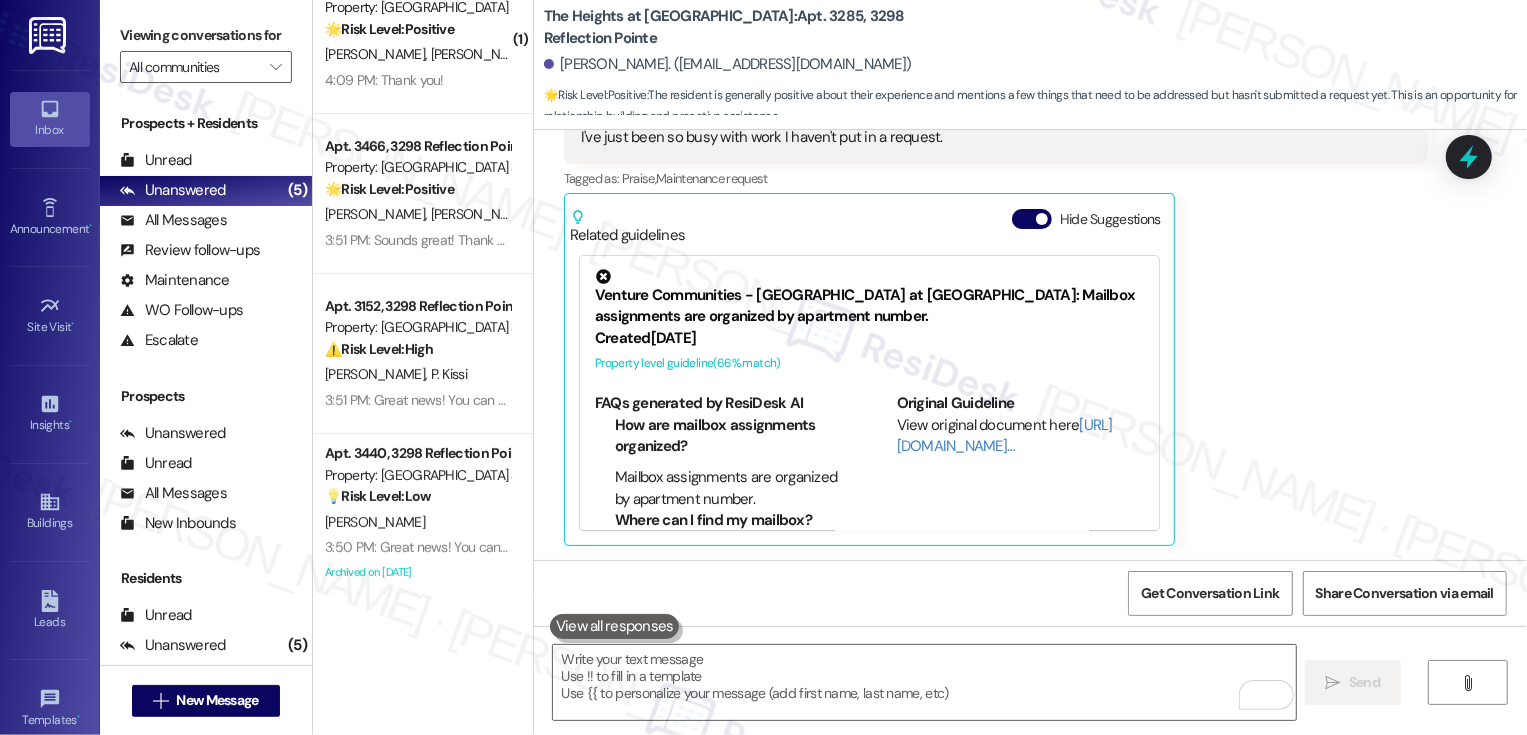 scroll, scrollTop: 46, scrollLeft: 0, axis: vertical 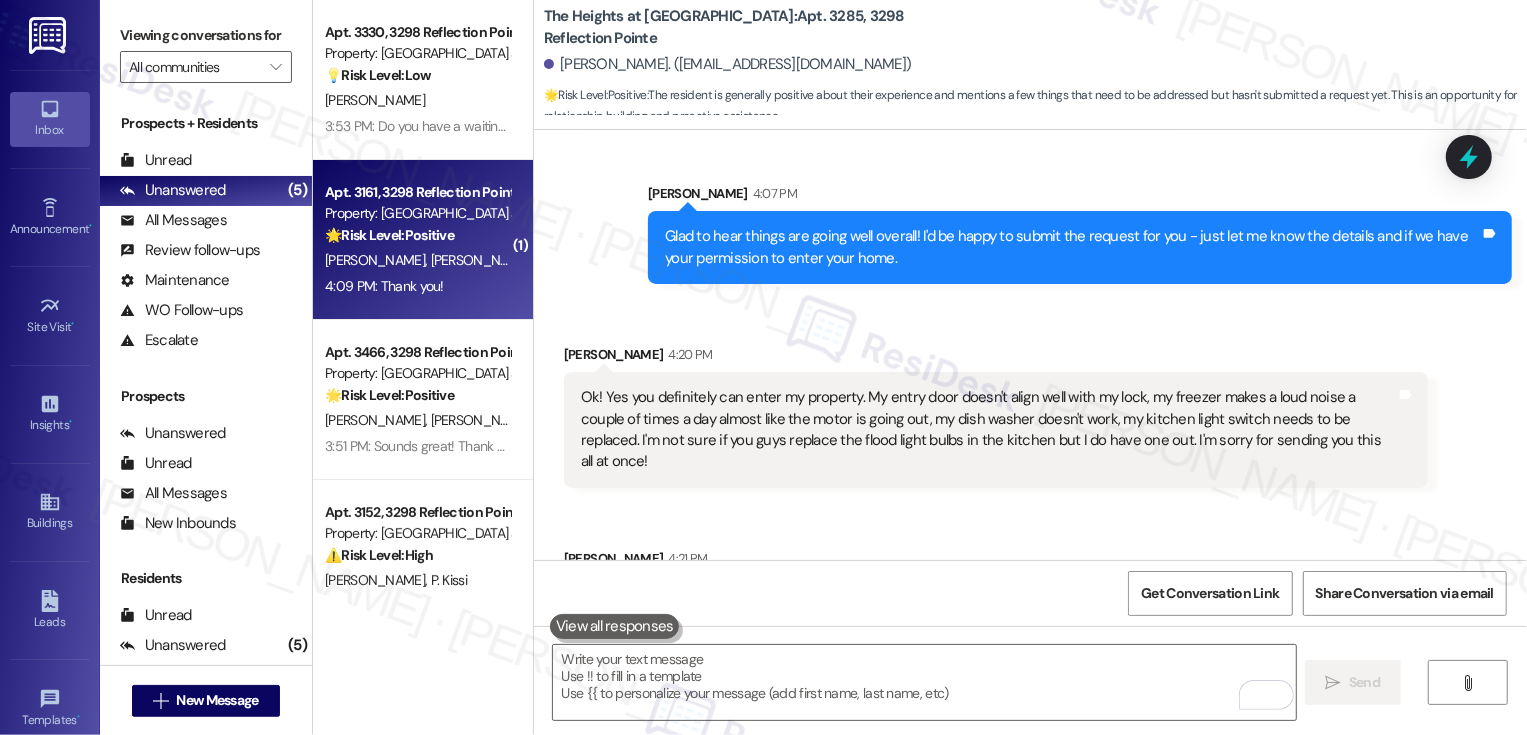 click on "[PERSON_NAME]" at bounding box center (480, 260) 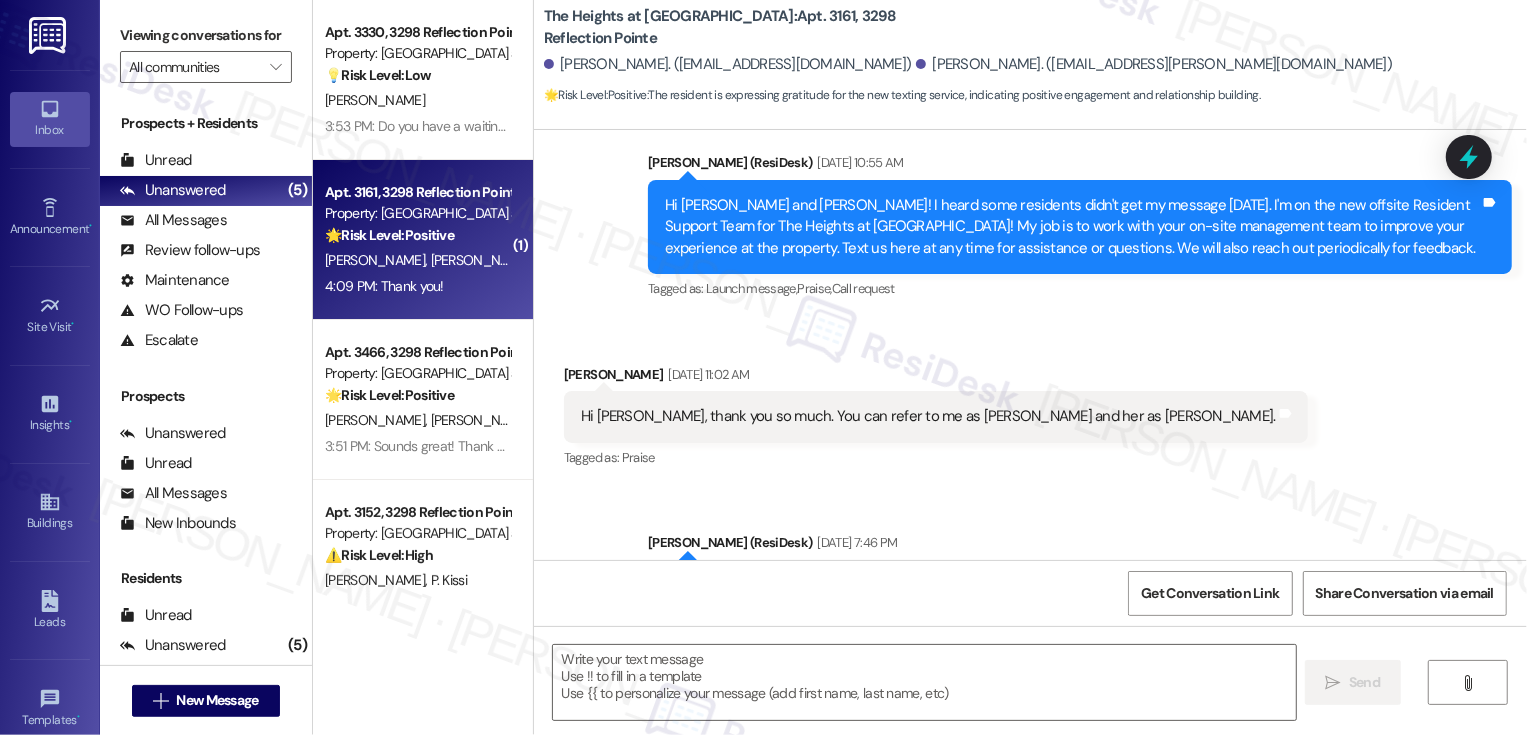 type on "Fetching suggested responses. Please feel free to read through the conversation in the meantime." 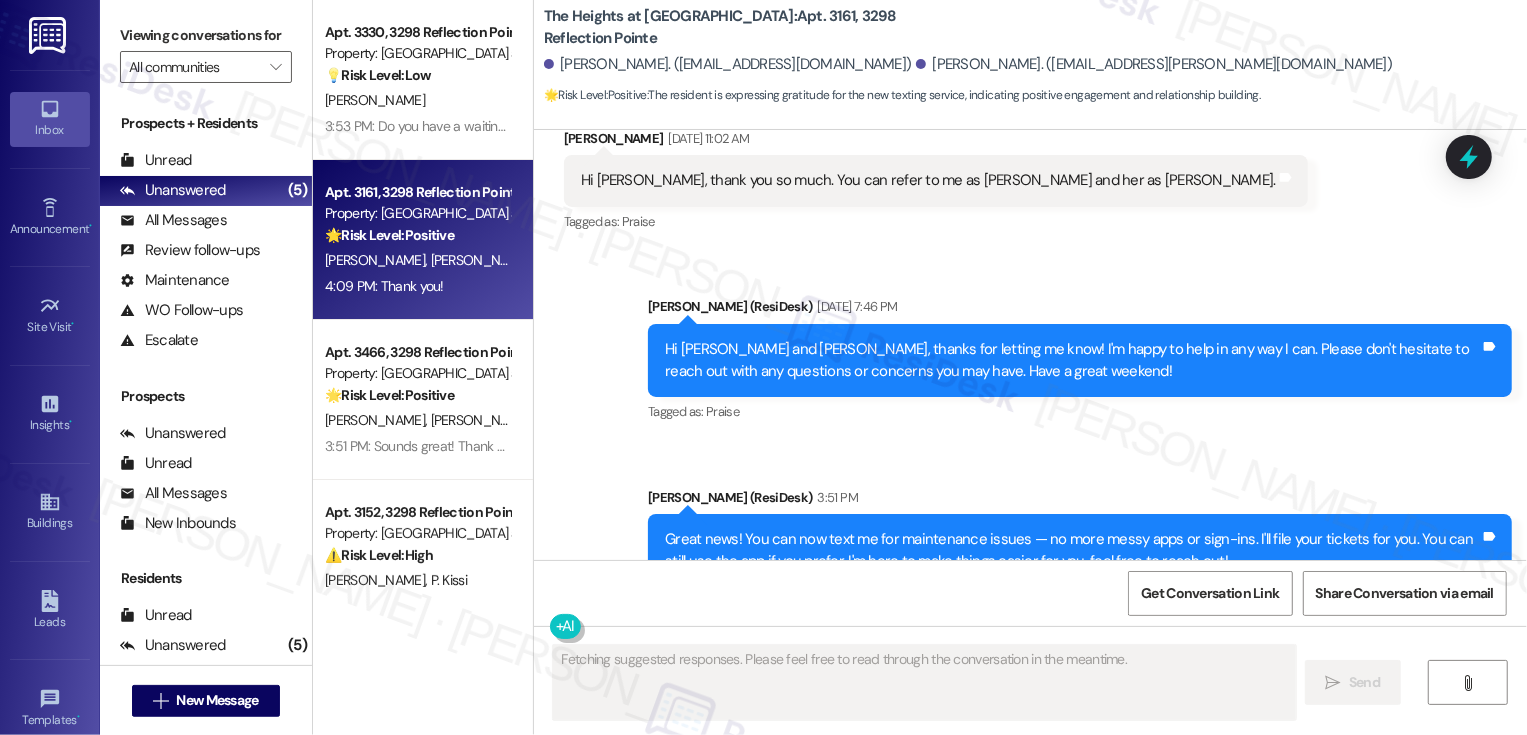 type 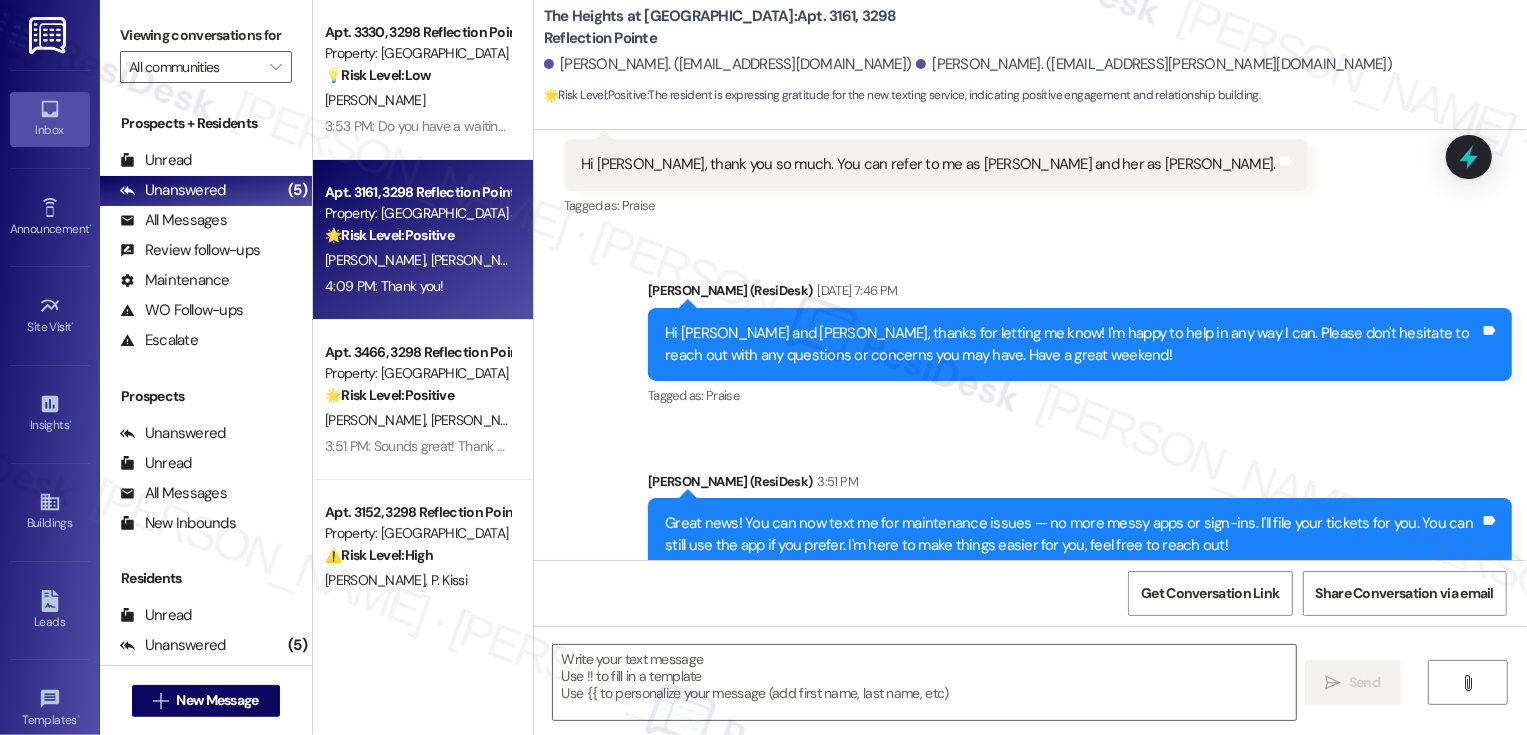 scroll, scrollTop: 867, scrollLeft: 0, axis: vertical 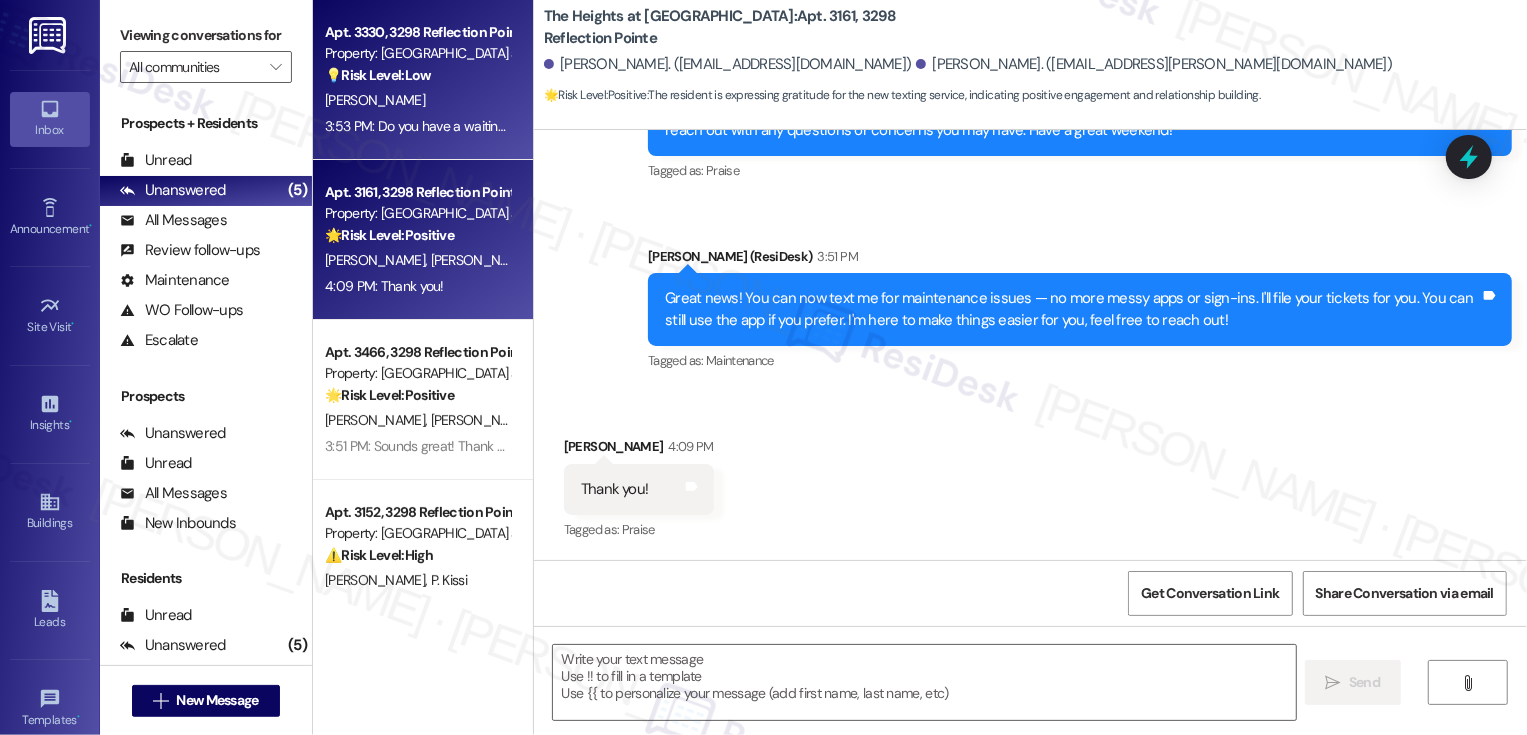 click on "3:53 PM: Do you have a waiting list for a 3 bedroom? 3:53 PM: Do you have a waiting list for a 3 bedroom?" at bounding box center (476, 126) 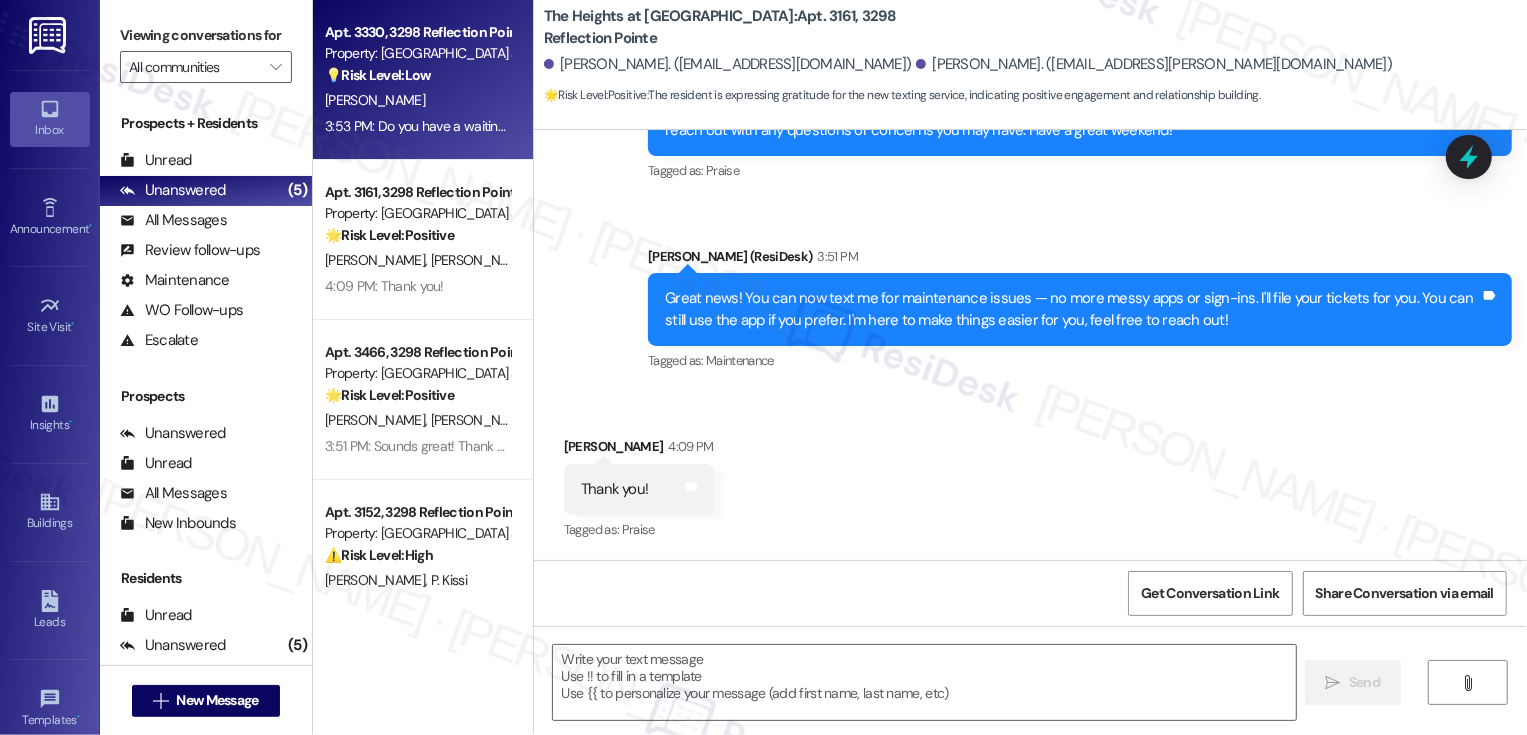 type on "Fetching suggested responses. Please feel free to read through the conversation in the meantime." 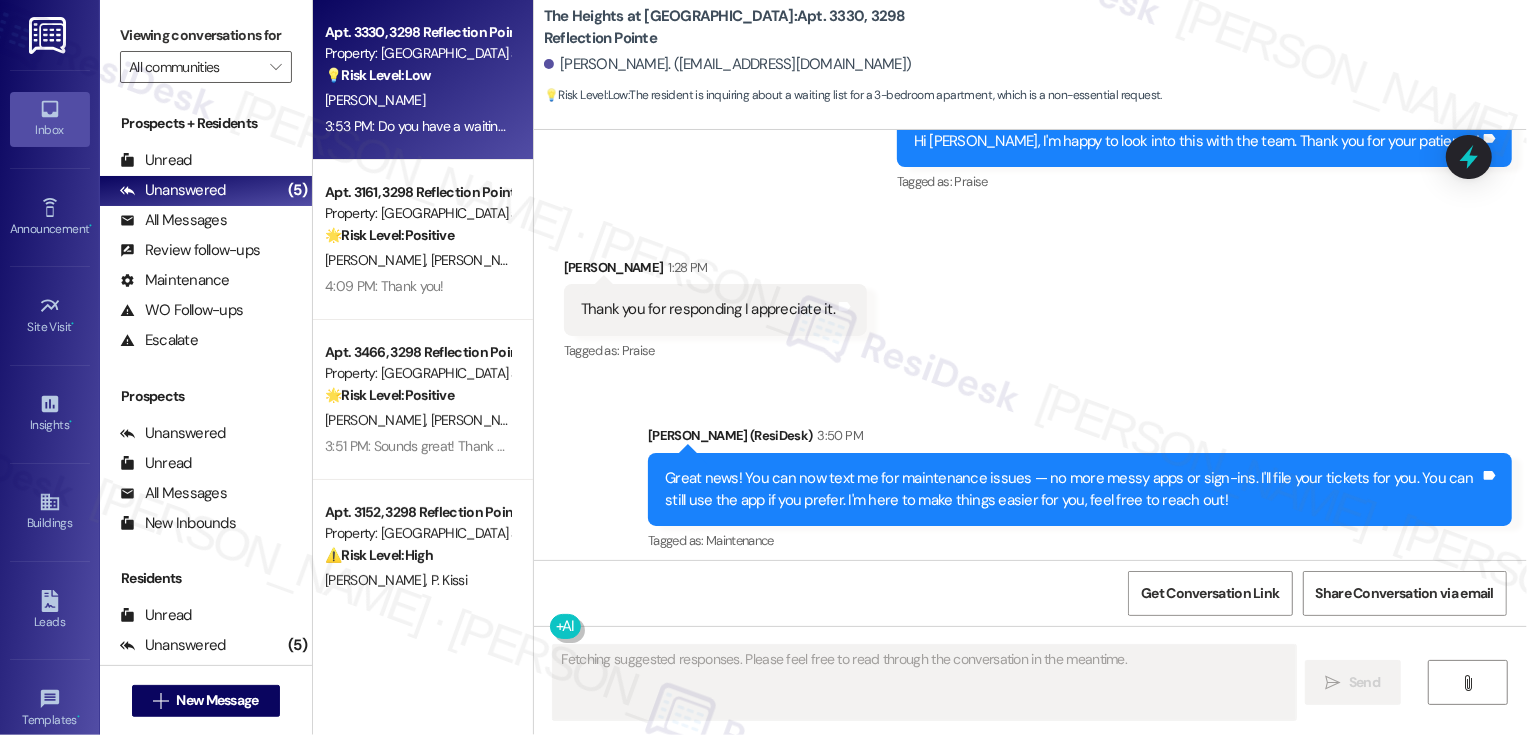 scroll, scrollTop: 3252, scrollLeft: 0, axis: vertical 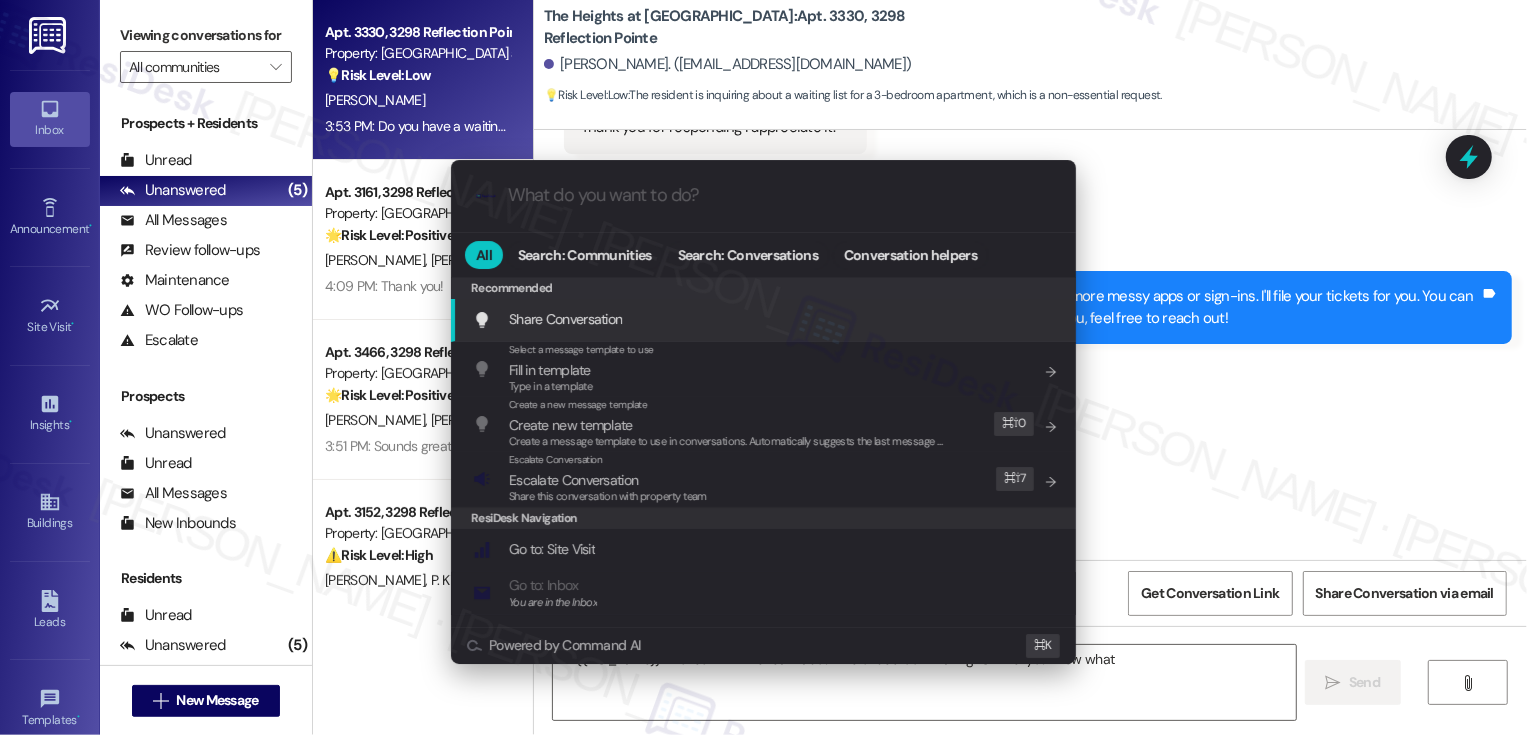 type on "Hi {{first_name}}! I'll check with the team about the 3-bedroom waiting list. I'll let you know what I" 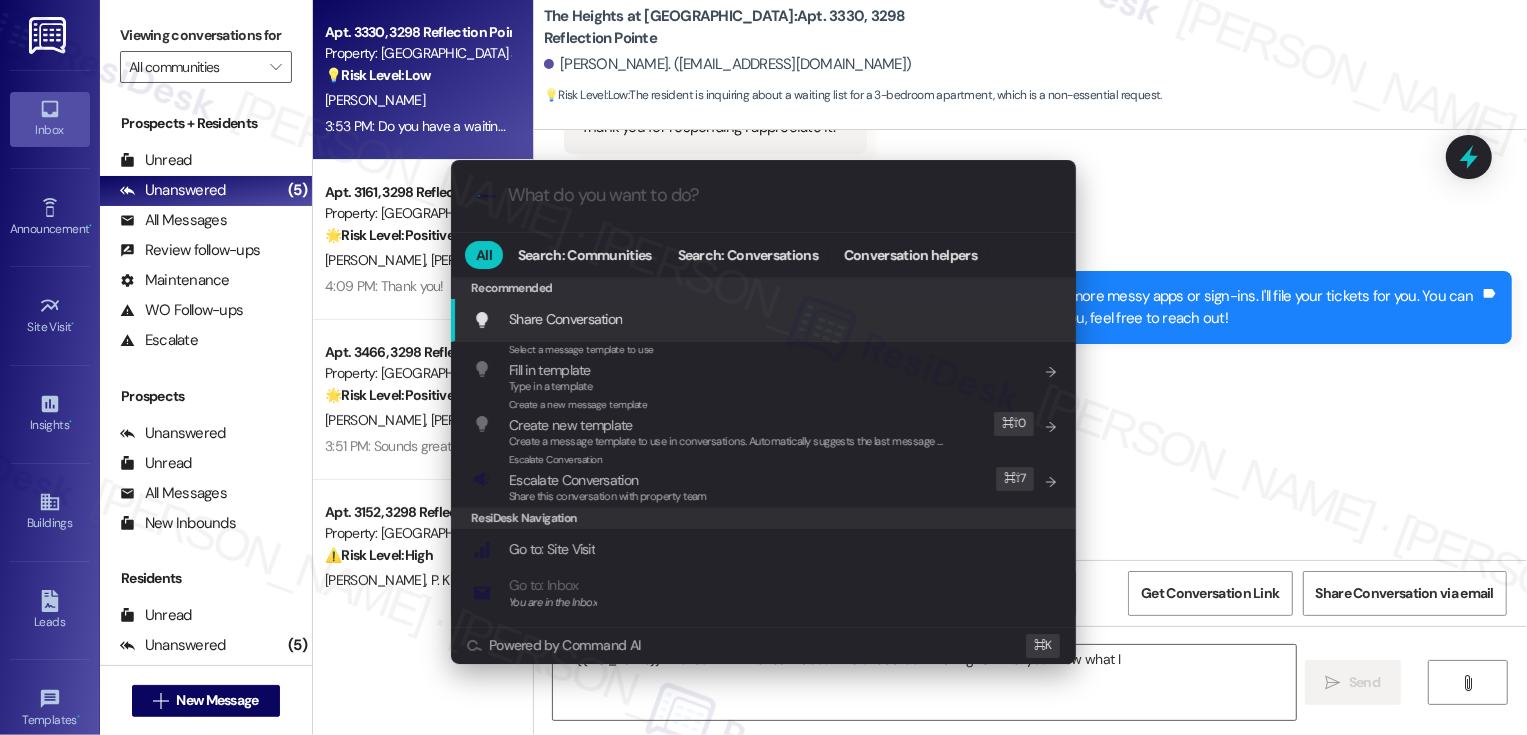 type on "a" 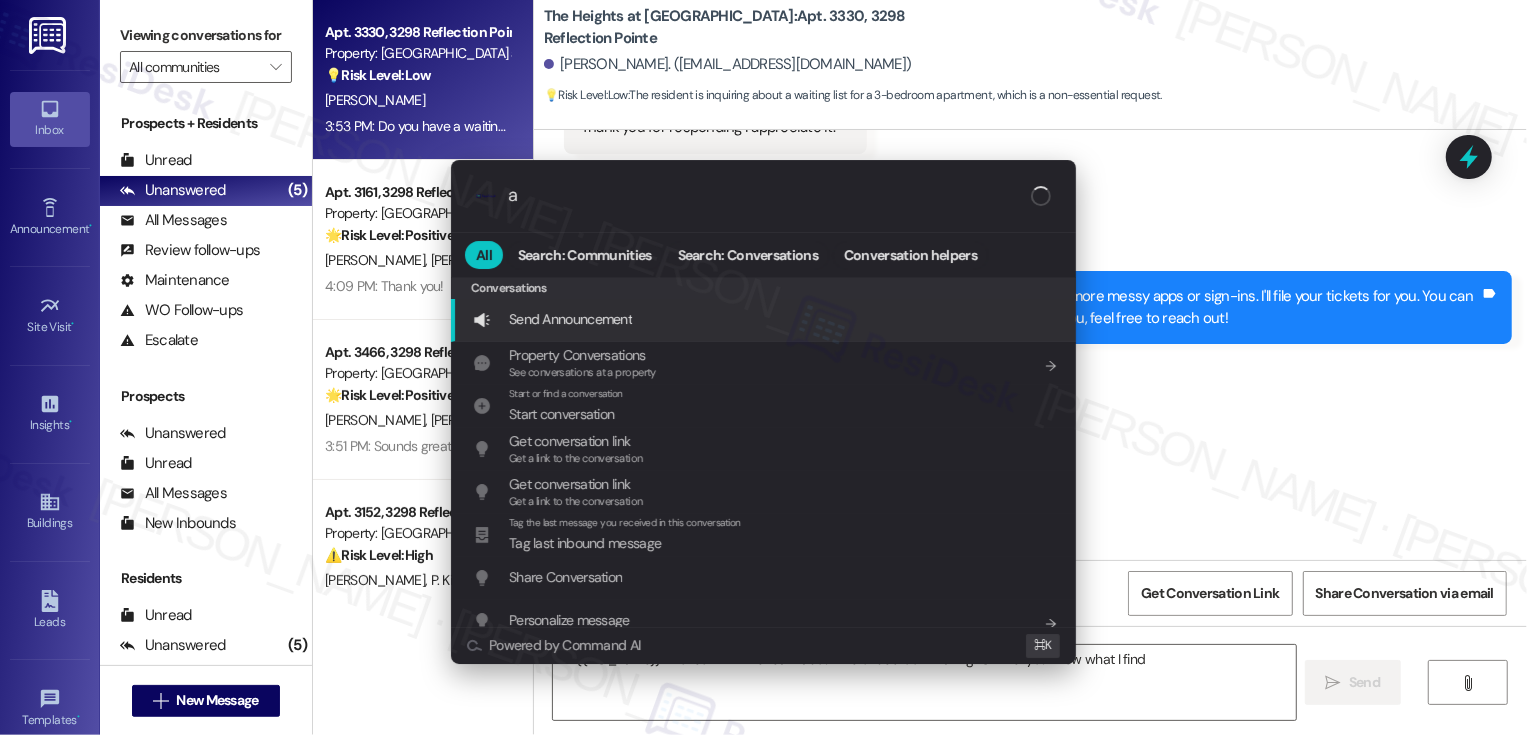 type on "Hi {{first_name}}! I'll check with the team about the 3-bedroom waiting list. I'll let you know what I find" 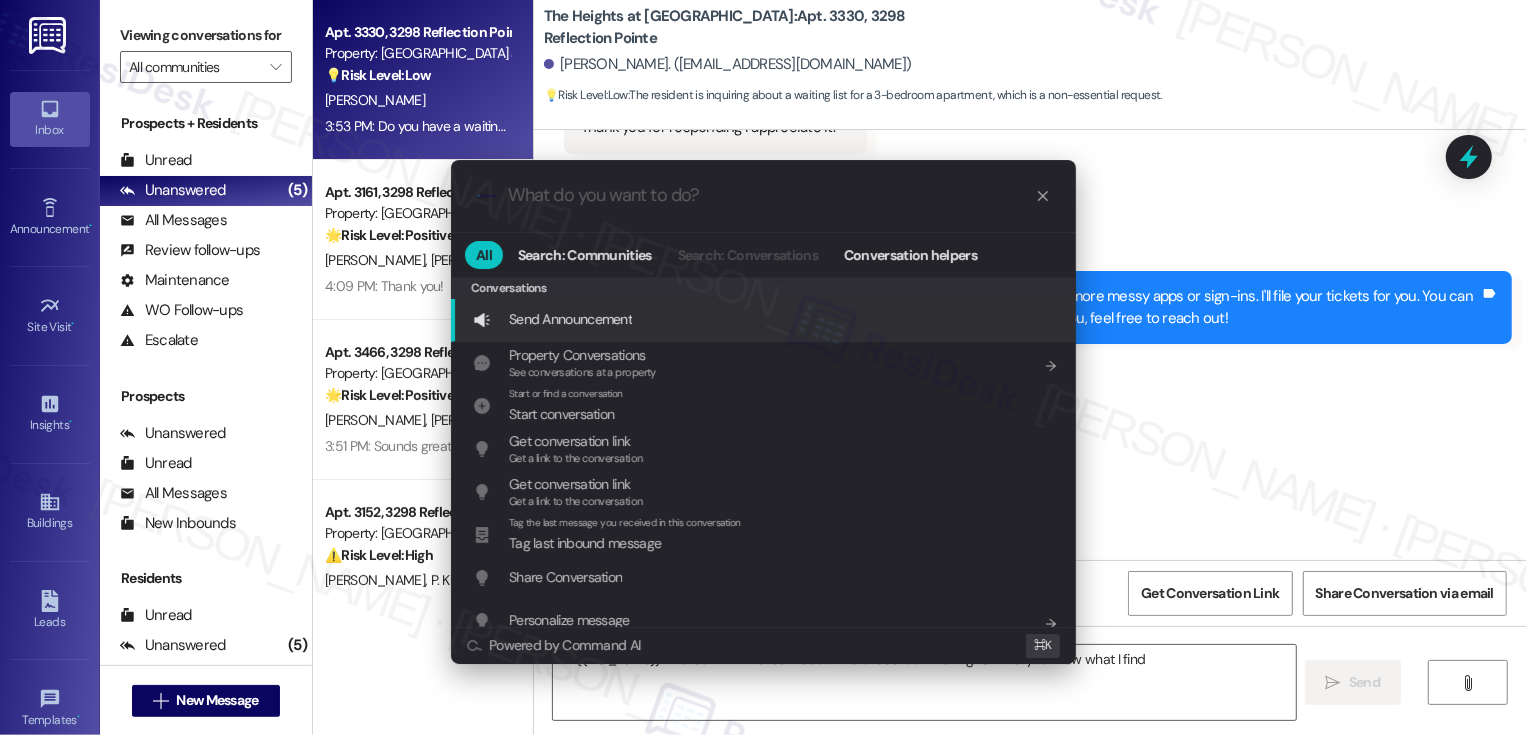 type on "f" 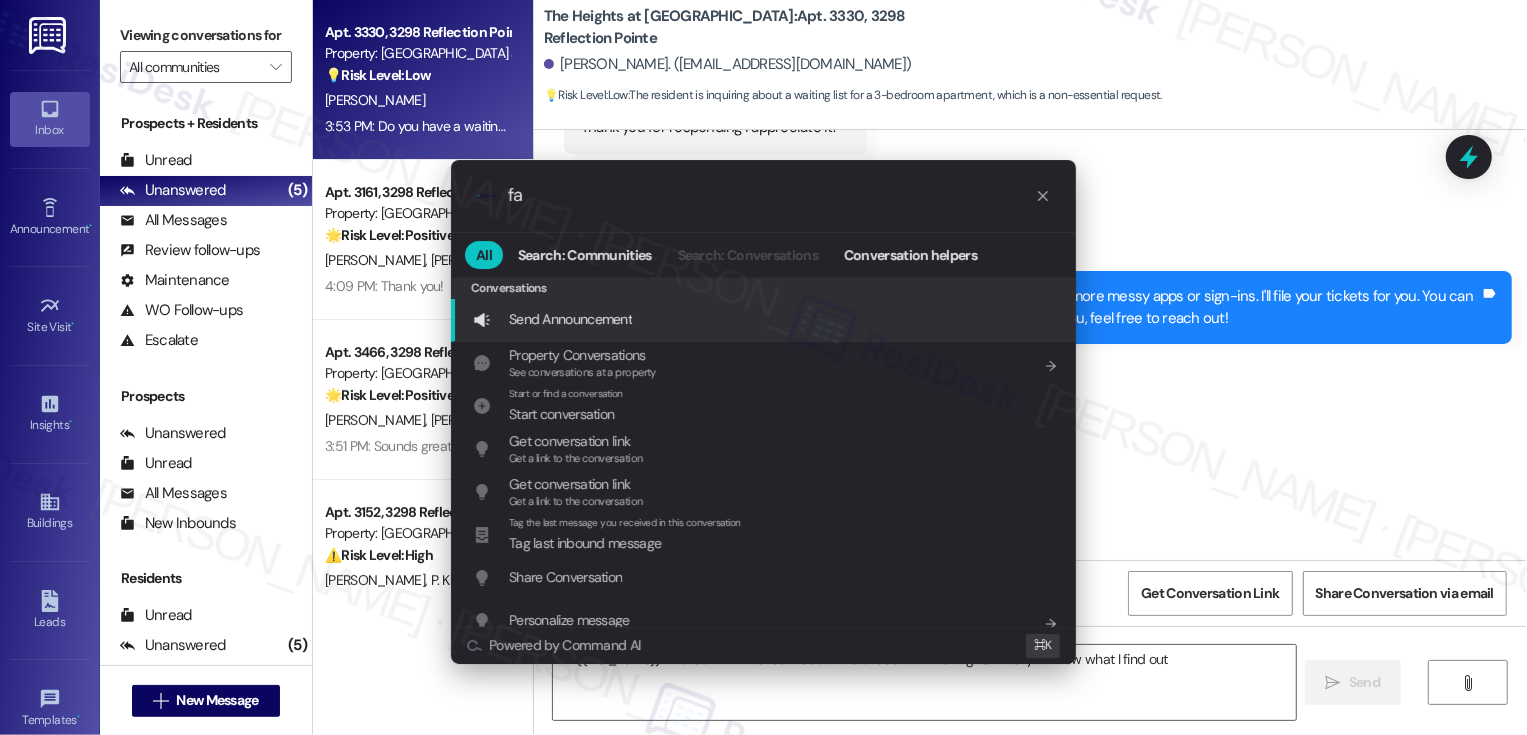type on "faq" 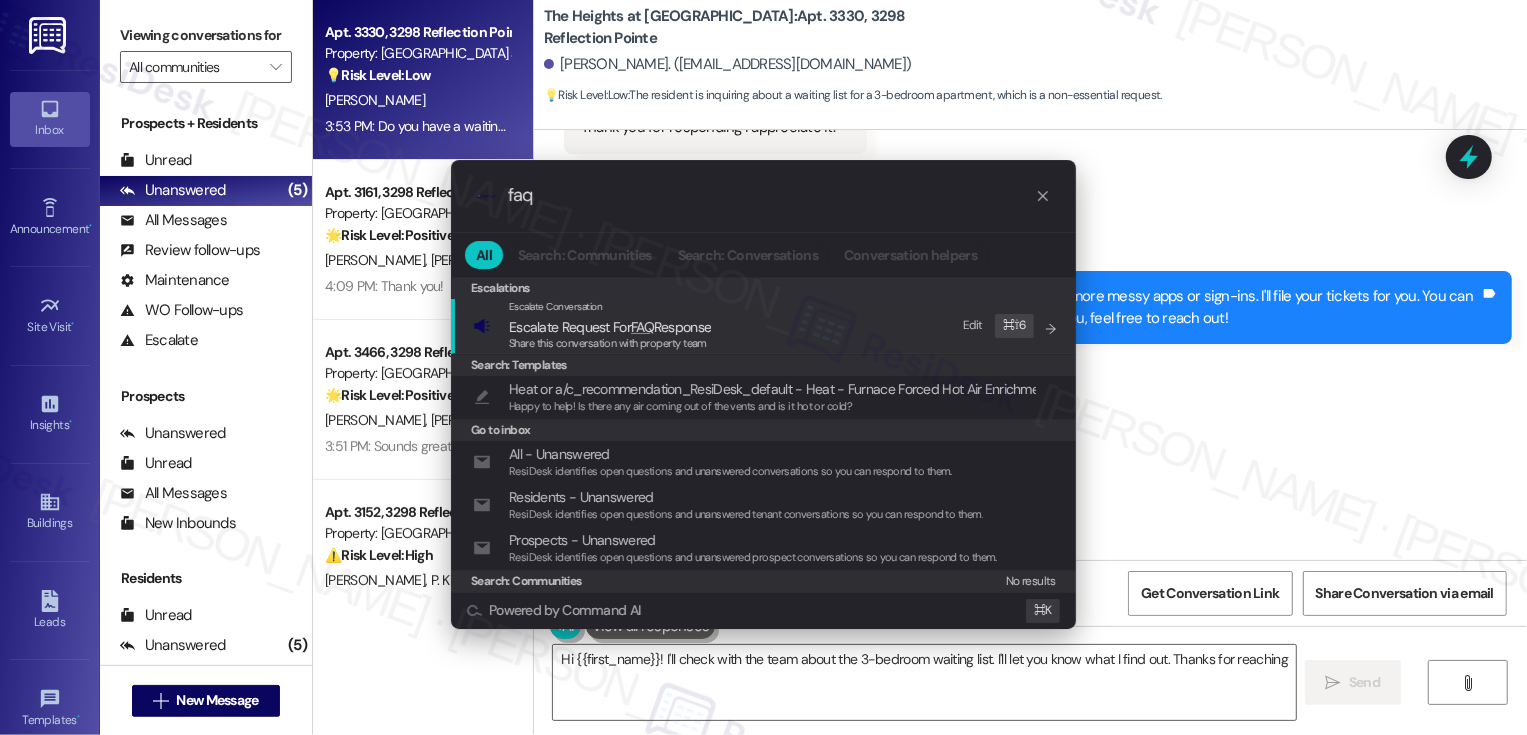 type on "Hi {{first_name}}! I'll check with the team about the 3-bedroom waiting list. I'll let you know what I find out. Thanks for reaching" 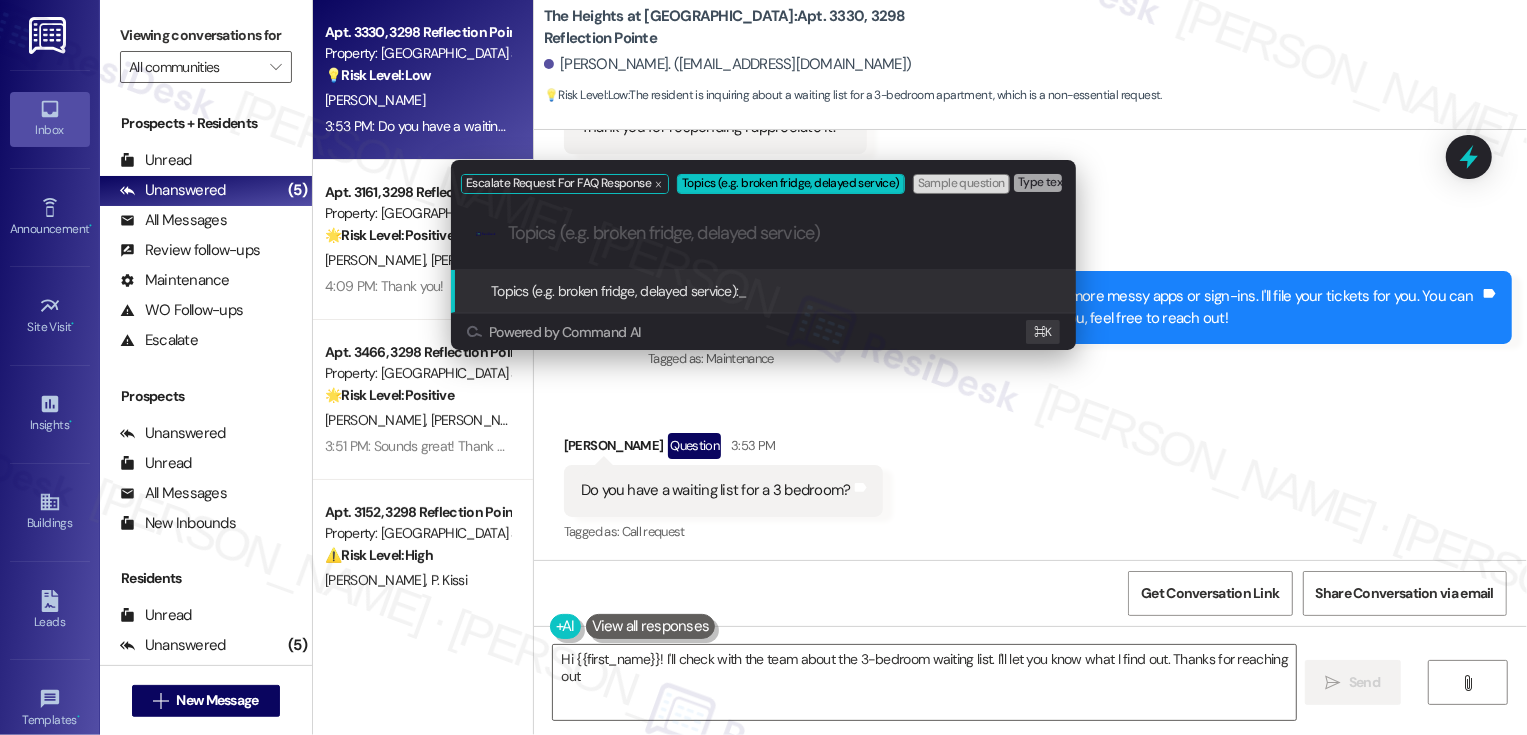 type on "Hi {{first_name}}! I'll check with the team about the 3-bedroom waiting list. I'll let you know what I find out. Thanks for reaching out!" 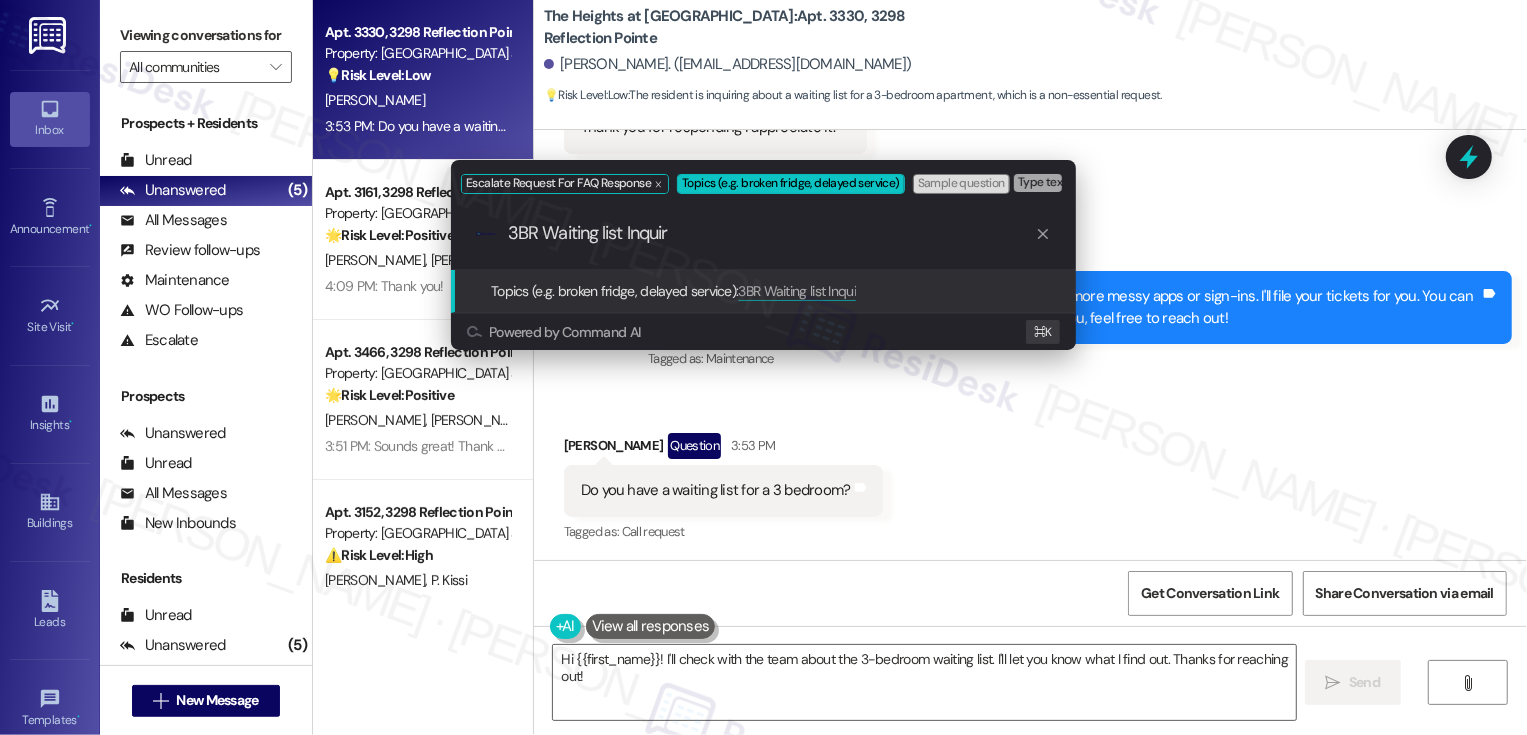 type on "3BR Waiting list Inquiry" 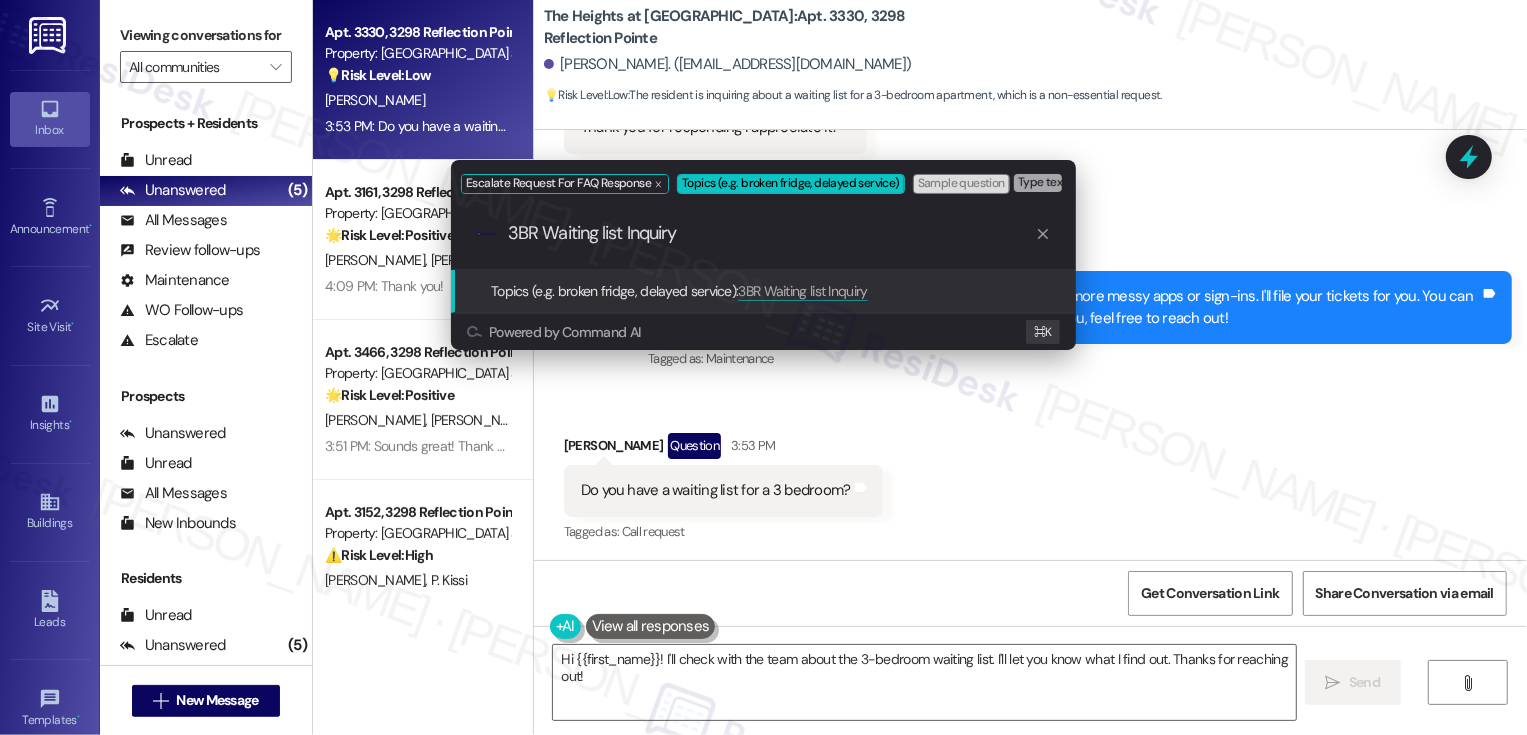 type 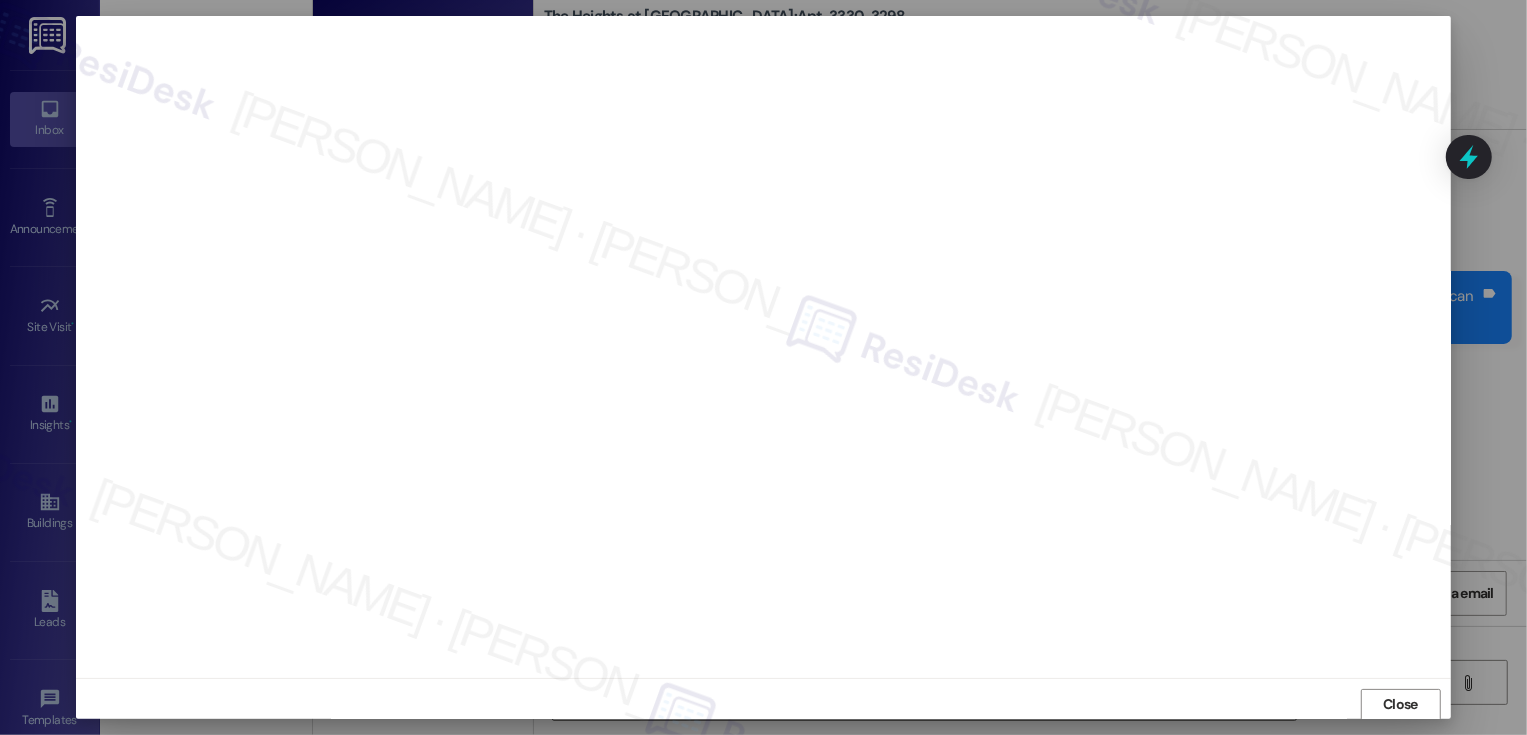 type 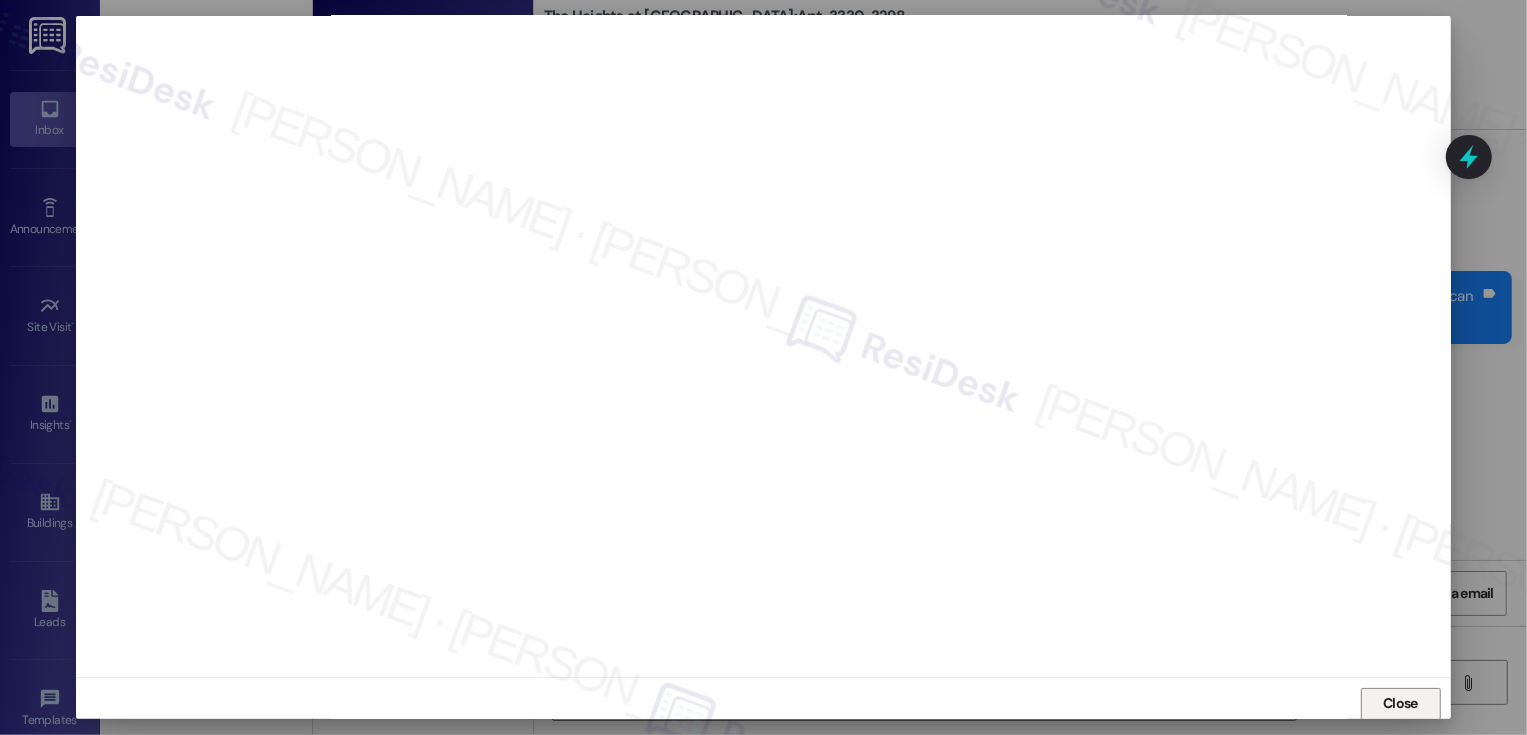 click on "Close" at bounding box center (1400, 703) 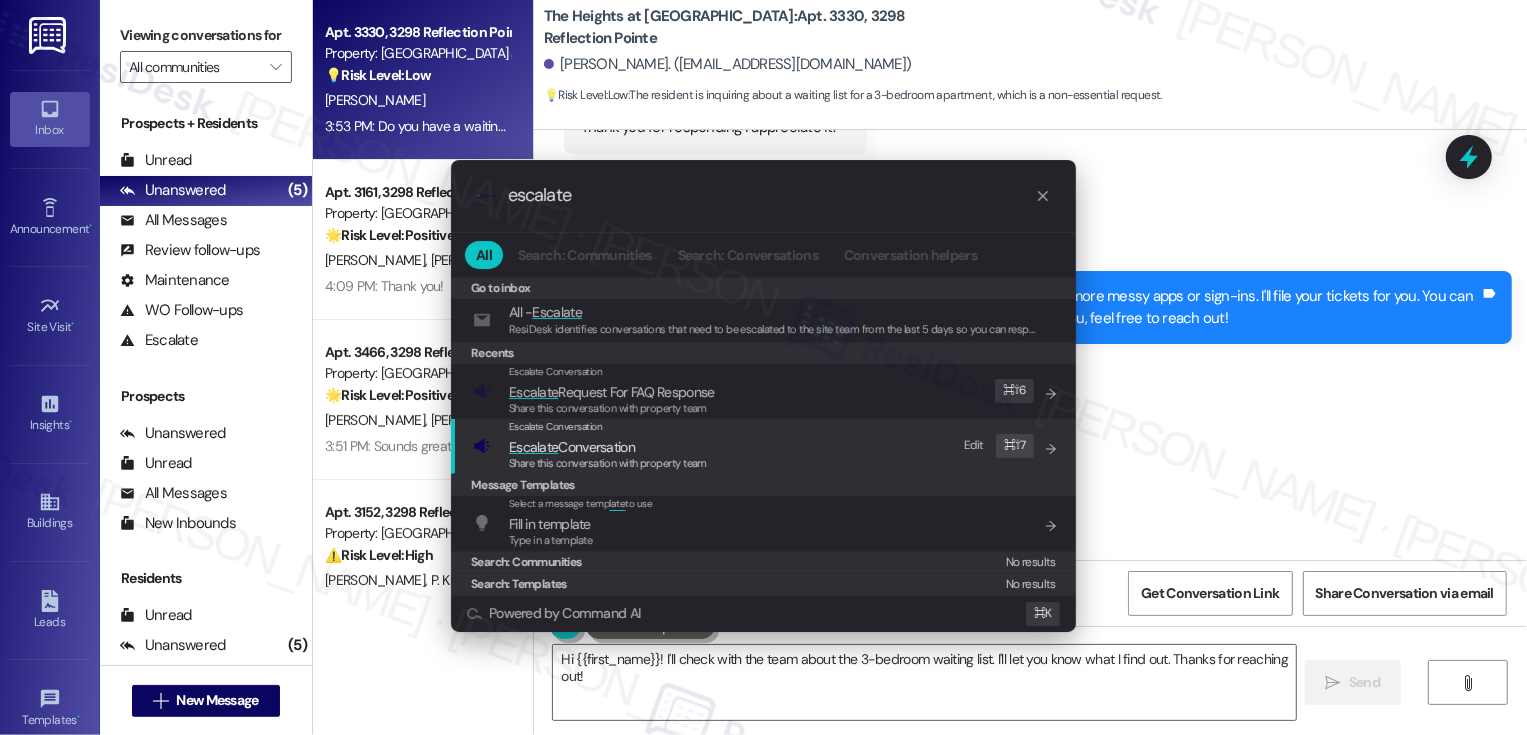 type on "escalate" 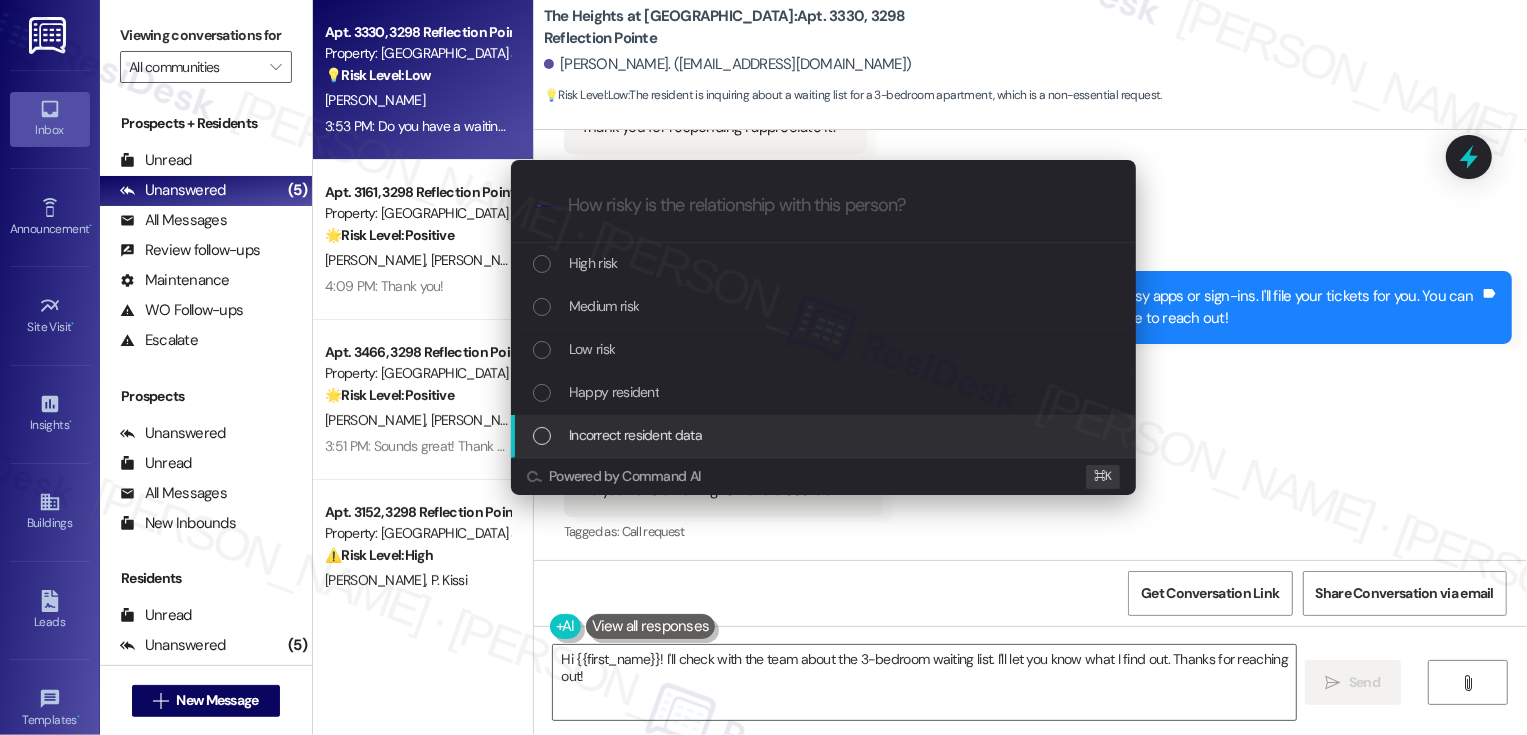 click on "Escalate Conversation How risky is the relationship with this person? Topics (e.g. broken fridge, delayed service) Any messages to highlight in the email? .cls-1{fill:#0a055f;}.cls-2{fill:#0cc4c4;} resideskLogoBlueOrange High risk Medium risk Low risk Happy resident Incorrect resident data Powered by Command AI ⌘ K" at bounding box center (763, 367) 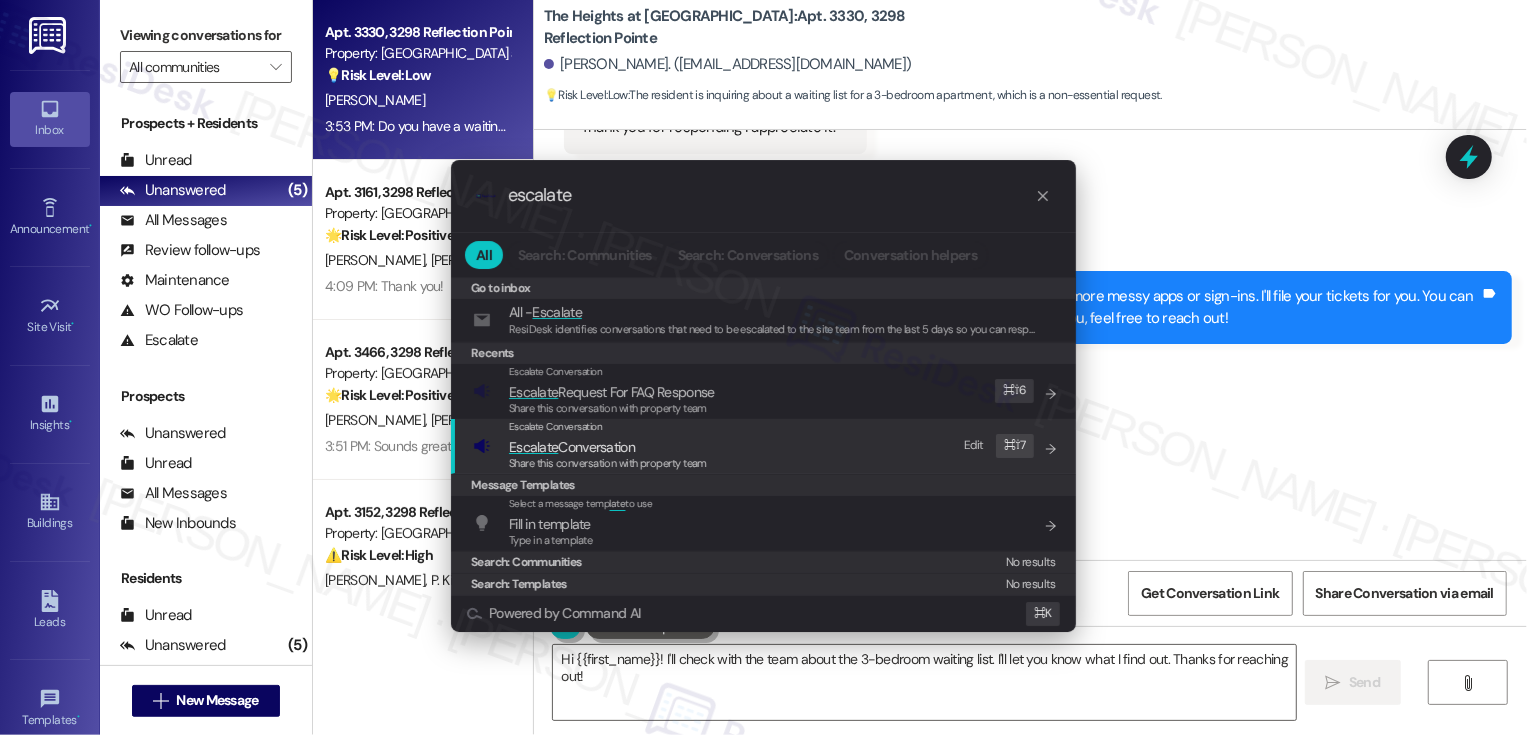 type on "escalate" 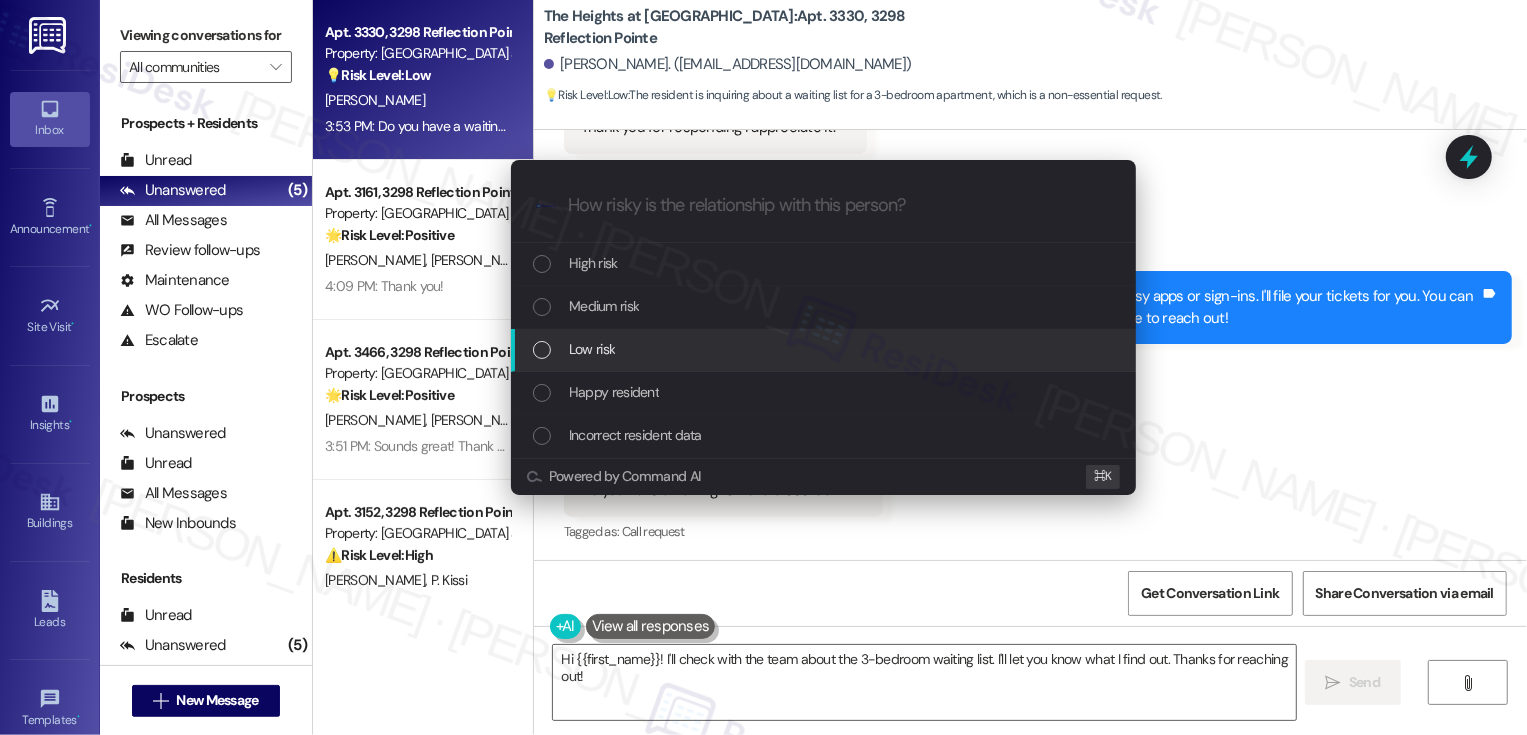 click on "Low risk" at bounding box center [825, 349] 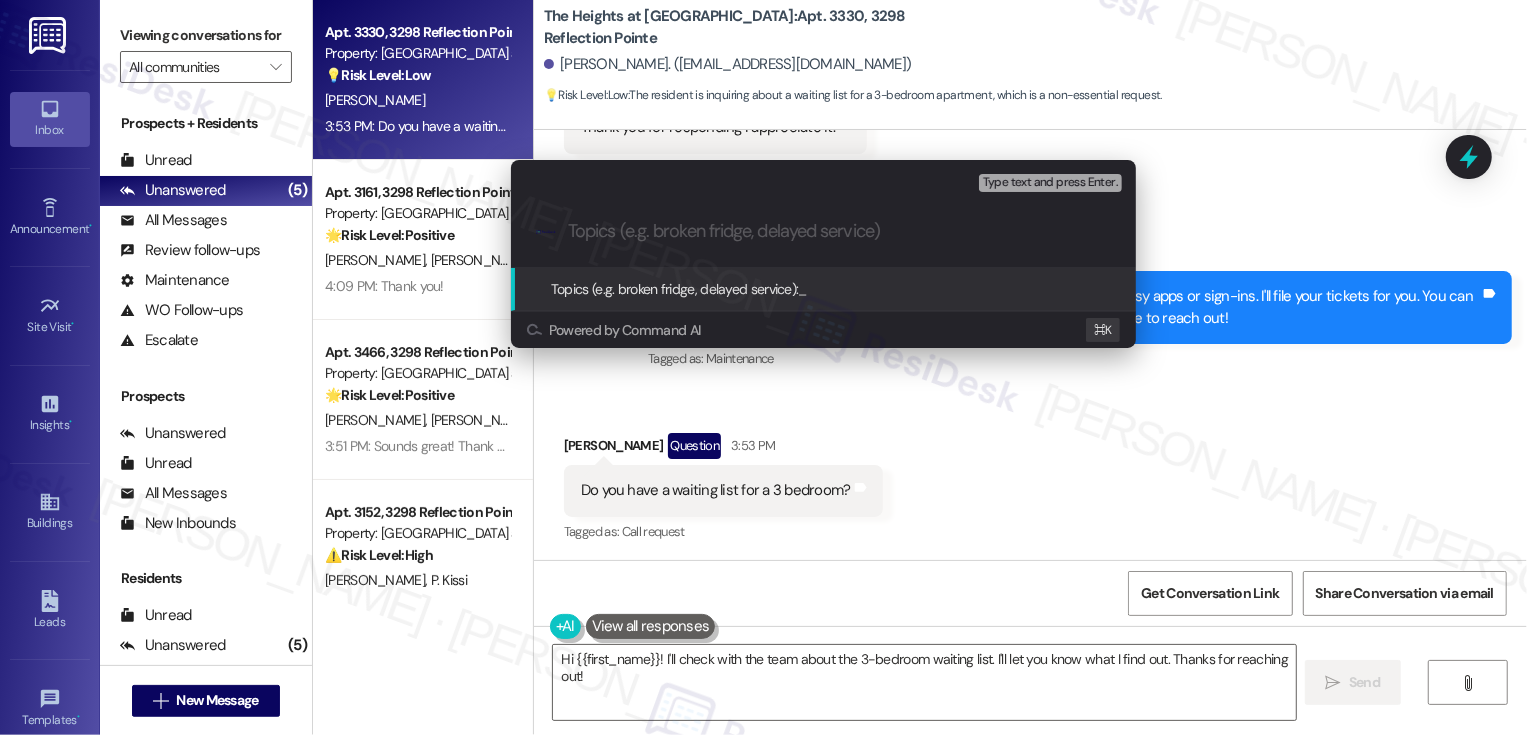 paste on "3BR Waiting list Inquiry" 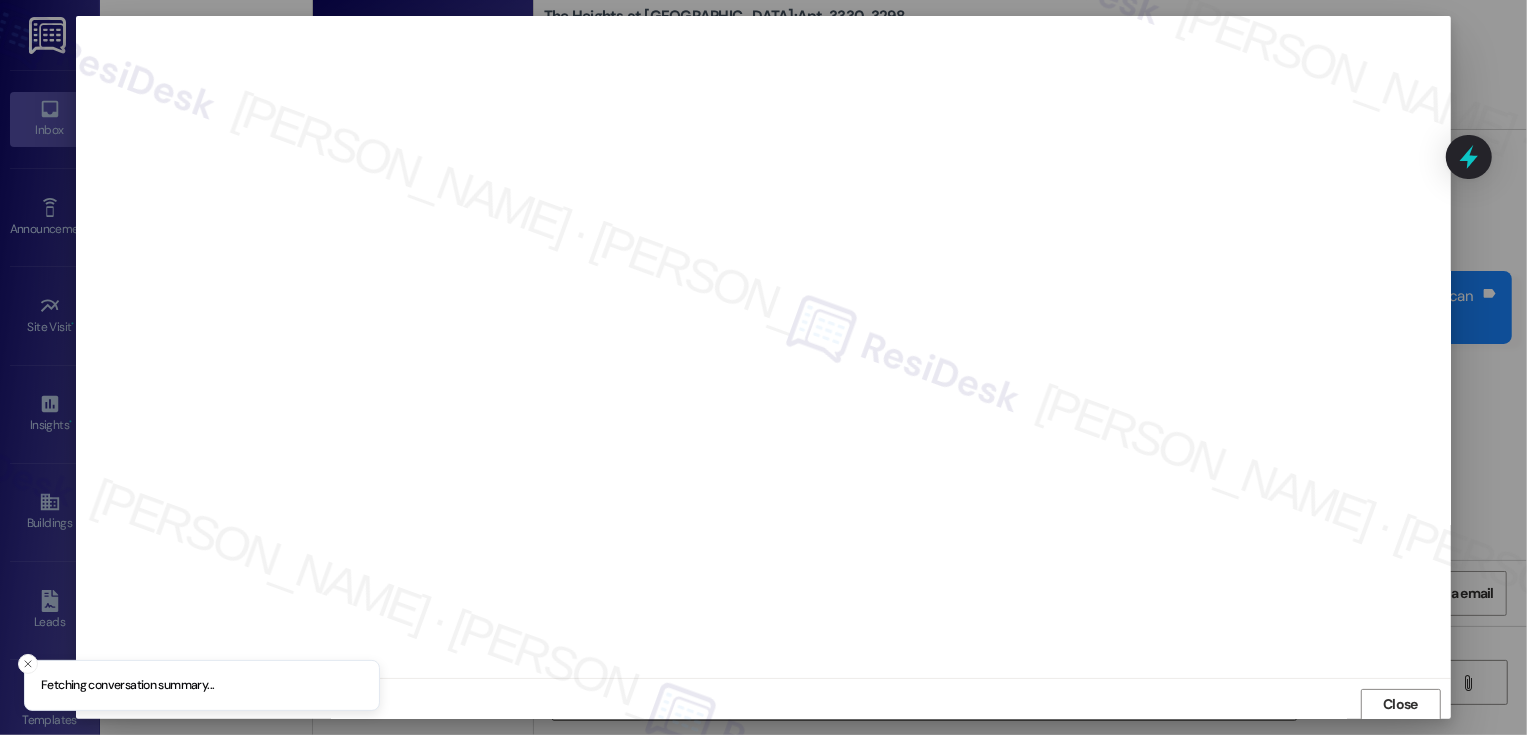 scroll, scrollTop: 1, scrollLeft: 0, axis: vertical 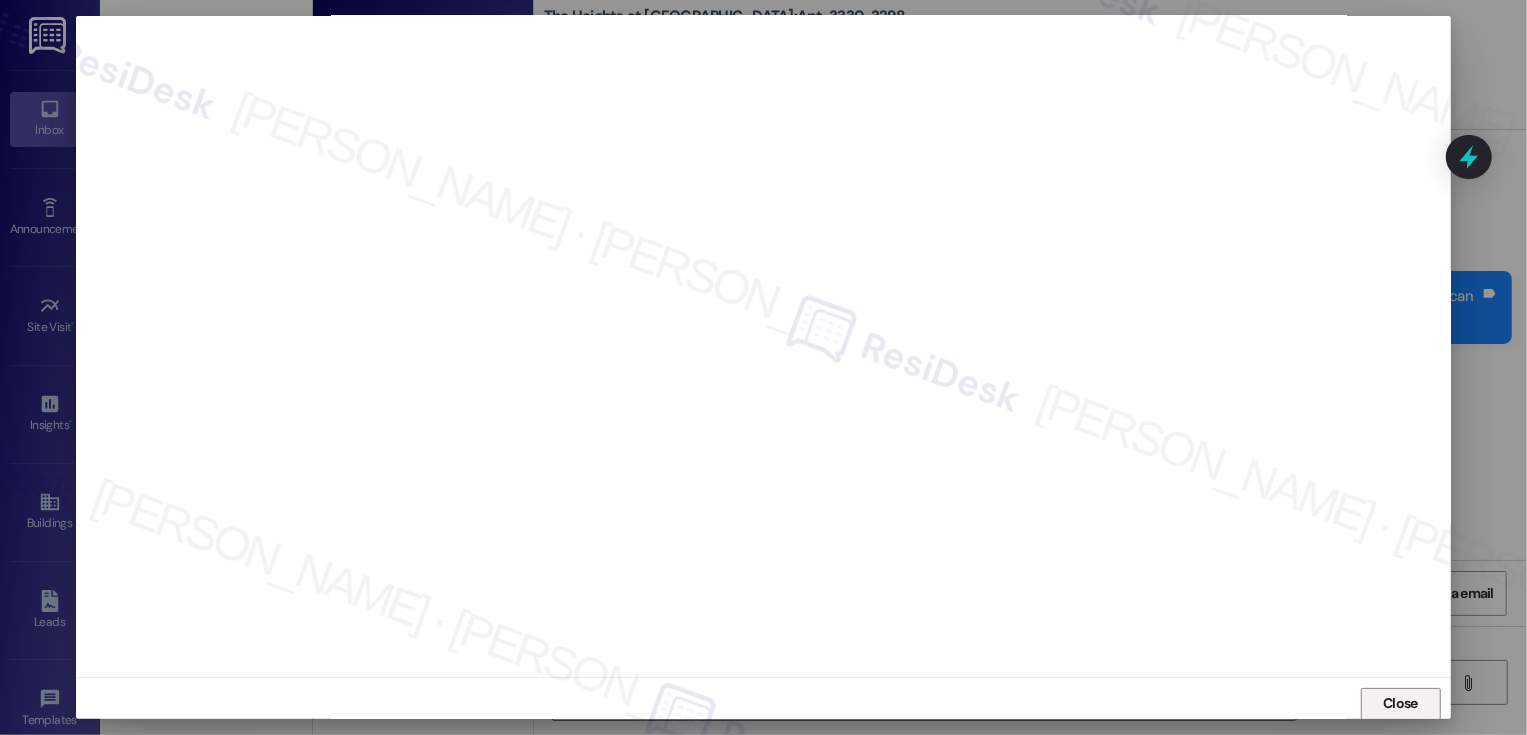 click on "Close" at bounding box center [1400, 703] 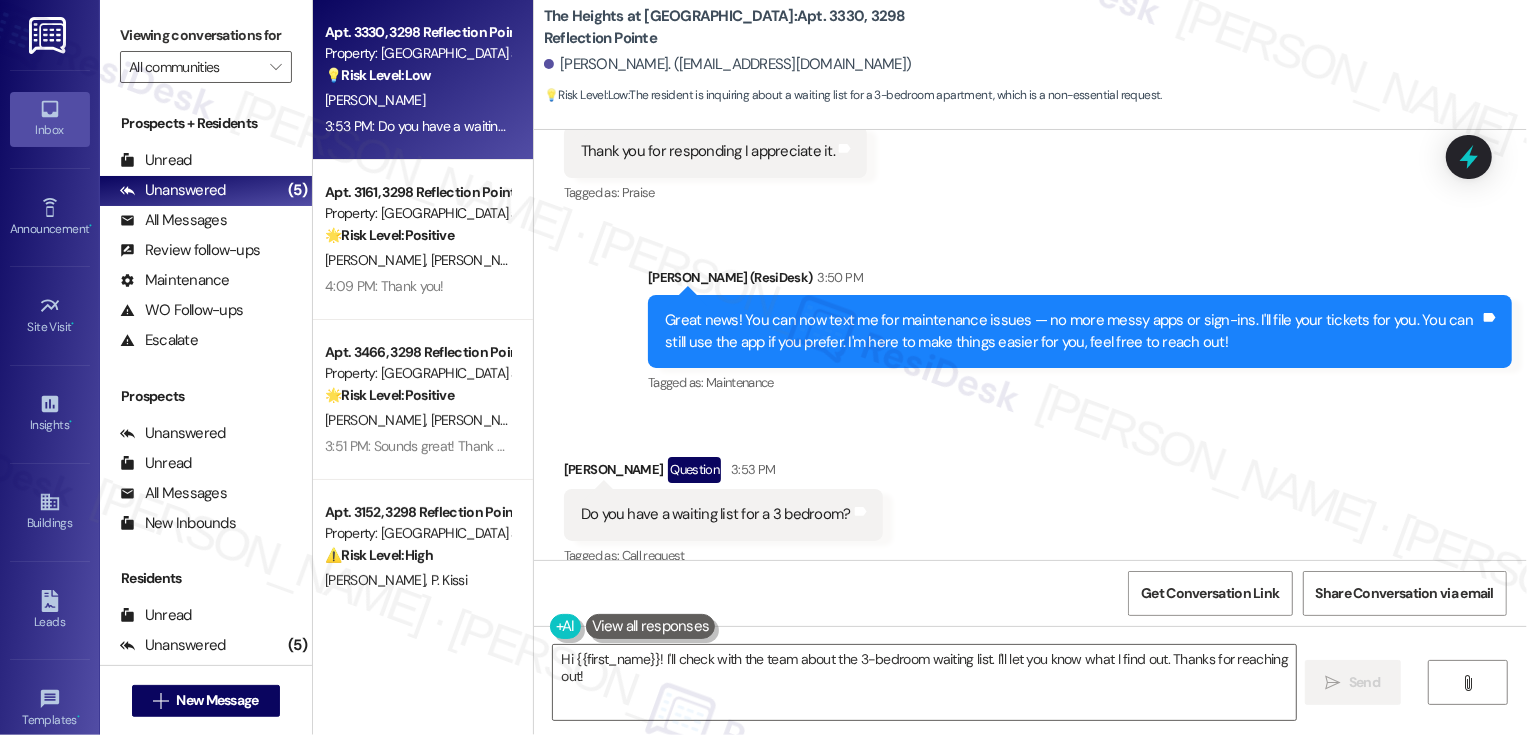 scroll, scrollTop: 3253, scrollLeft: 0, axis: vertical 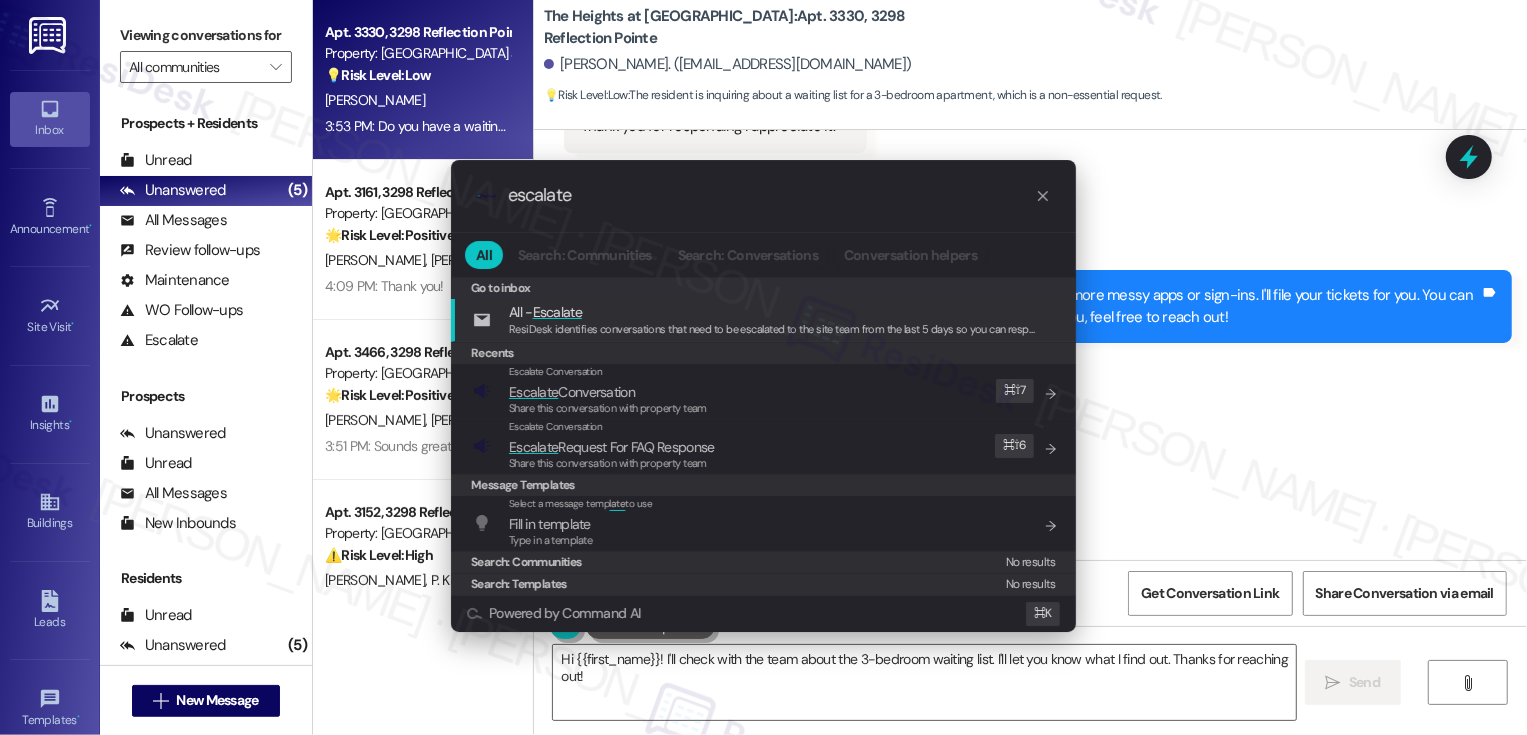 click on ".cls-1{fill:#0a055f;}.cls-2{fill:#0cc4c4;} resideskLogoBlueOrange escalate All Search: Communities Search: Conversations Conversation helpers Go to inbox Go to inbox All -  Escalate ResiDesk identifies conversations that need to be escalated to the site team from the last 5 days so you can respond to them. Recents Escalate Conversation Escalate  Conversation Share this conversation with property team Edit ⌘ ⇧ 7 Escalate Conversation Escalate  Request For FAQ Response Share this conversation with property team Edit ⌘ ⇧ 6 Message Templates Select a message temp late  to use Fill in template Type in a template Add shortcut Search: Communities No results Search: Templates No results Powered by Command AI ⌘ K" at bounding box center [763, 367] 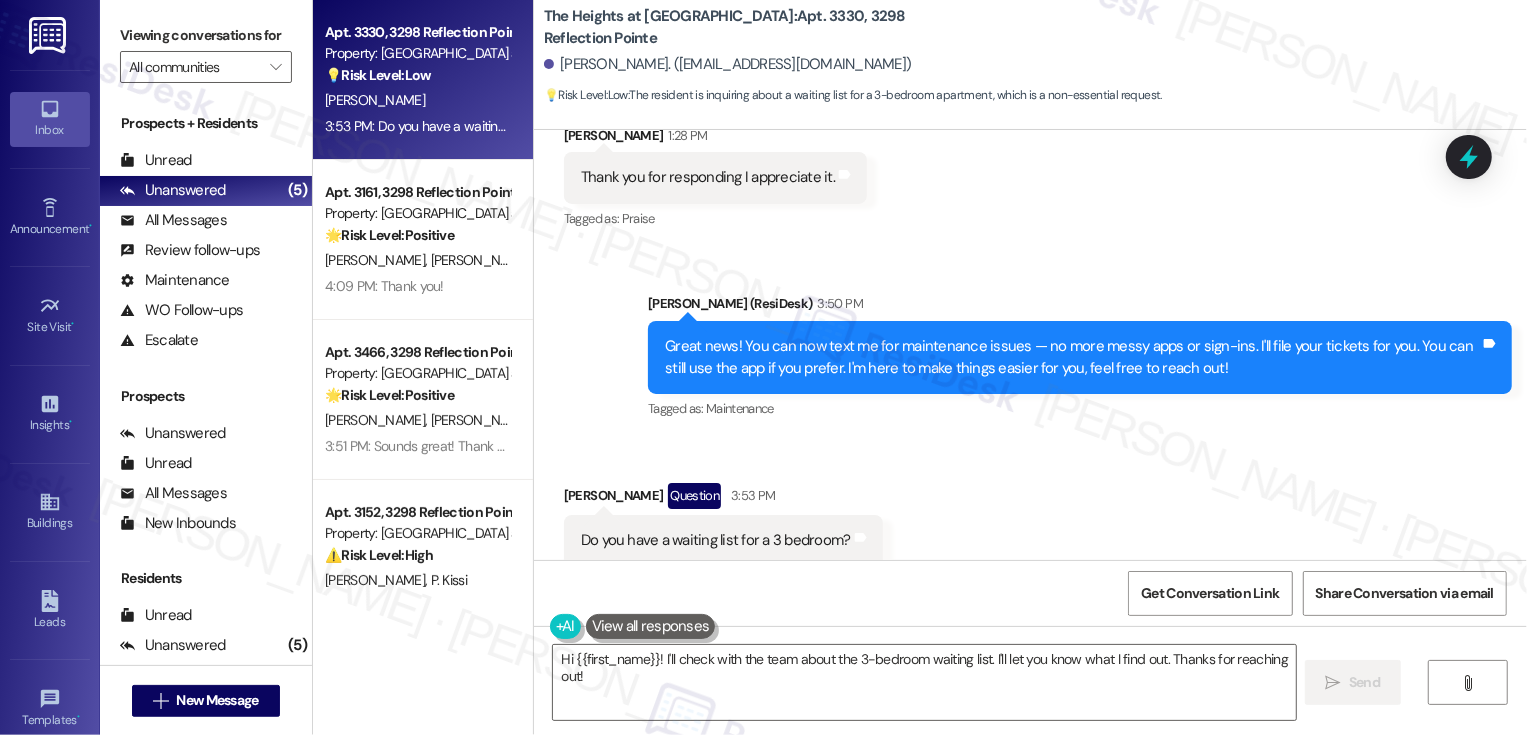 scroll, scrollTop: 3253, scrollLeft: 0, axis: vertical 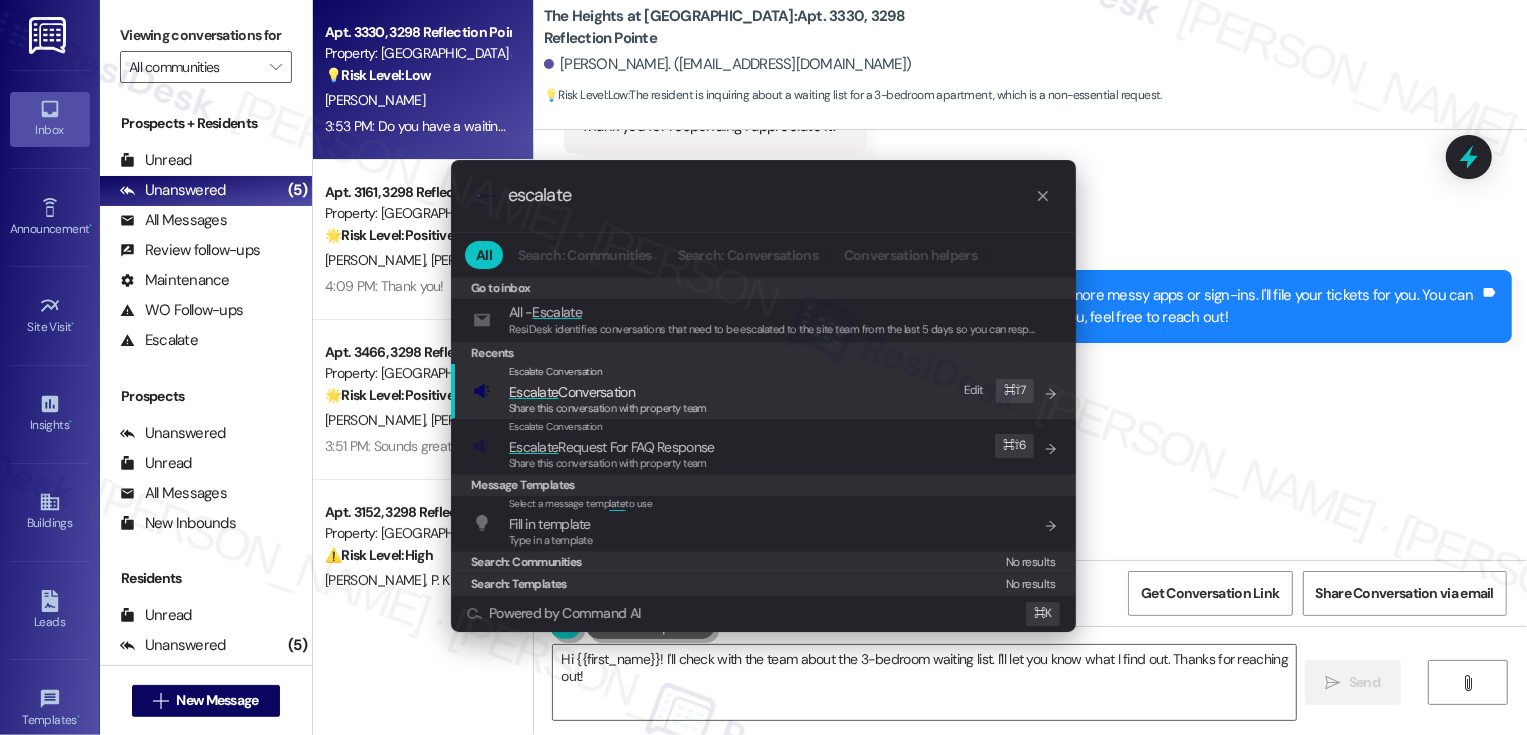 type on "escalate" 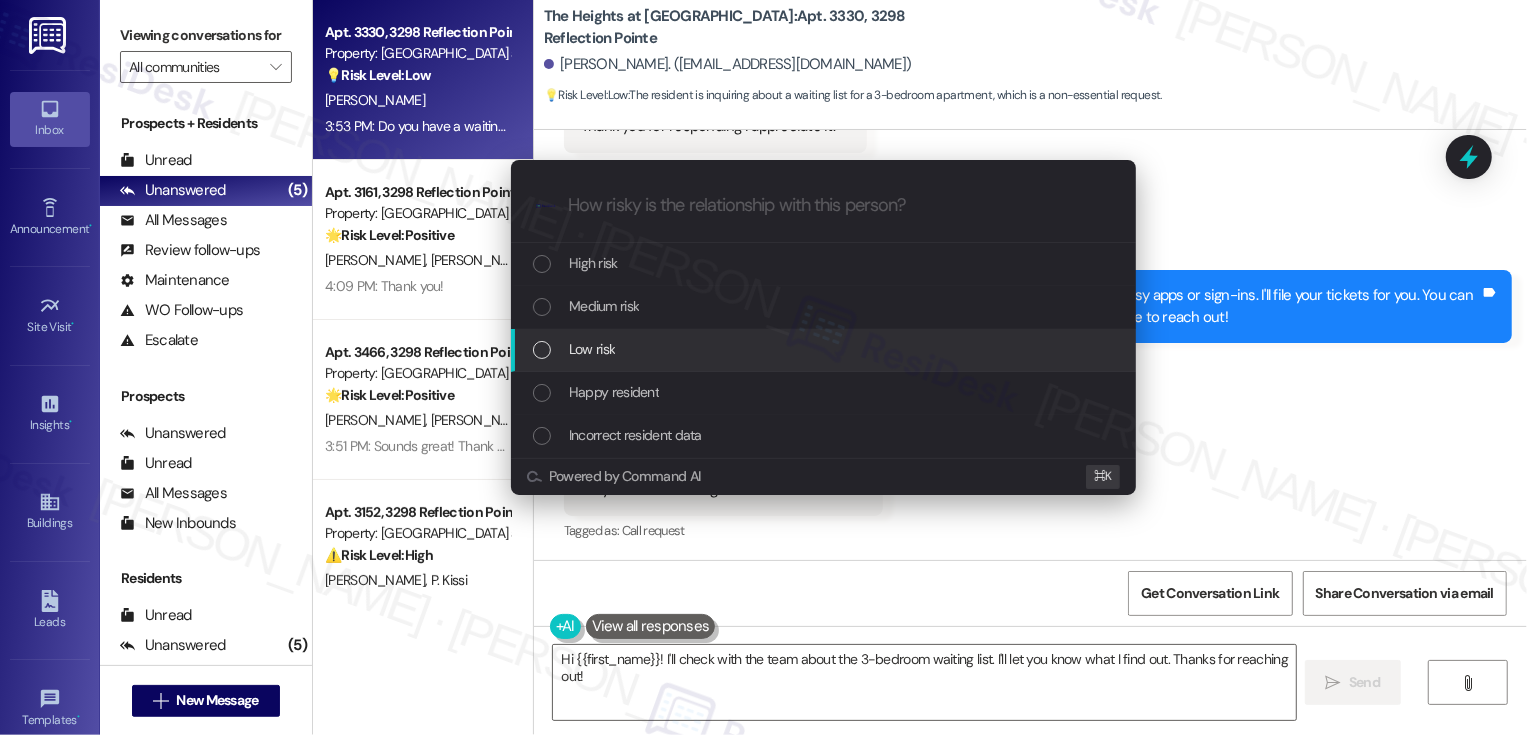 click on "Low risk" at bounding box center (825, 349) 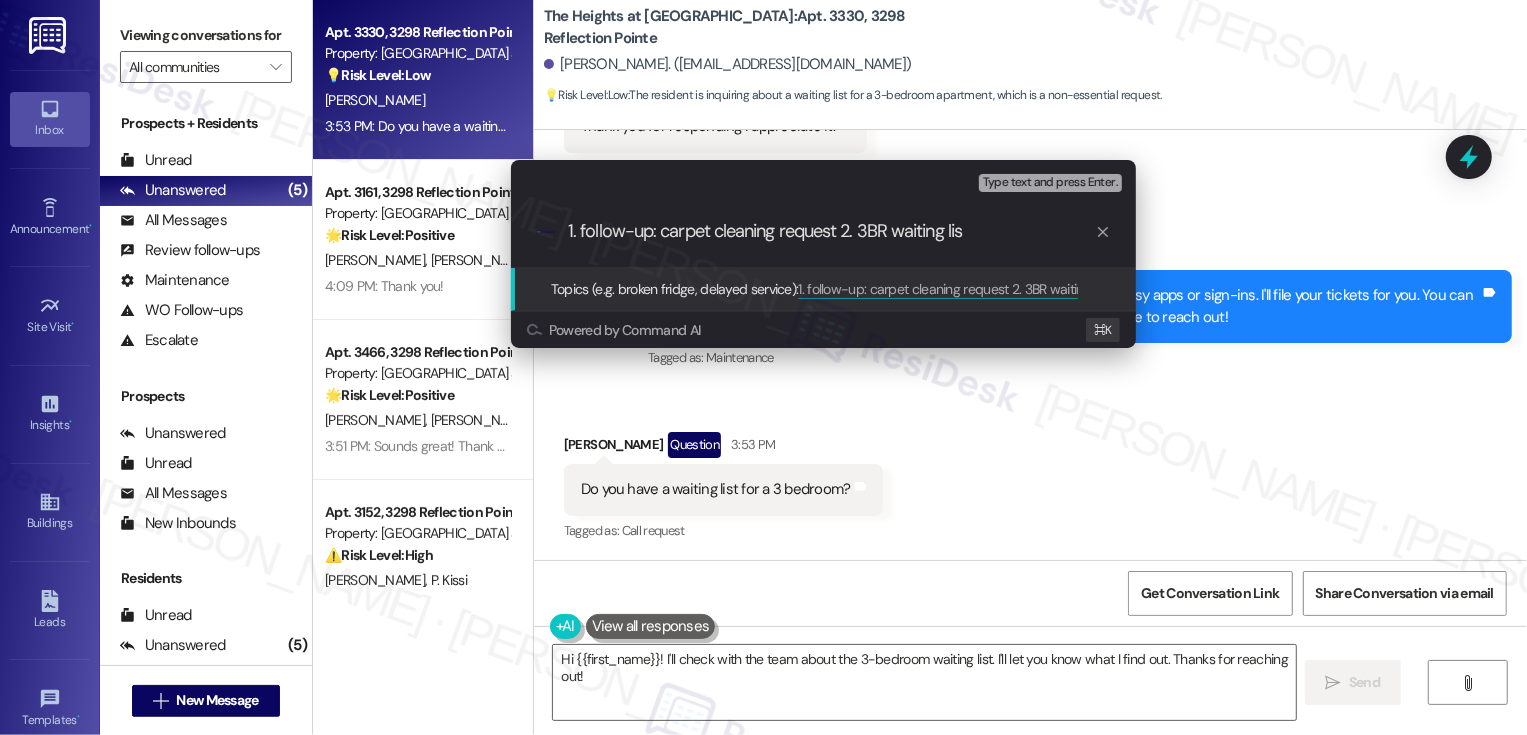 type on "1. follow-up: carpet cleaning request 2. 3BR waiting list" 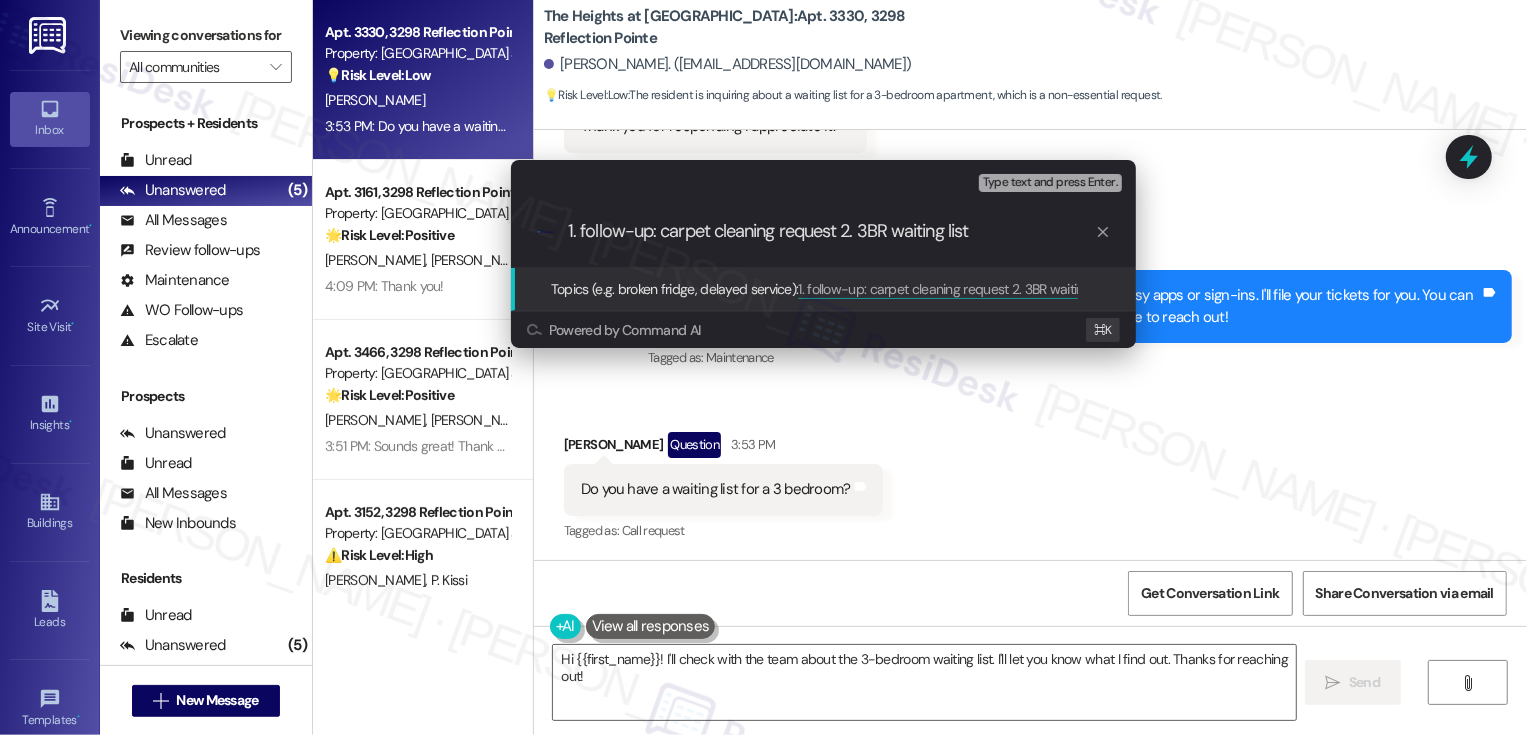 type 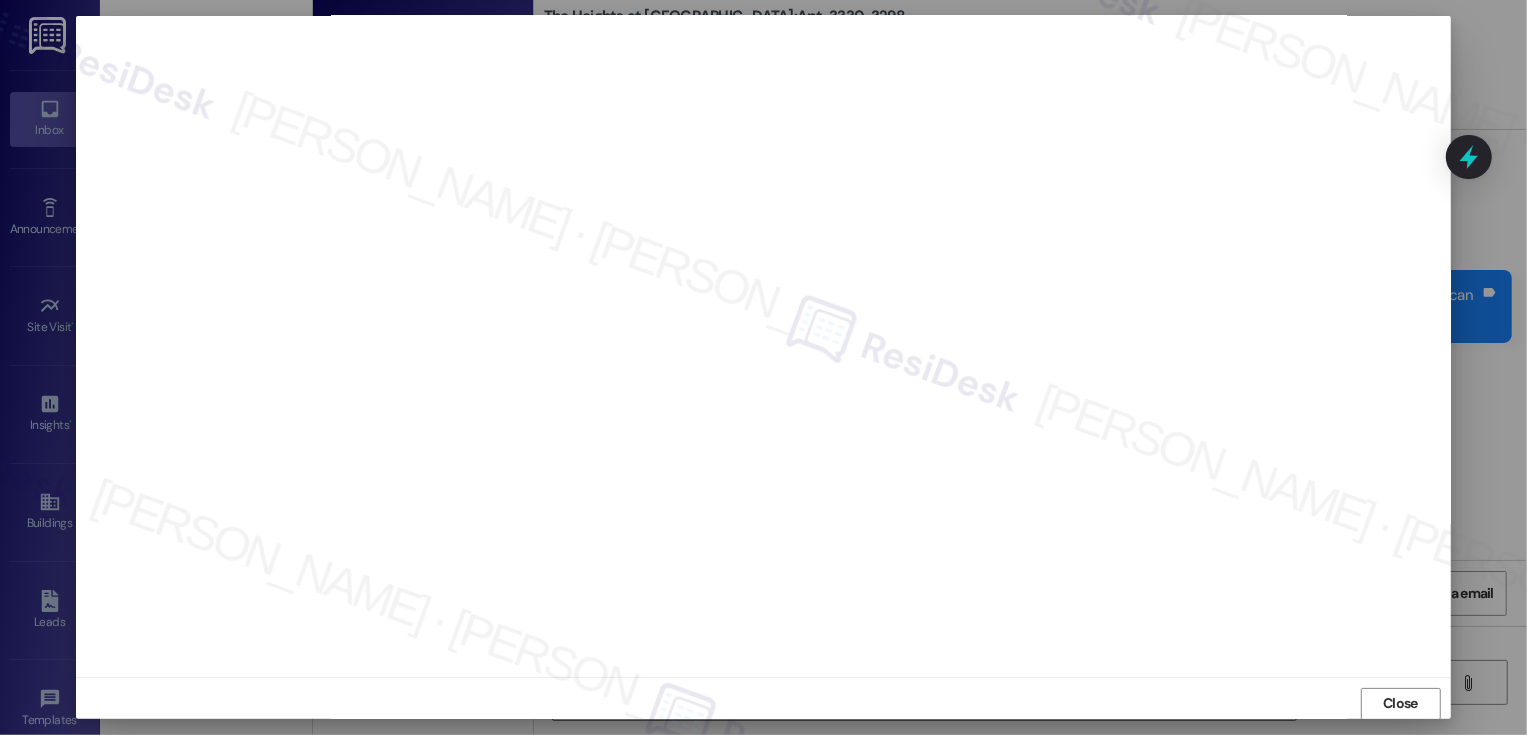 scroll, scrollTop: 11, scrollLeft: 0, axis: vertical 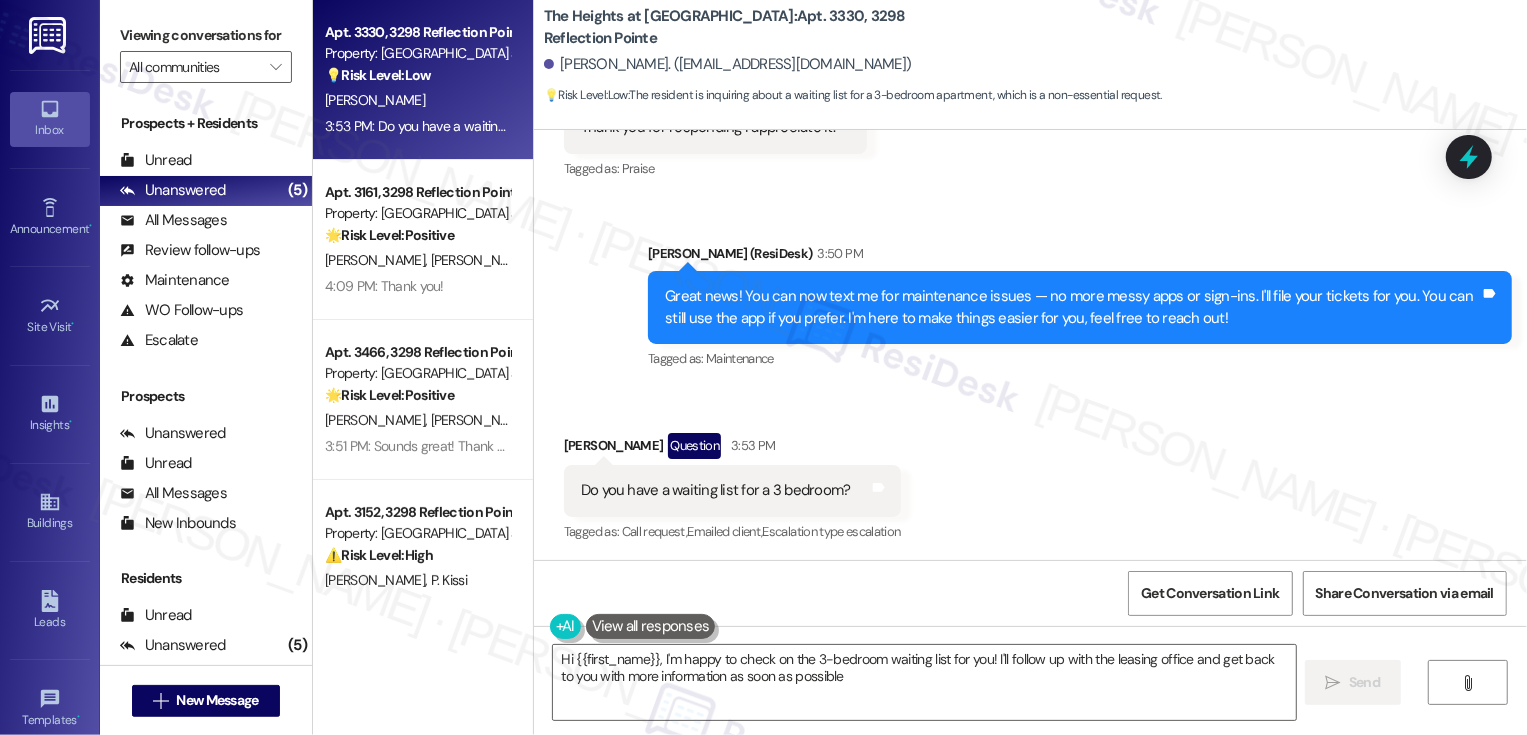 type on "Hi {{first_name}}, I'm happy to check on the 3-bedroom waiting list for you! I'll follow up with the leasing office and get back to you with more information as soon as possible." 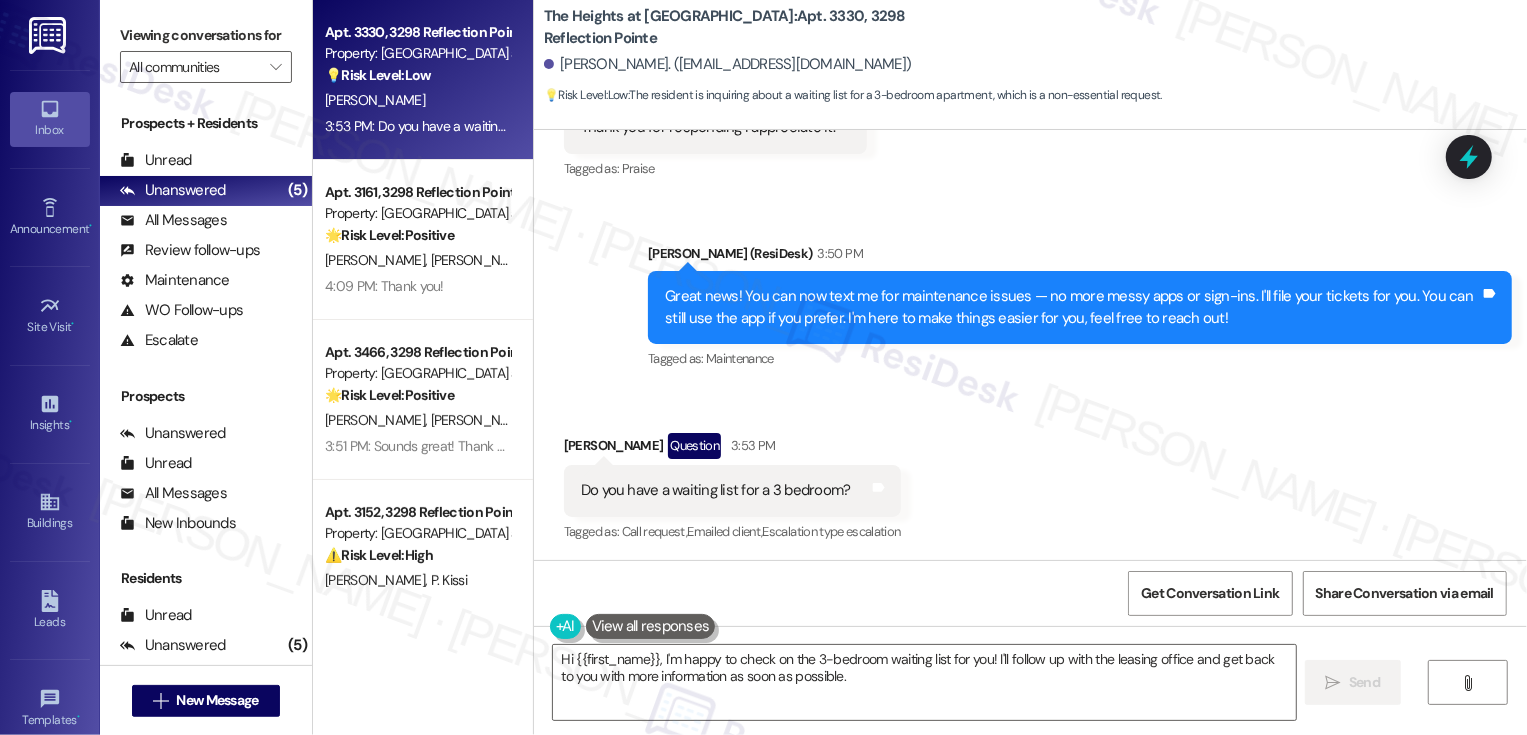 scroll, scrollTop: 3253, scrollLeft: 0, axis: vertical 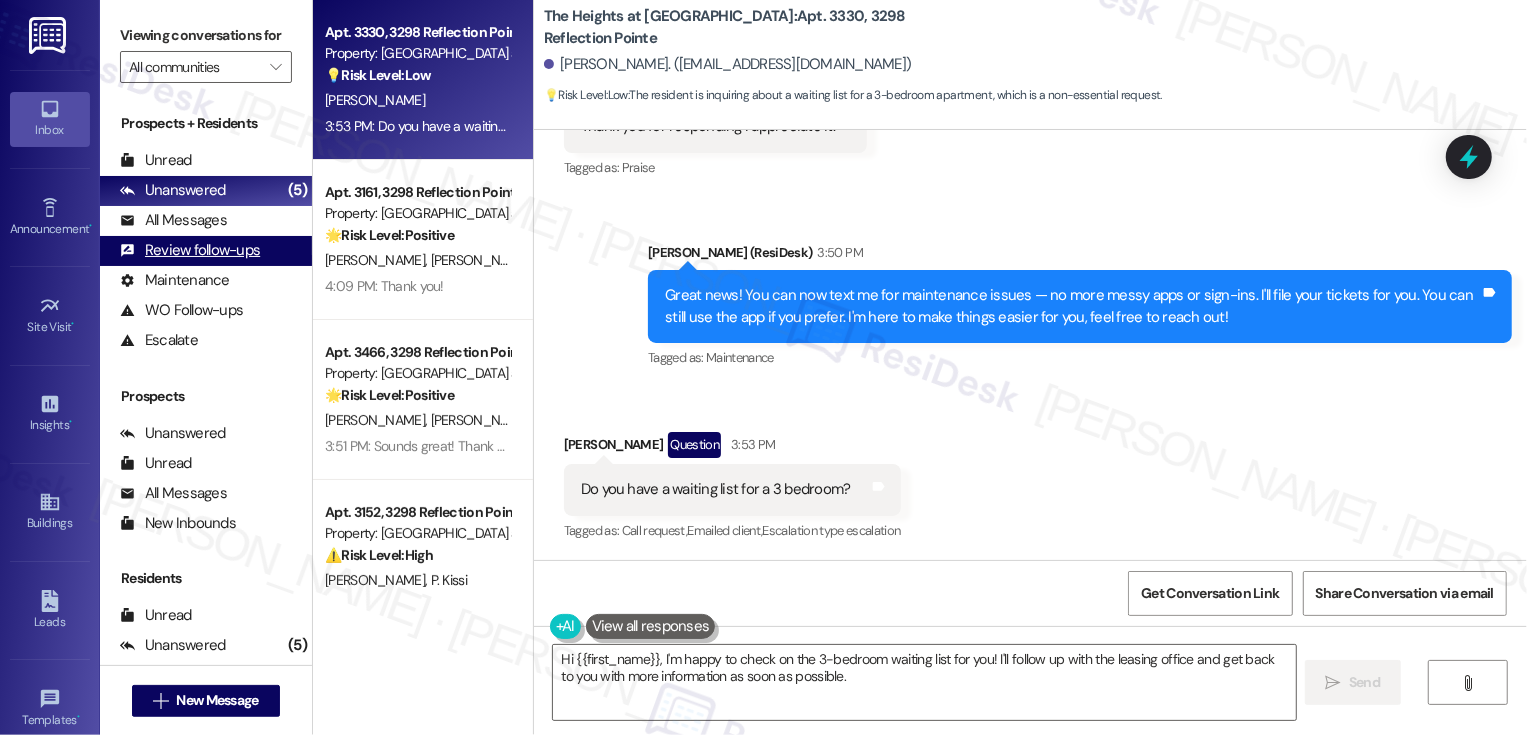 click on "Review follow-ups" at bounding box center [190, 250] 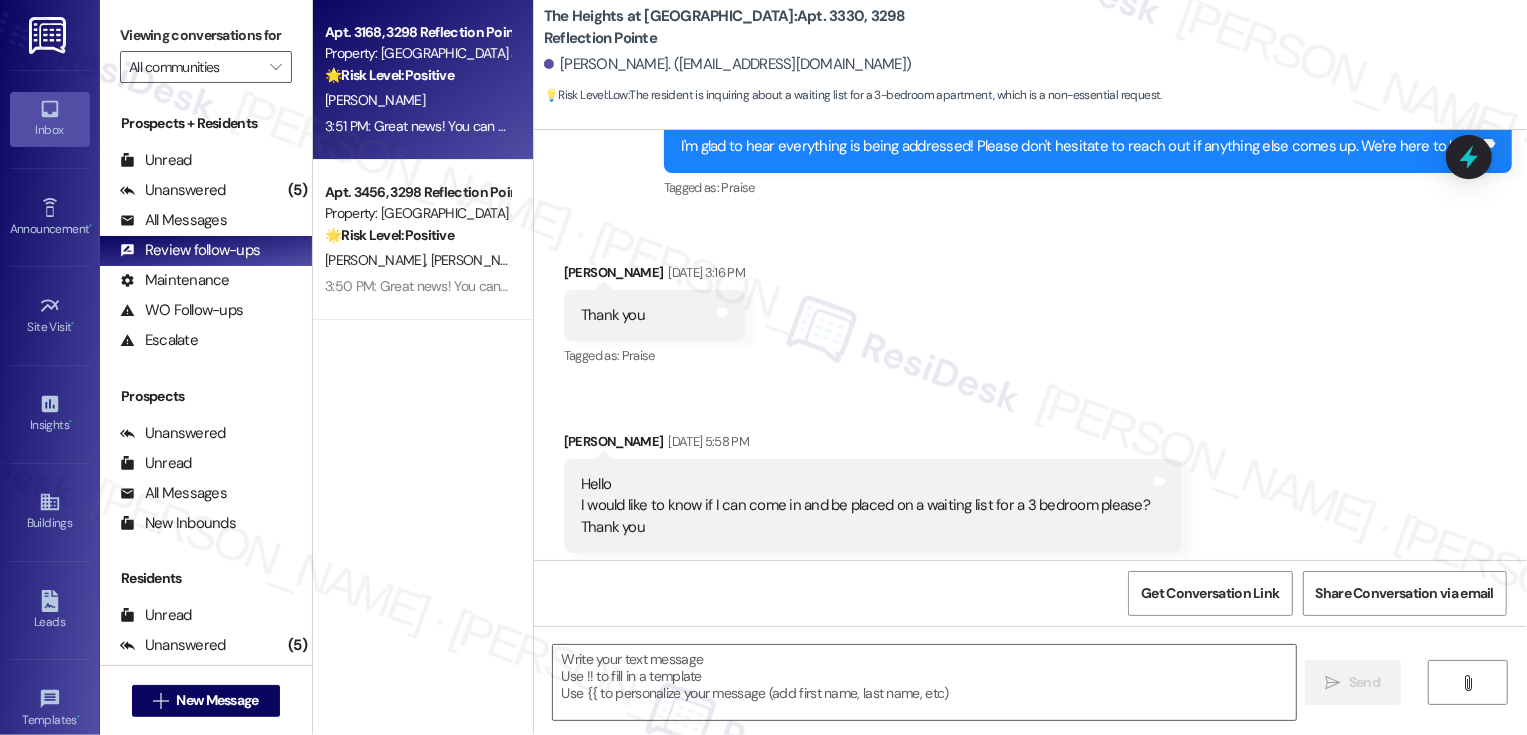 type on "Fetching suggested responses. Please feel free to read through the conversation in the meantime." 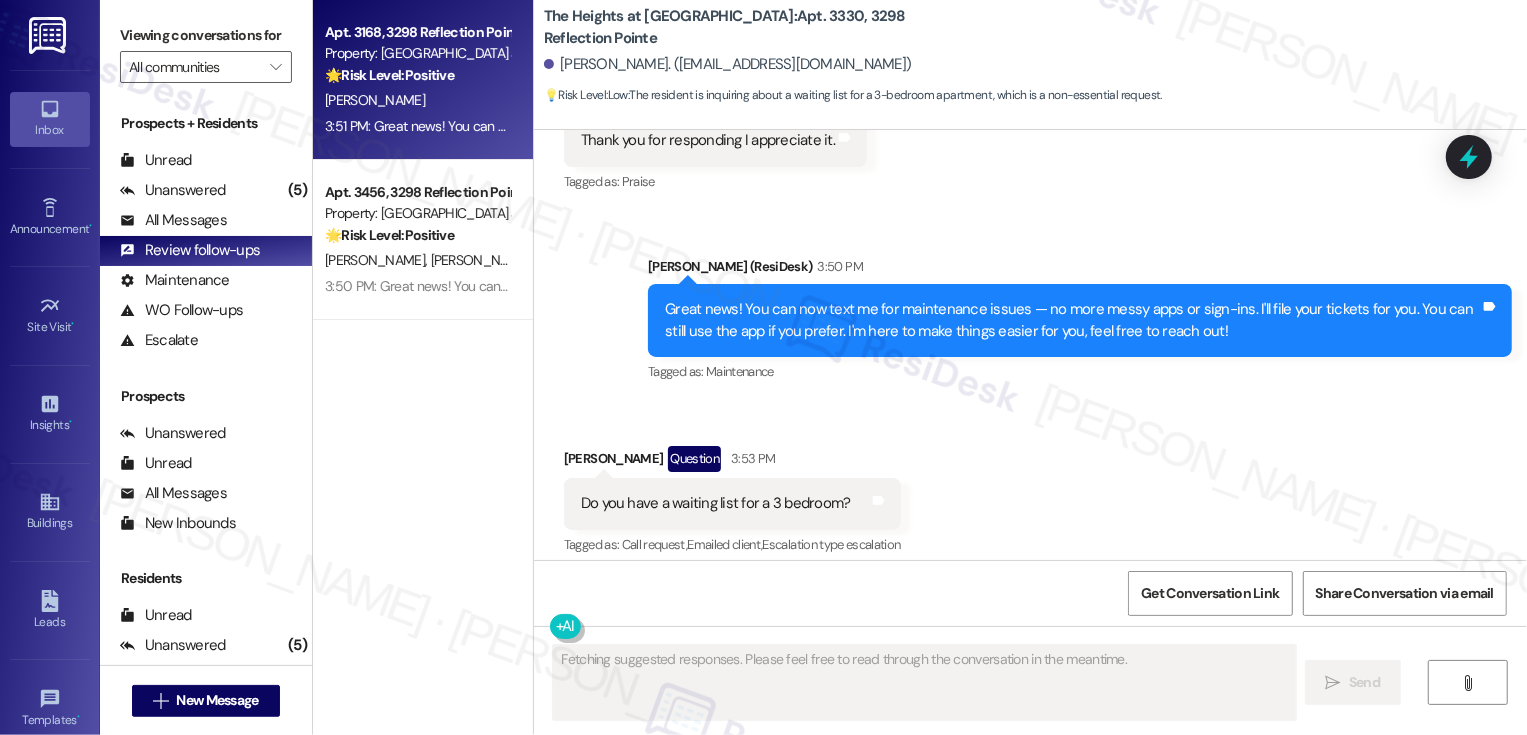 scroll, scrollTop: 3252, scrollLeft: 0, axis: vertical 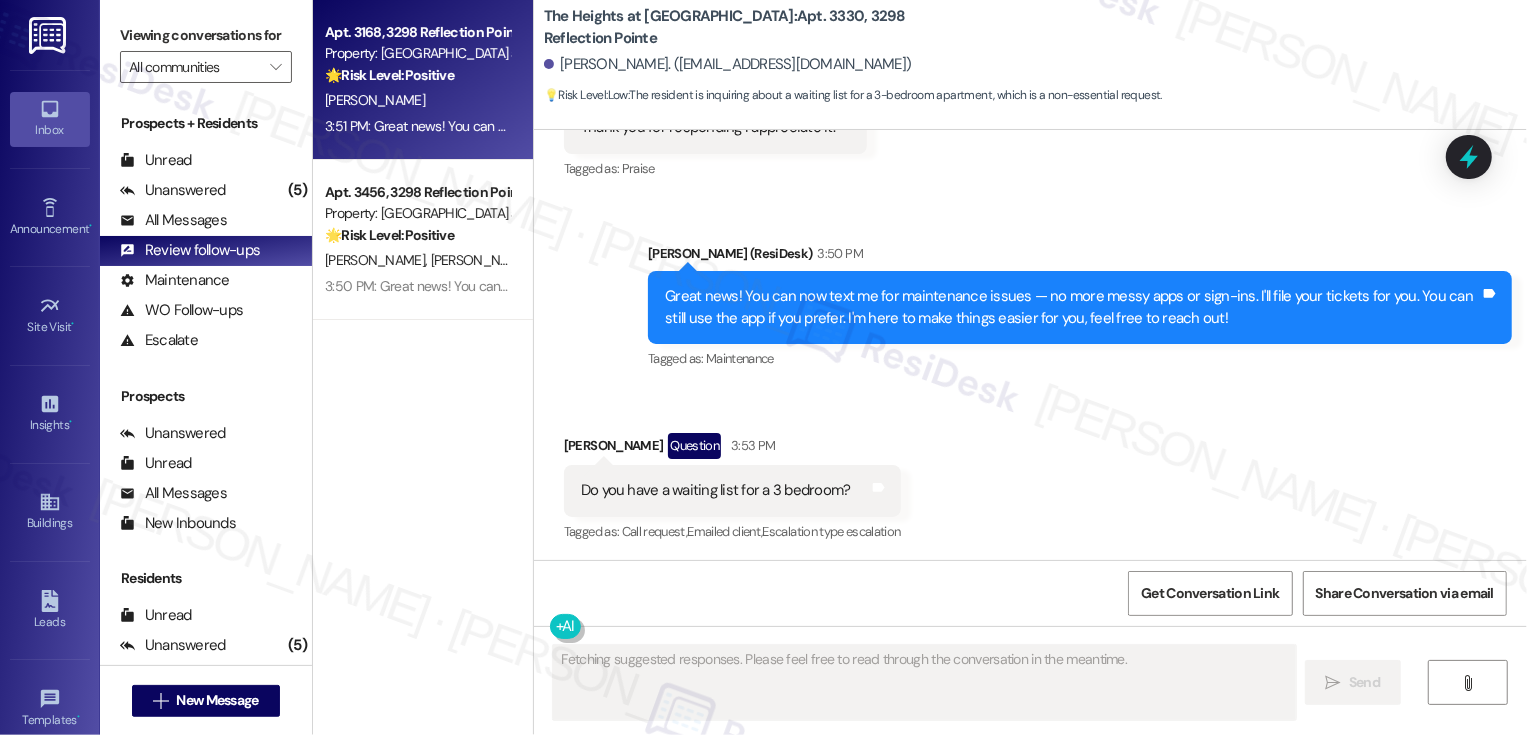 click on "3:51 PM: Great news! You can now text me for maintenance issues — no more messy apps or sign-ins. I'll file your tickets for you. You can still use the app if you prefer.  I'm here to make things easier for you, feel free to reach out! 3:51 PM: Great news! You can now text me for maintenance issues — no more messy apps or sign-ins. I'll file your tickets for you. You can still use the app if you prefer.  I'm here to make things easier for you, feel free to reach out!" at bounding box center (976, 126) 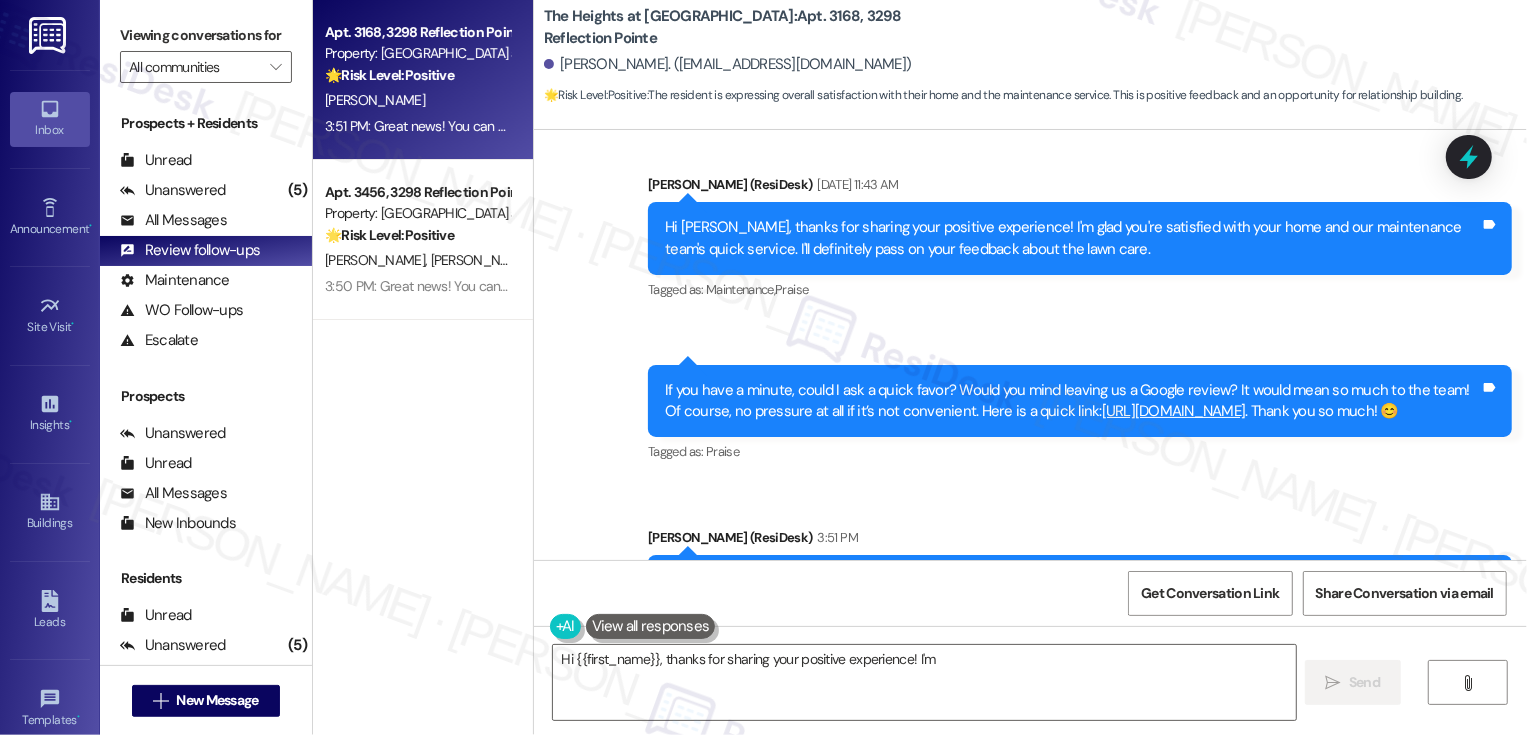 scroll, scrollTop: 2087, scrollLeft: 0, axis: vertical 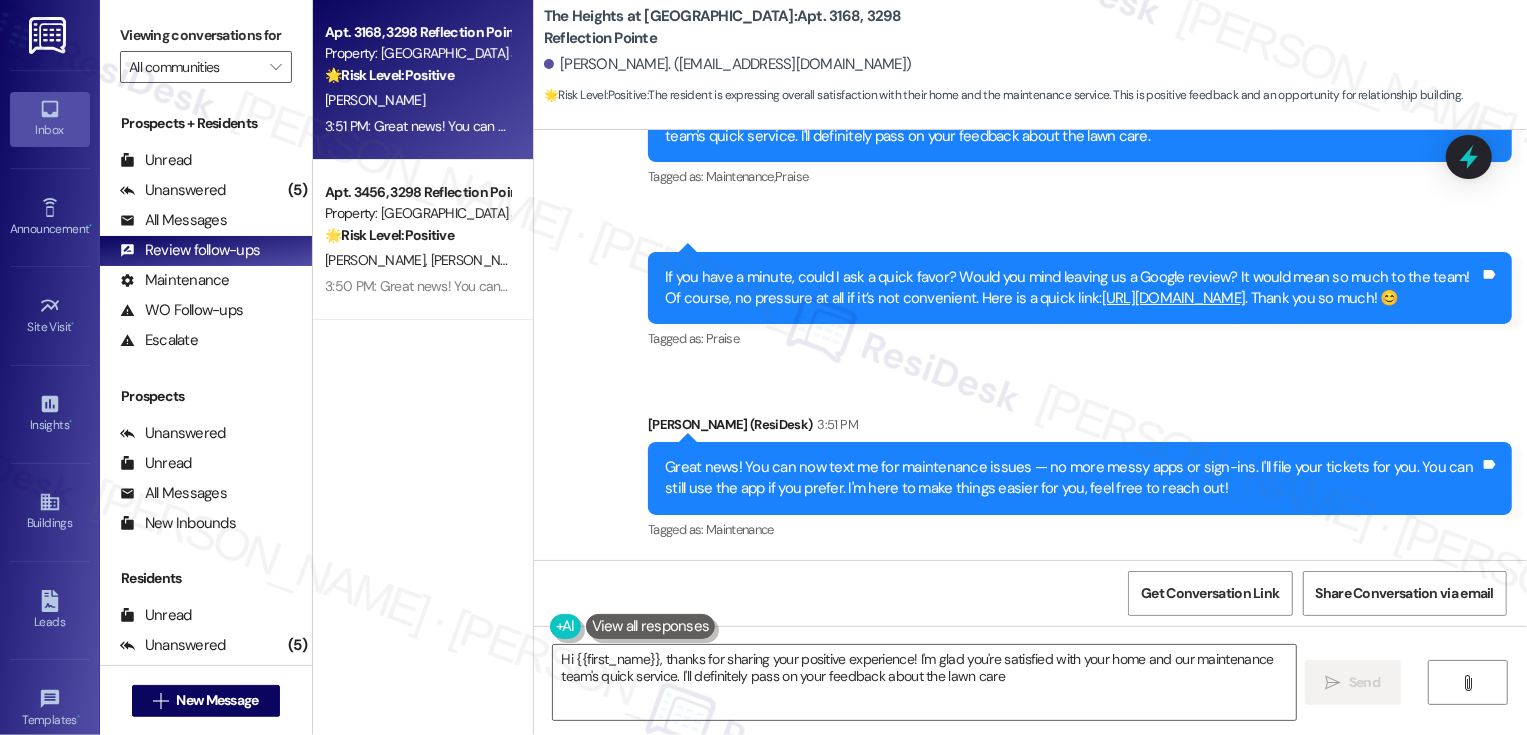 type on "Hi {{first_name}}, thanks for sharing your positive experience! I'm glad you're satisfied with your home and our maintenance team's quick service. I'll definitely pass on your feedback about the lawn care." 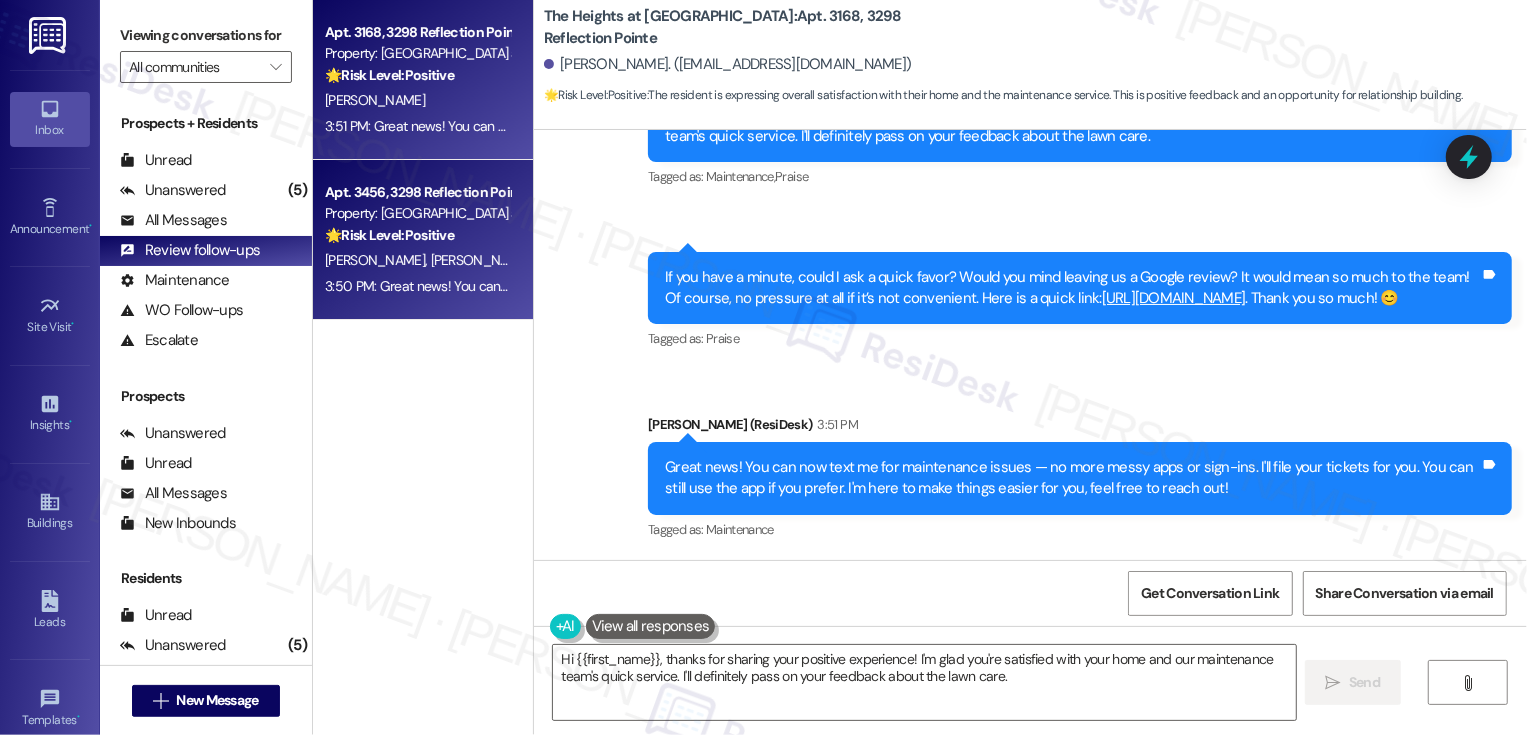 click on "Property: [GEOGRAPHIC_DATA] at [GEOGRAPHIC_DATA]" at bounding box center (417, 213) 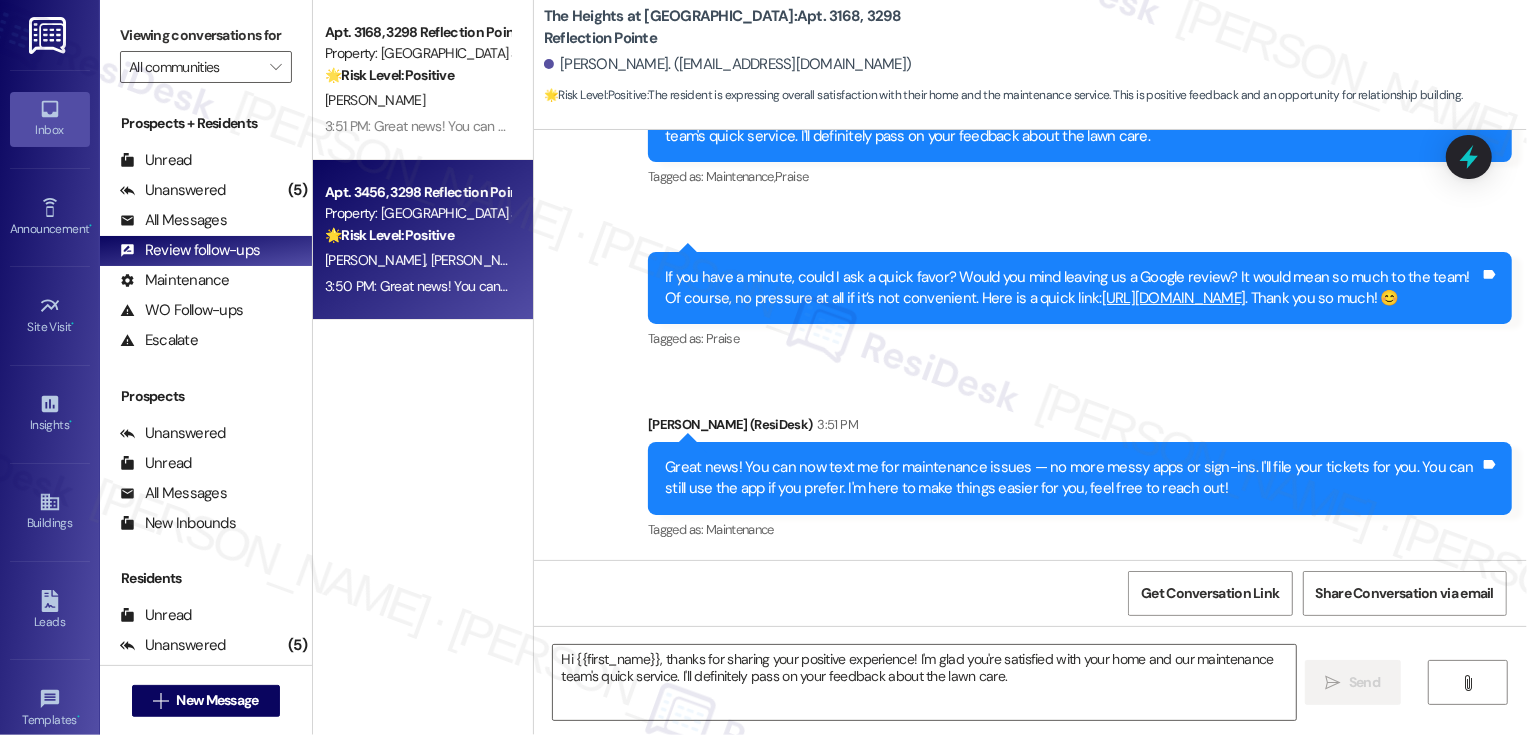 type on "Fetching suggested responses. Please feel free to read through the conversation in the meantime." 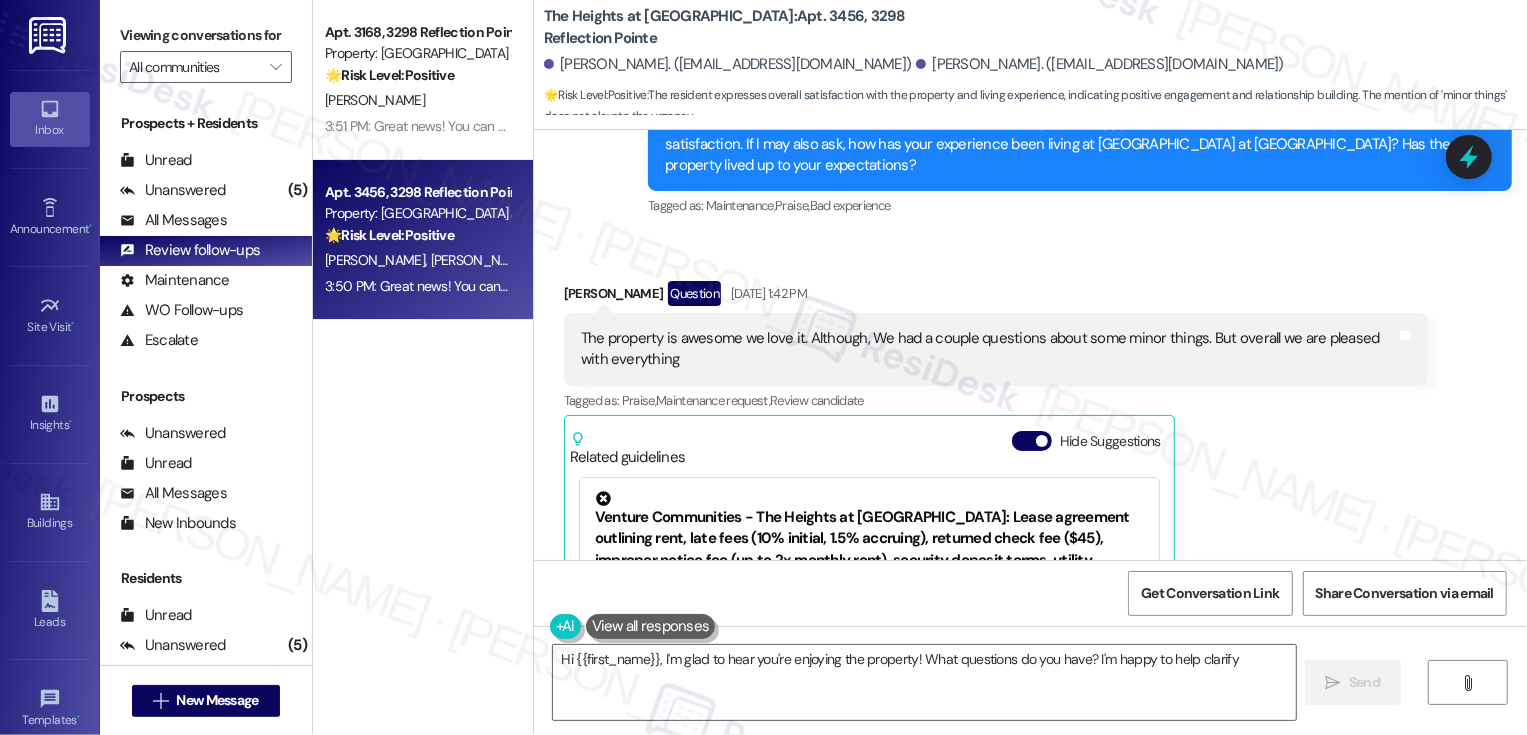scroll, scrollTop: 1229, scrollLeft: 0, axis: vertical 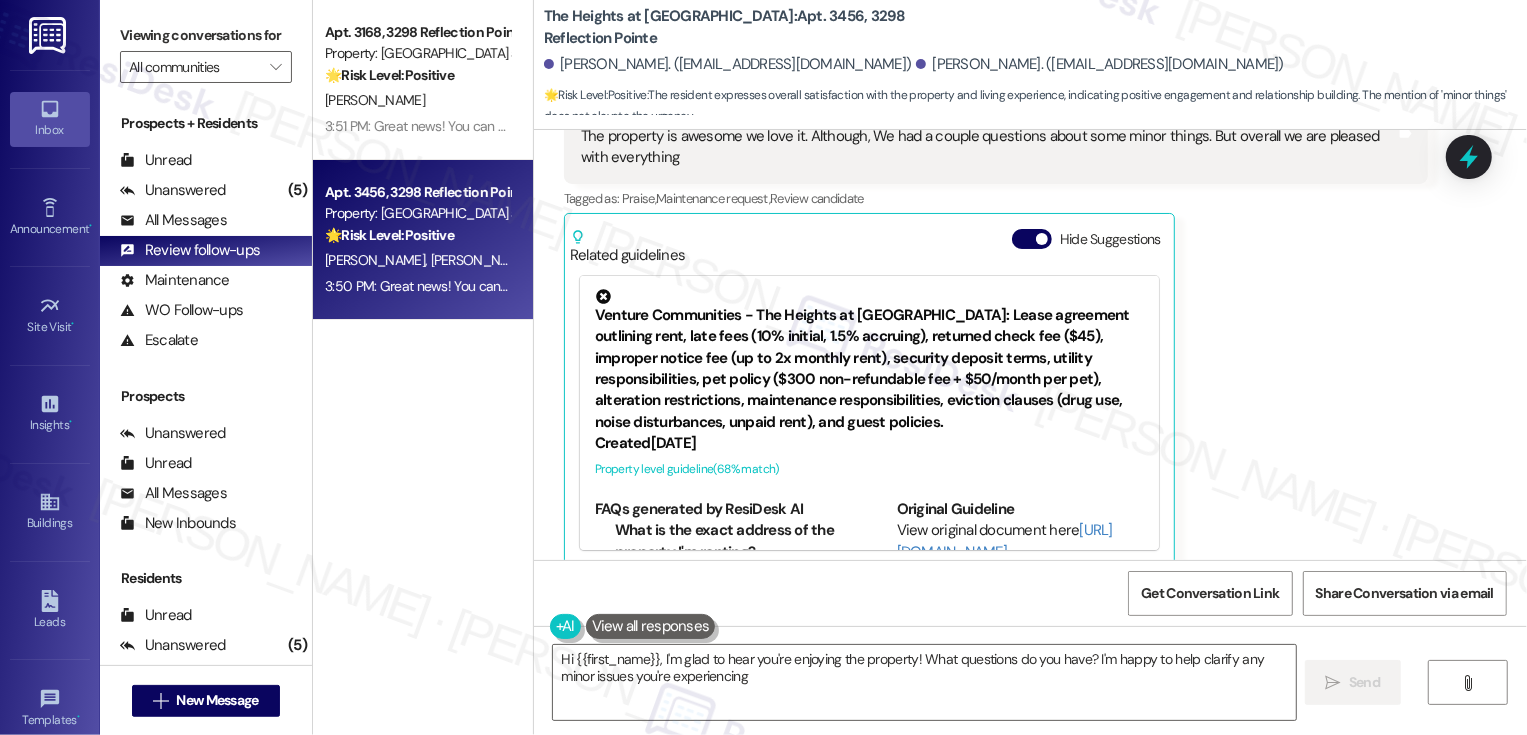 type on "Hi {{first_name}}, I'm glad to hear you're enjoying the property! What questions do you have? I'm happy to help clarify any minor issues you're experiencing." 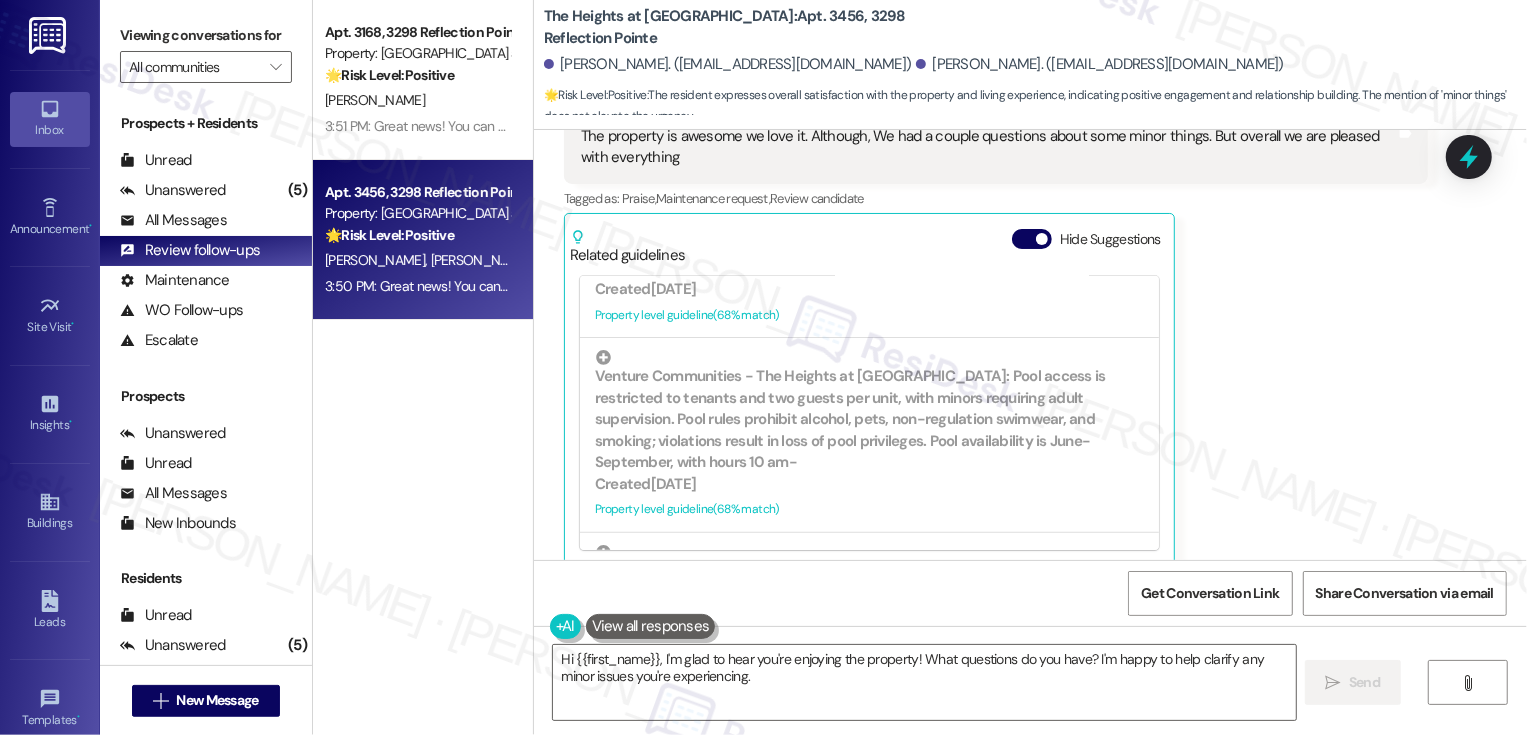 scroll, scrollTop: 810, scrollLeft: 0, axis: vertical 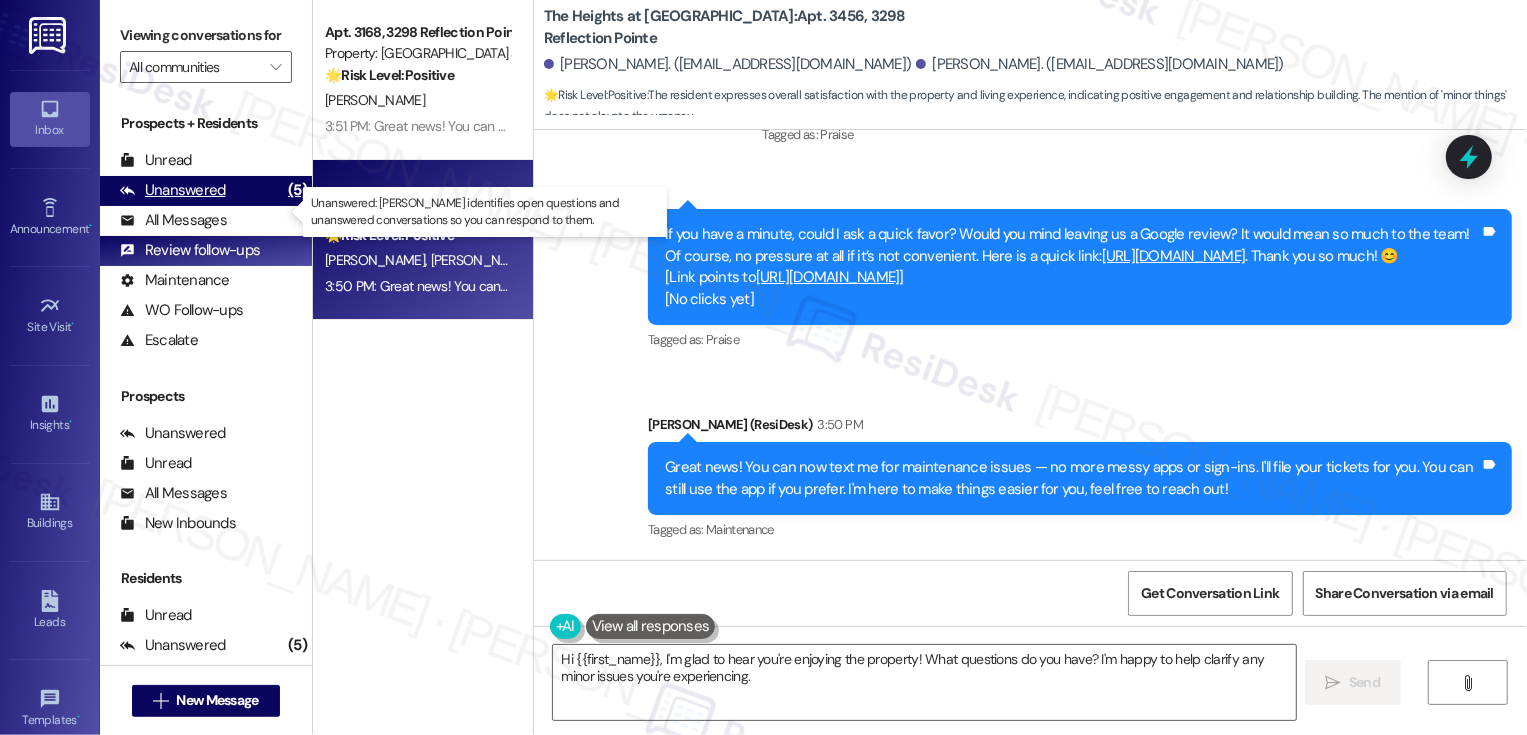 click on "Unanswered (5)" at bounding box center [206, 191] 